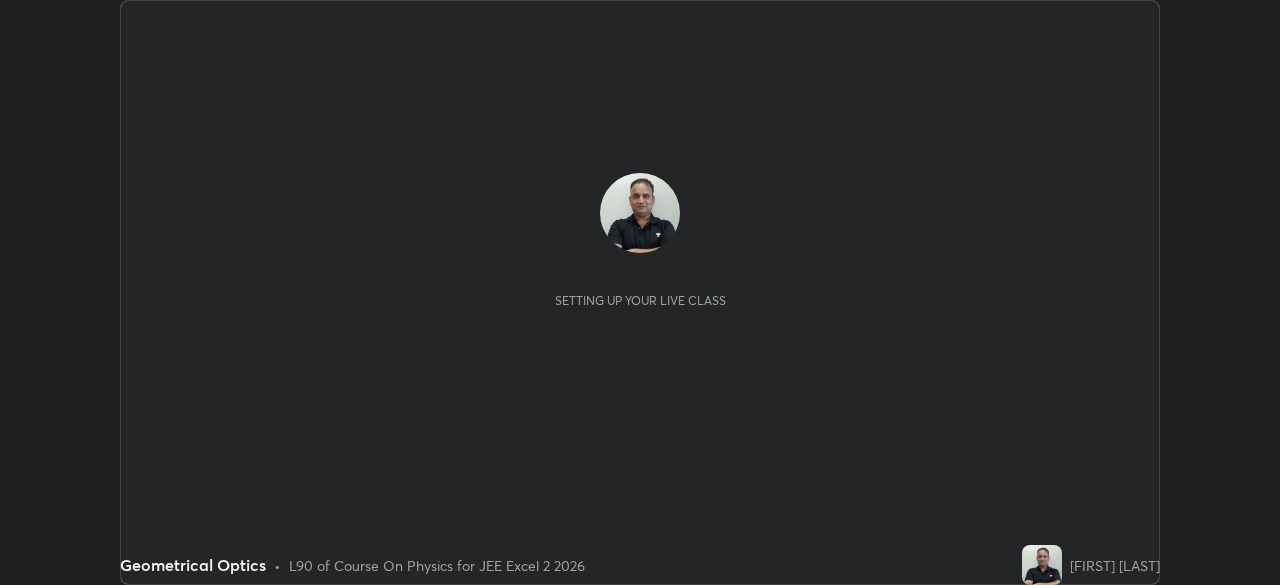 scroll, scrollTop: 0, scrollLeft: 0, axis: both 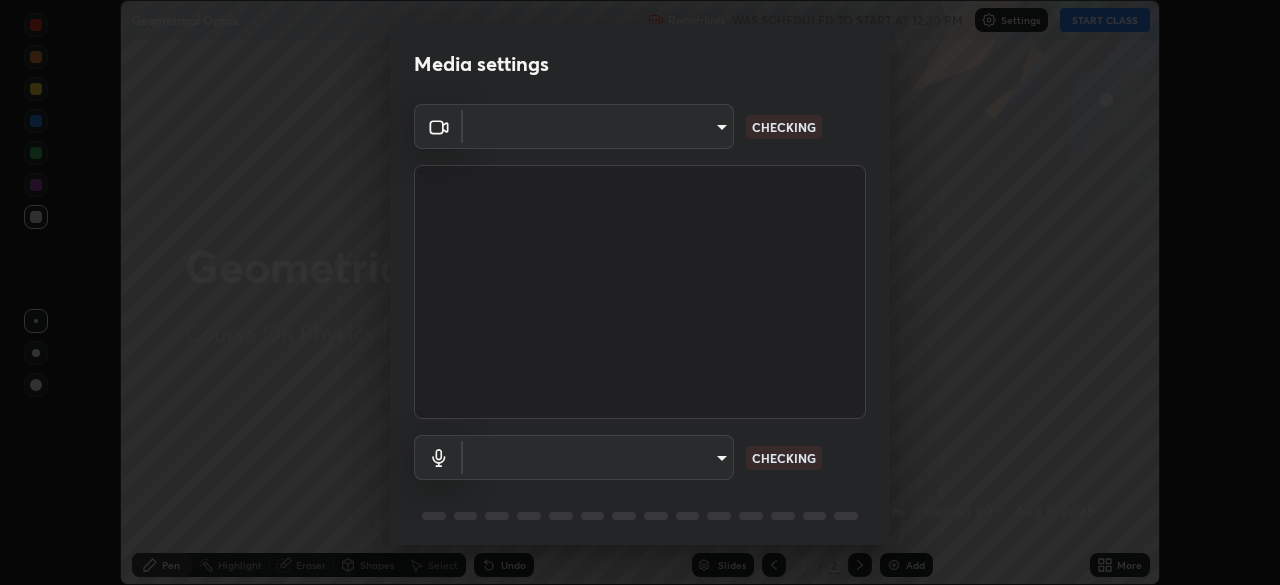 type on "57e3ca6dd86483d2bfa20ddb5cc9cb6232c8fb2c34ea93961d8bdc2c07e3a664" 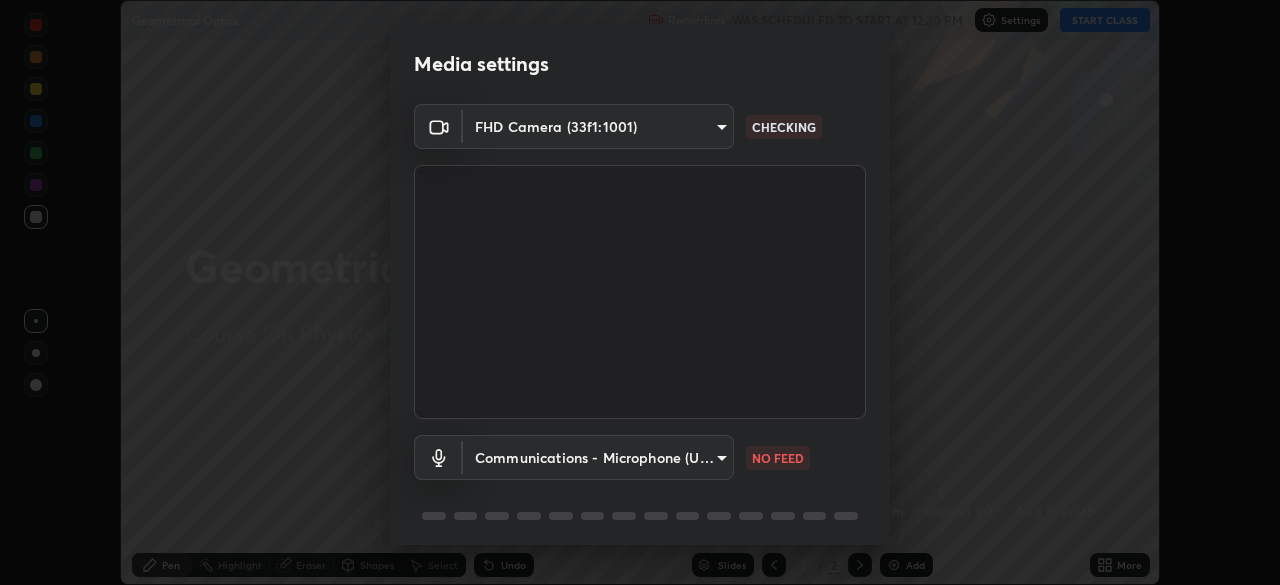 click on "Erase all Geometrical Optics Recording WAS SCHEDULED TO START AT 12:30 PM Settings START CLASS Setting up your live class Geometrical Optics • L90 of Course On Physics for JEE Excel 2 2026 [FIRST] [LAST] Pen Highlight Eraser Shapes Select Undo Slides 2 / 2 Add More No doubts shared Encourage your learners to ask a doubt for better clarity Report an issue Reason for reporting Buffering Chat not working Audio - Video sync issue Educator video quality low ​ Attach an image Report Media settings FHD Camera ([HASH]) [HASH] CHECKING Communications - Microphone (USB Audio Device) communications NO FEED 1 / 5 Next" at bounding box center [640, 292] 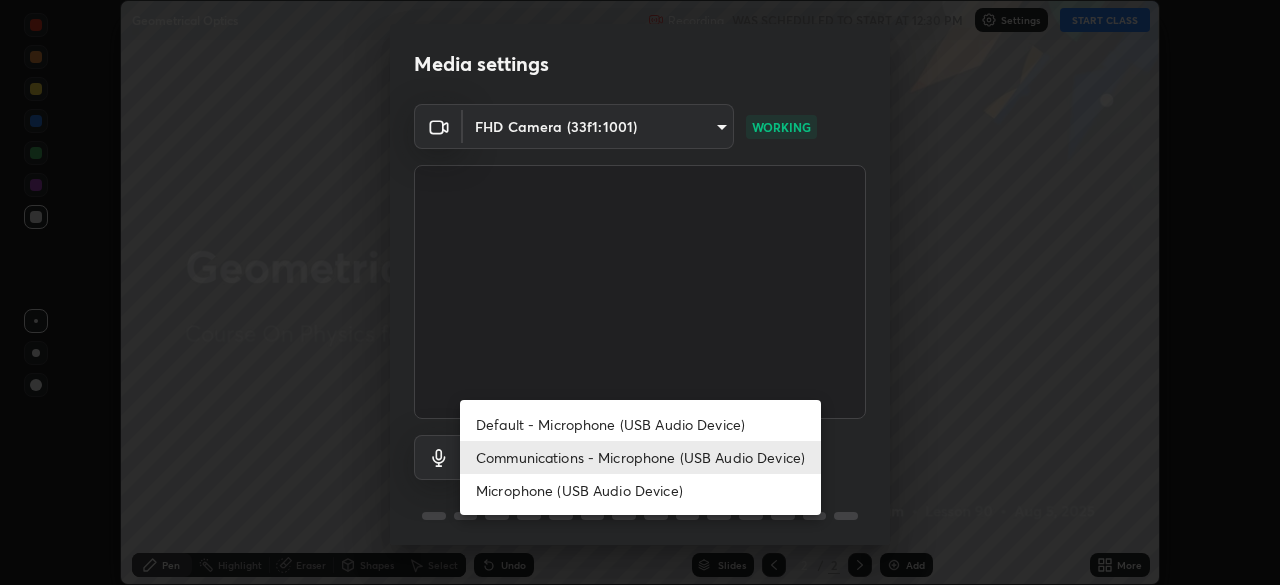 click on "Default - Microphone (USB Audio Device)" at bounding box center (640, 424) 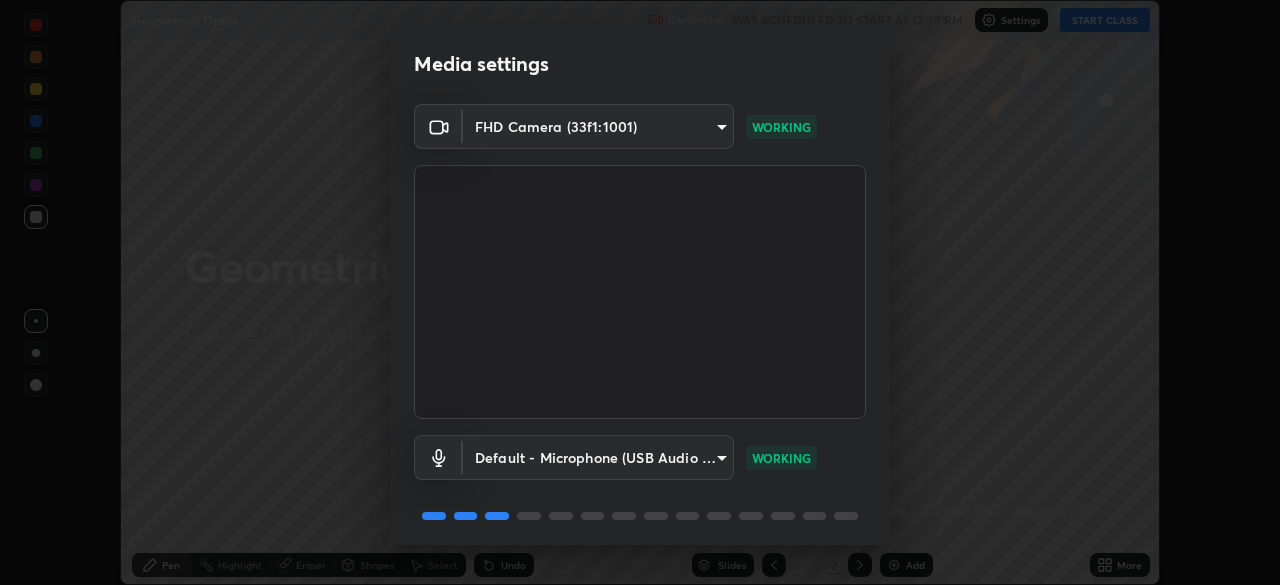 scroll, scrollTop: 71, scrollLeft: 0, axis: vertical 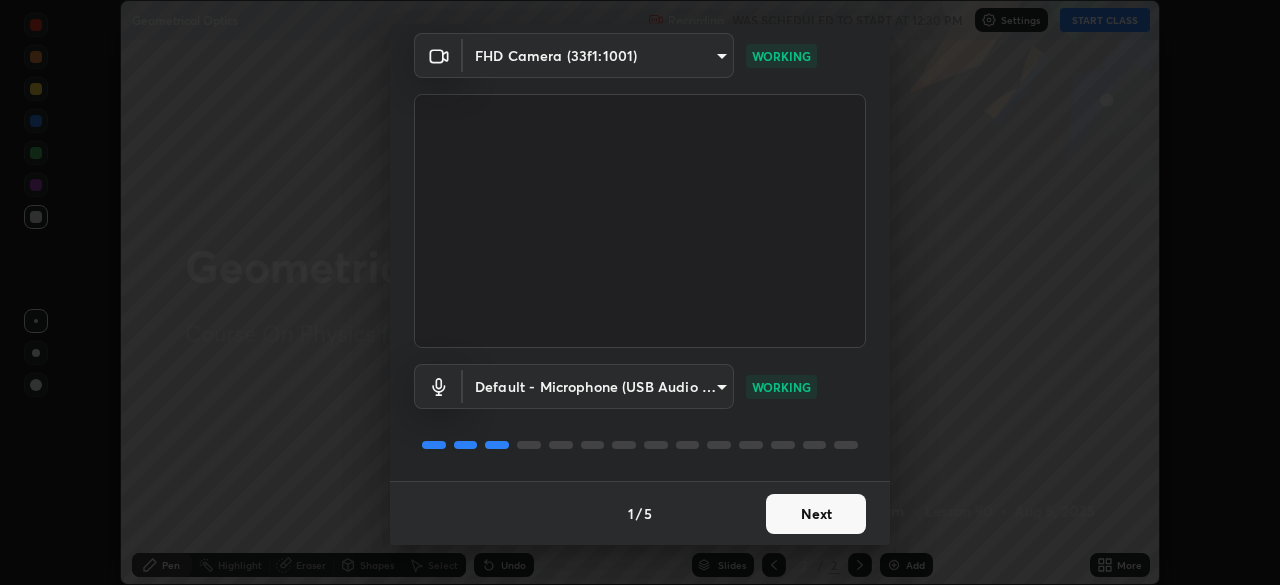 click on "Next" at bounding box center [816, 514] 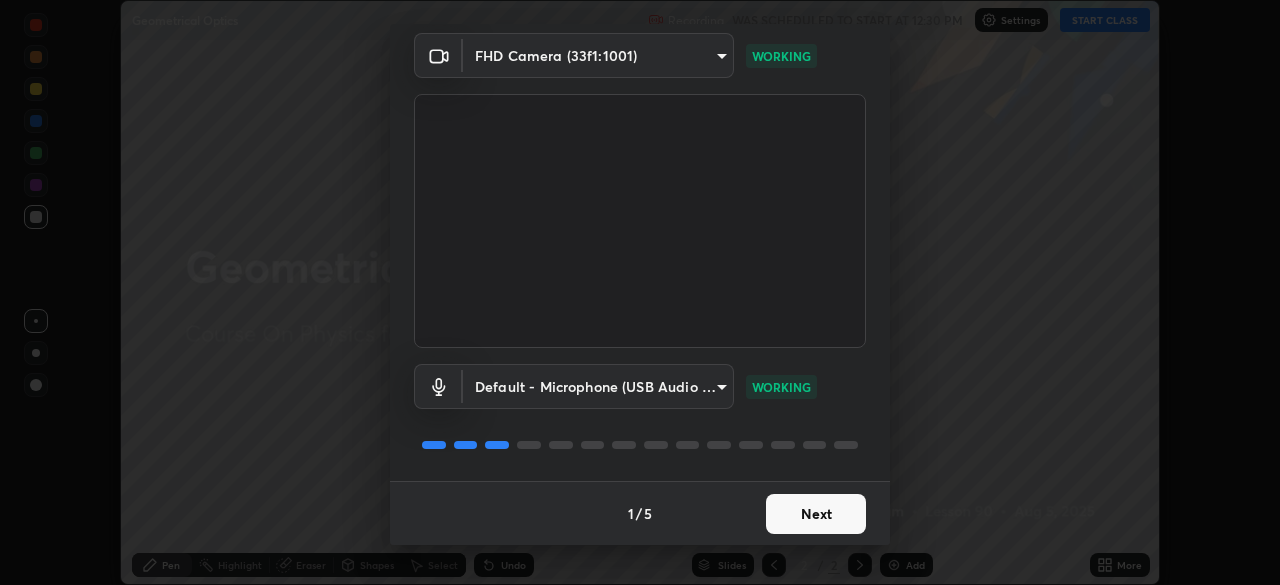 scroll, scrollTop: 0, scrollLeft: 0, axis: both 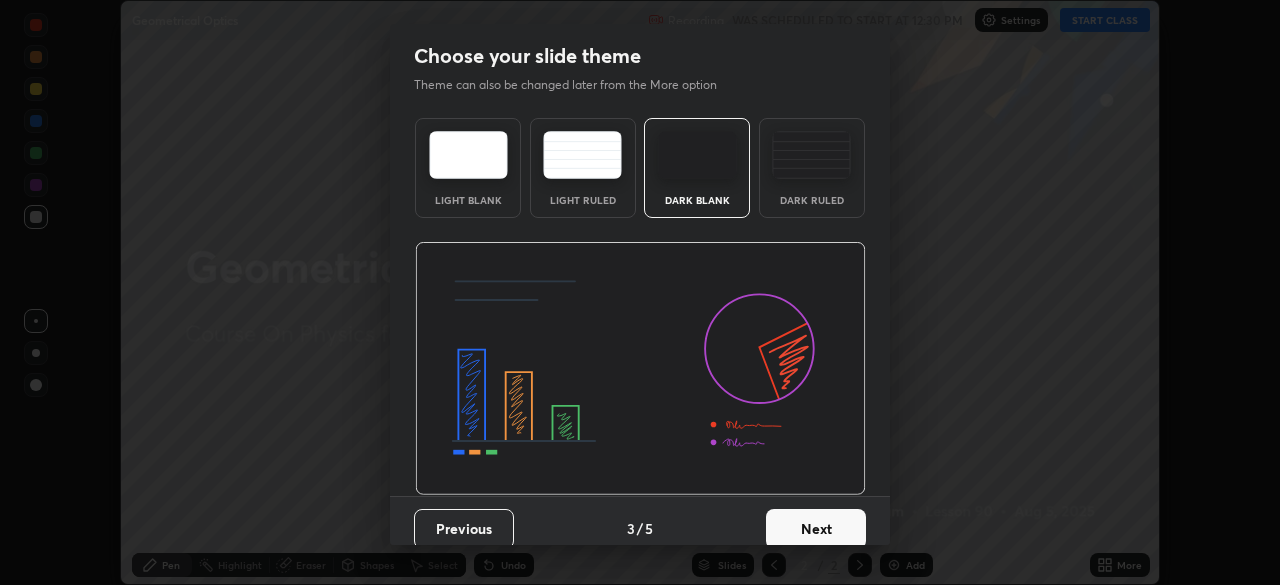 click on "Next" at bounding box center [816, 529] 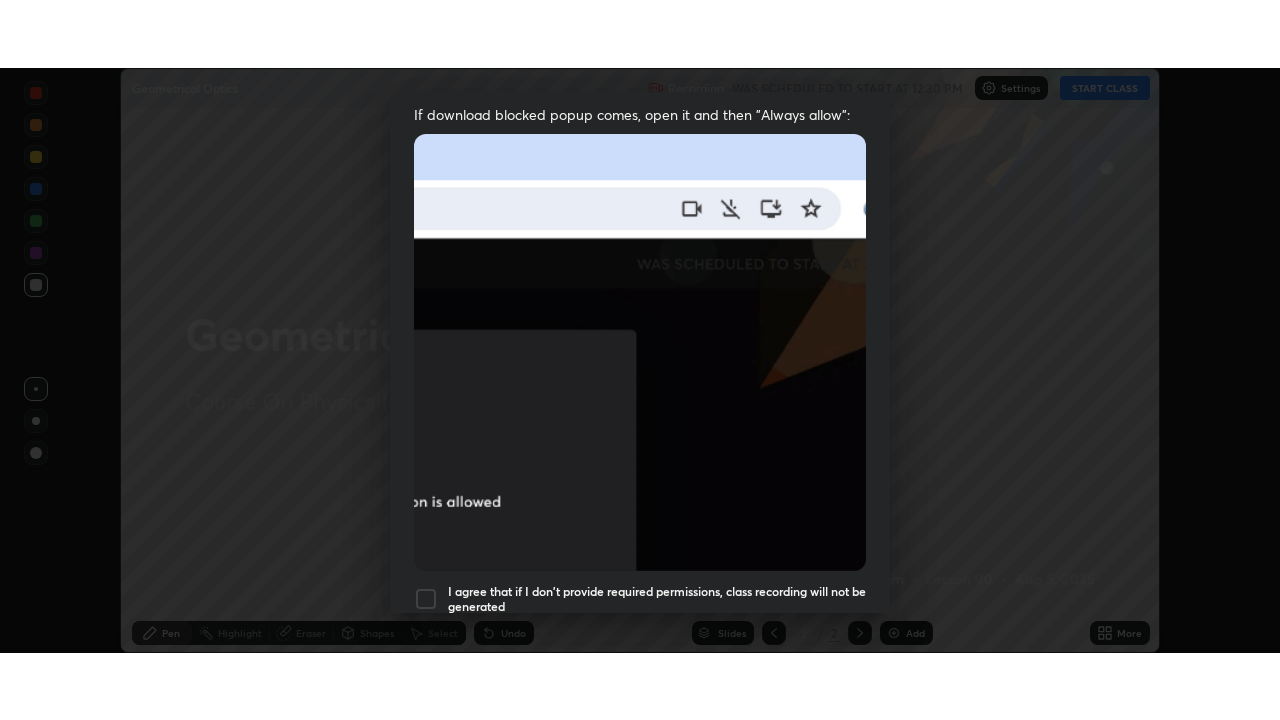 scroll, scrollTop: 479, scrollLeft: 0, axis: vertical 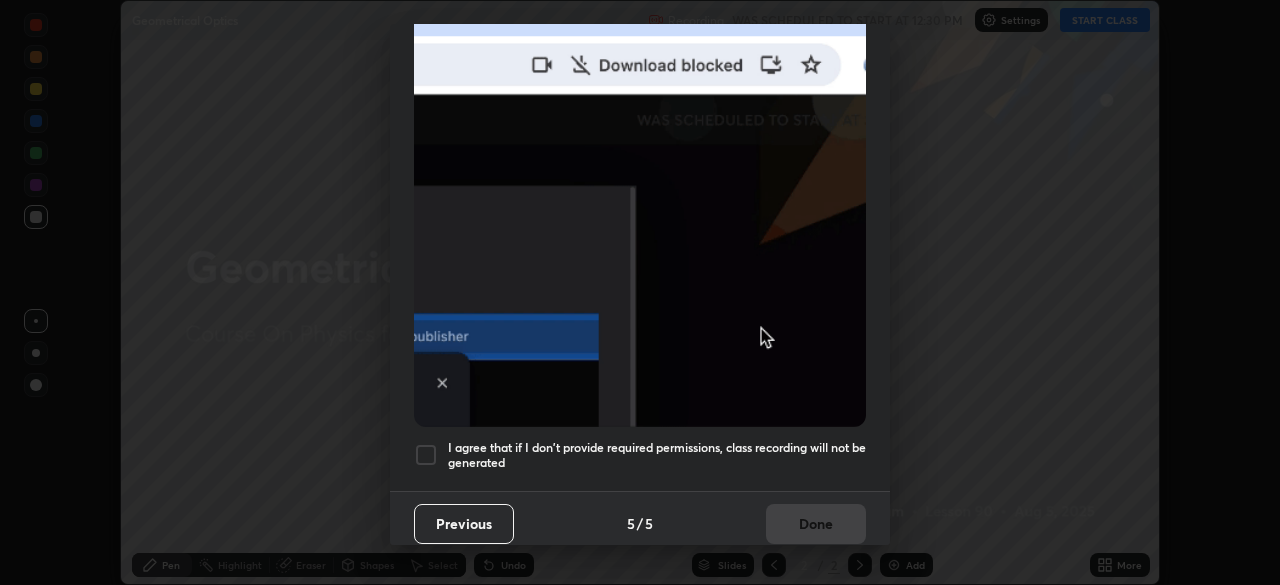 click at bounding box center [426, 455] 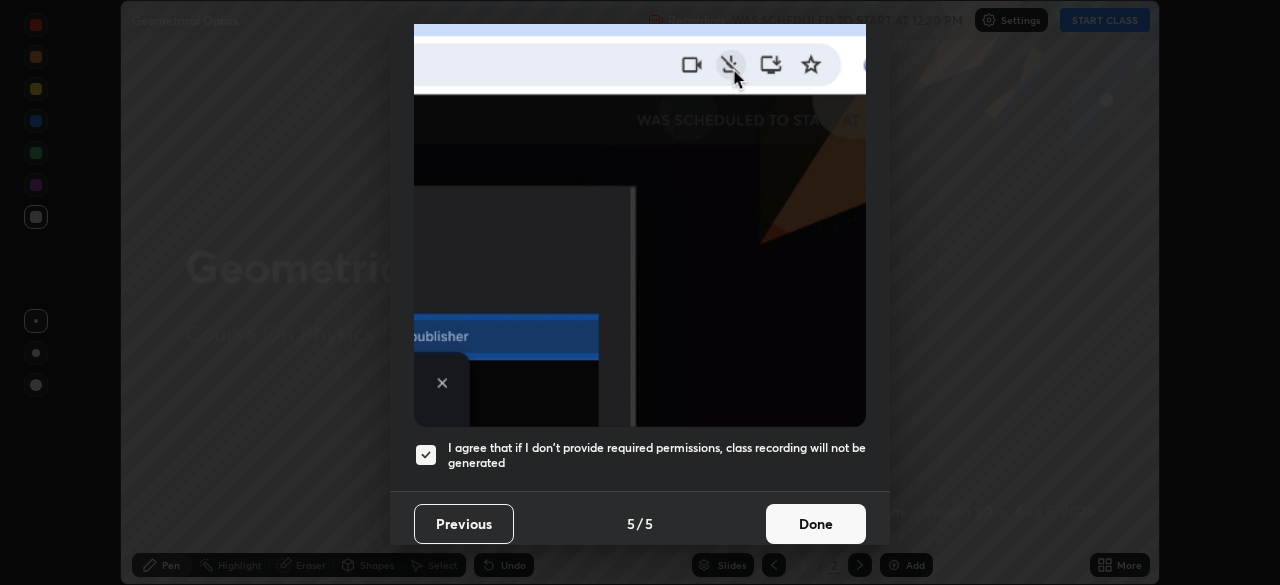 click on "Done" at bounding box center [816, 524] 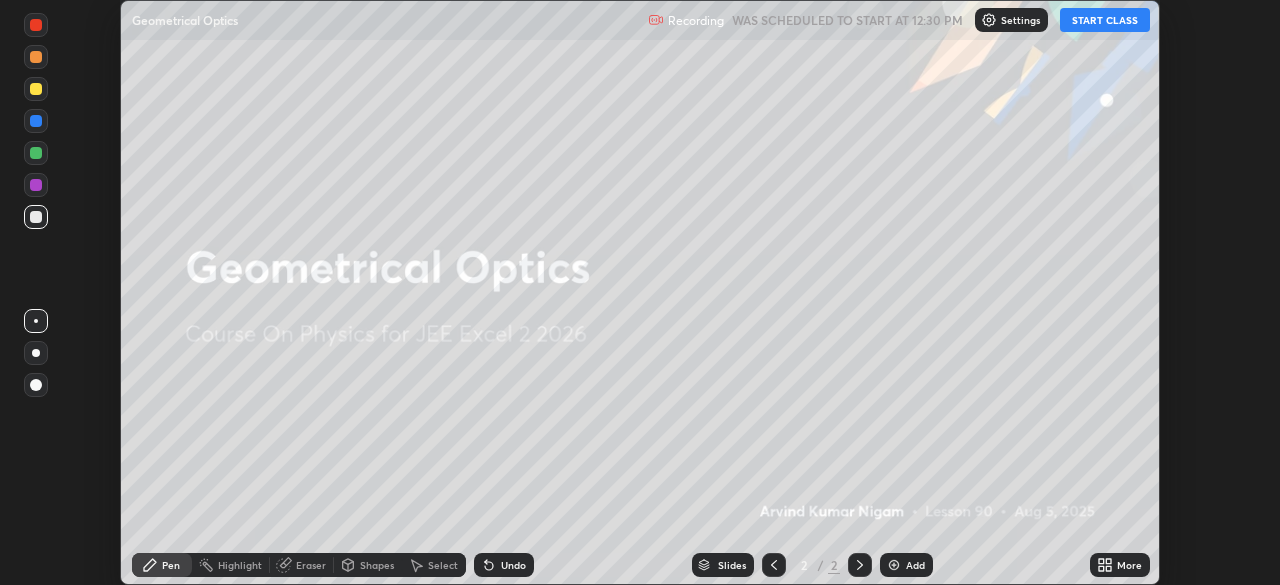 click on "START CLASS" at bounding box center [1105, 20] 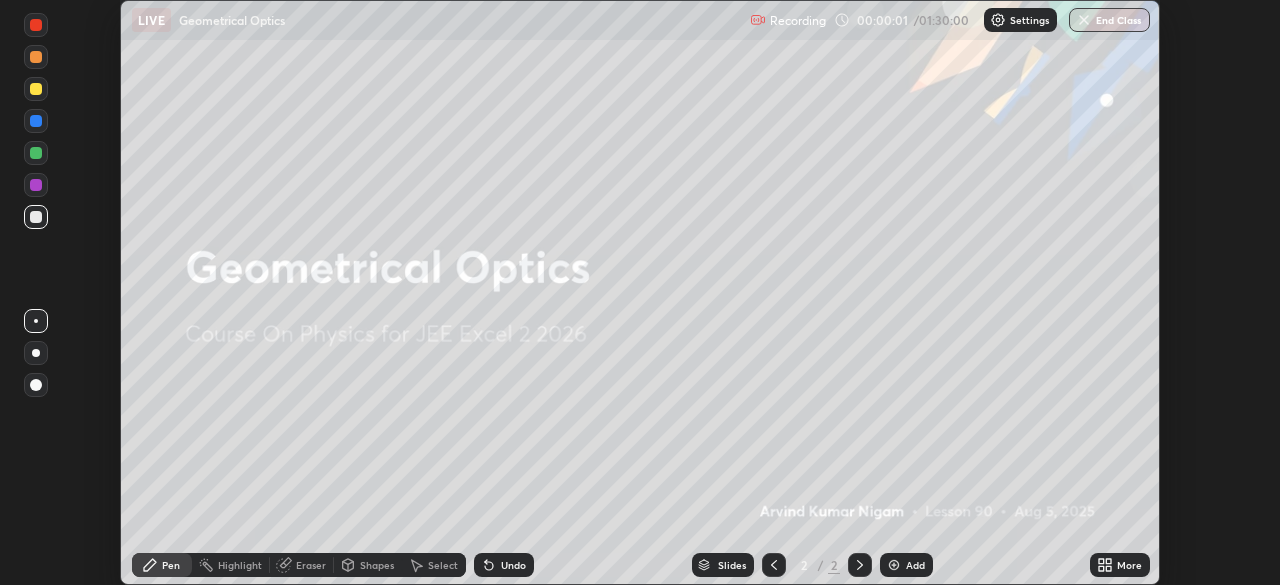 click on "More" at bounding box center [1129, 565] 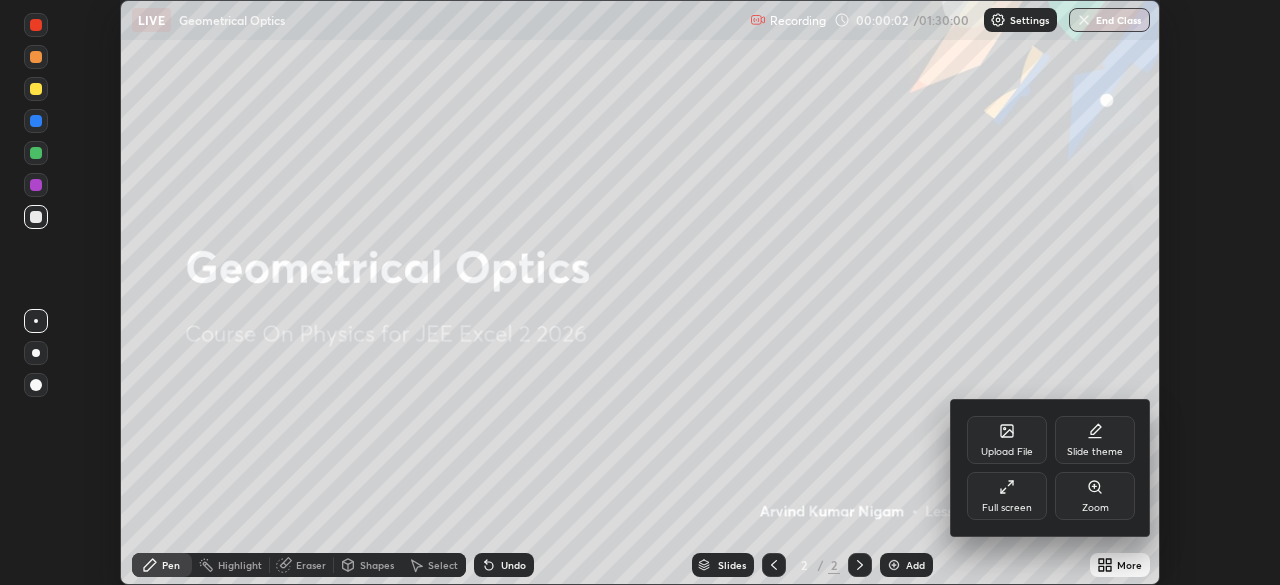 click on "Full screen" at bounding box center (1007, 496) 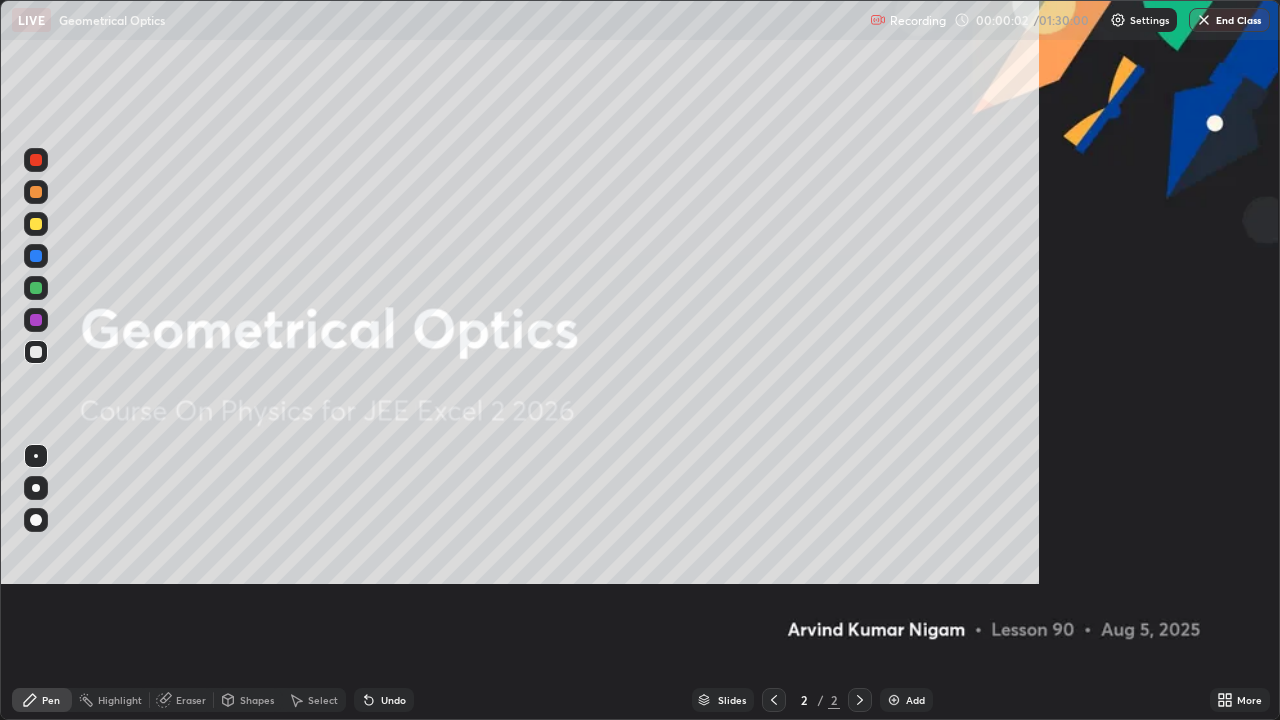 scroll, scrollTop: 99280, scrollLeft: 98720, axis: both 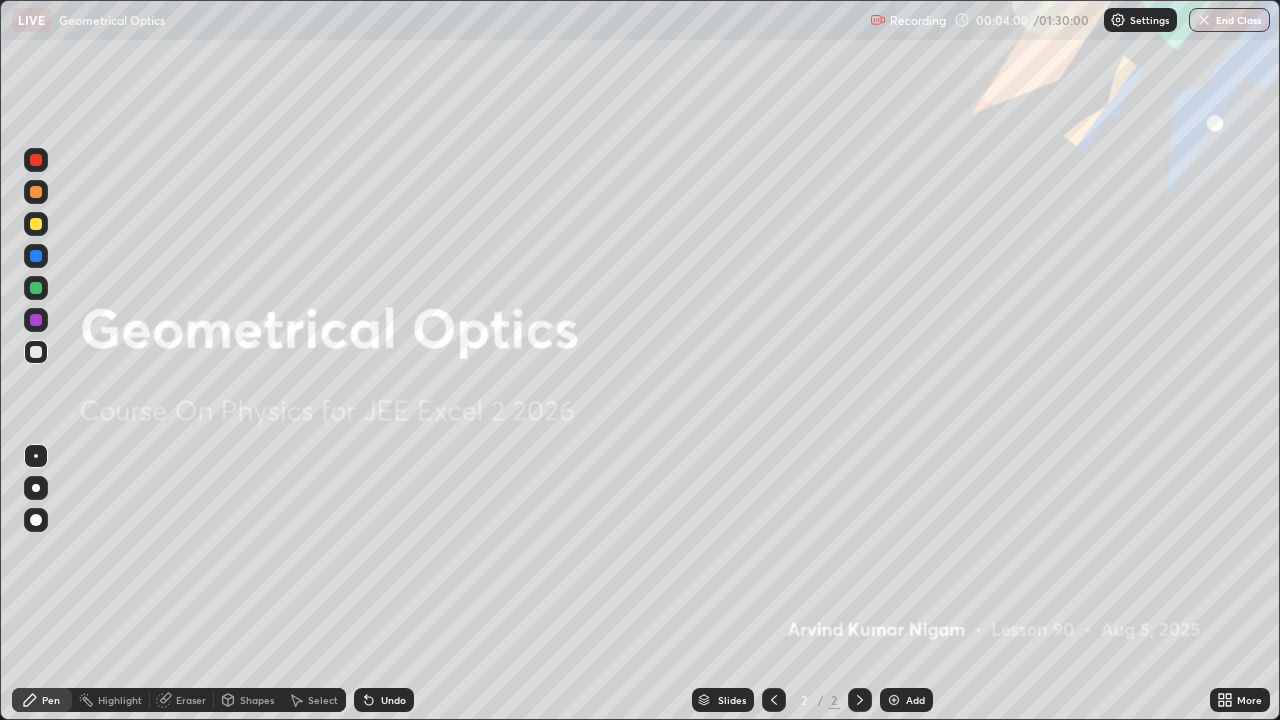 click on "Add" at bounding box center (906, 700) 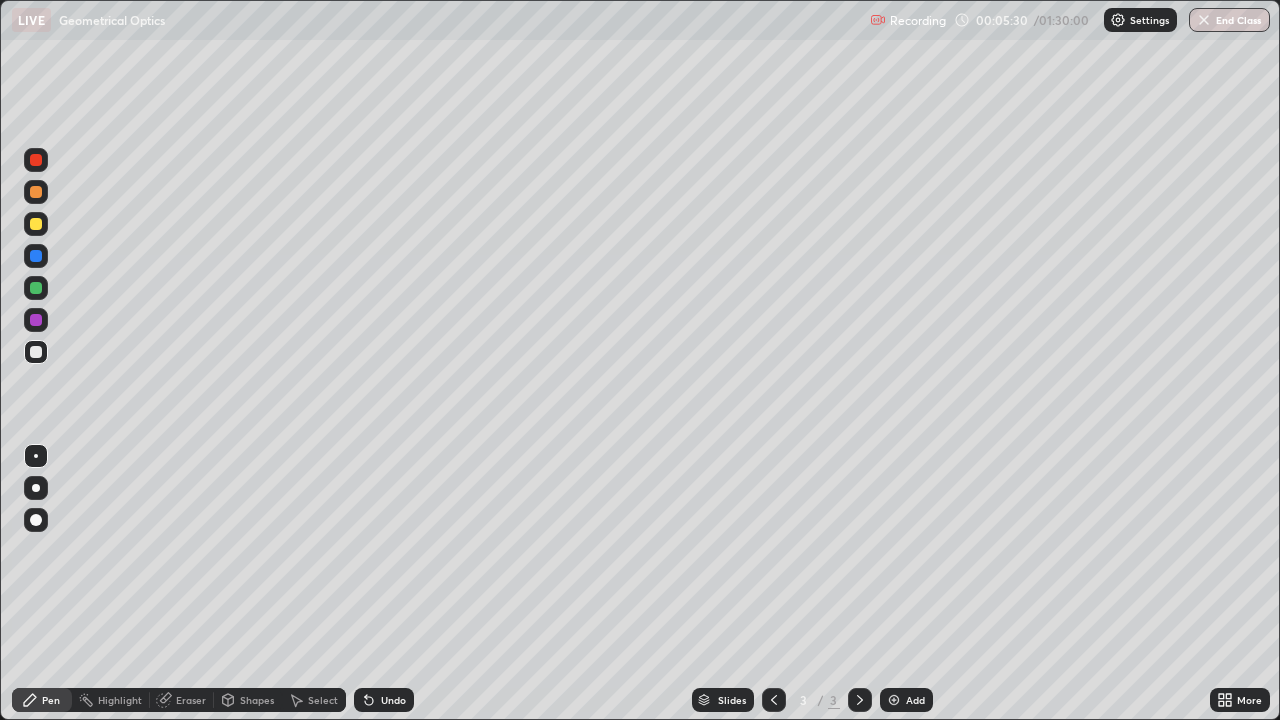 click at bounding box center (36, 352) 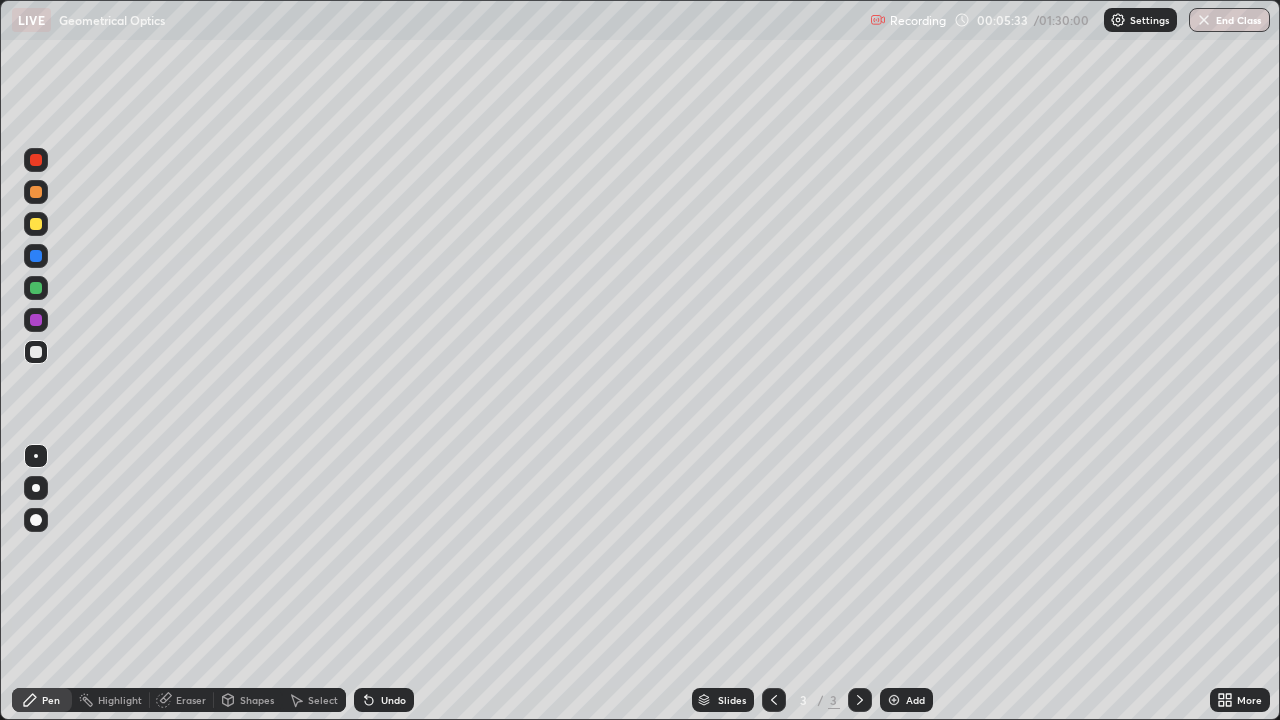 click 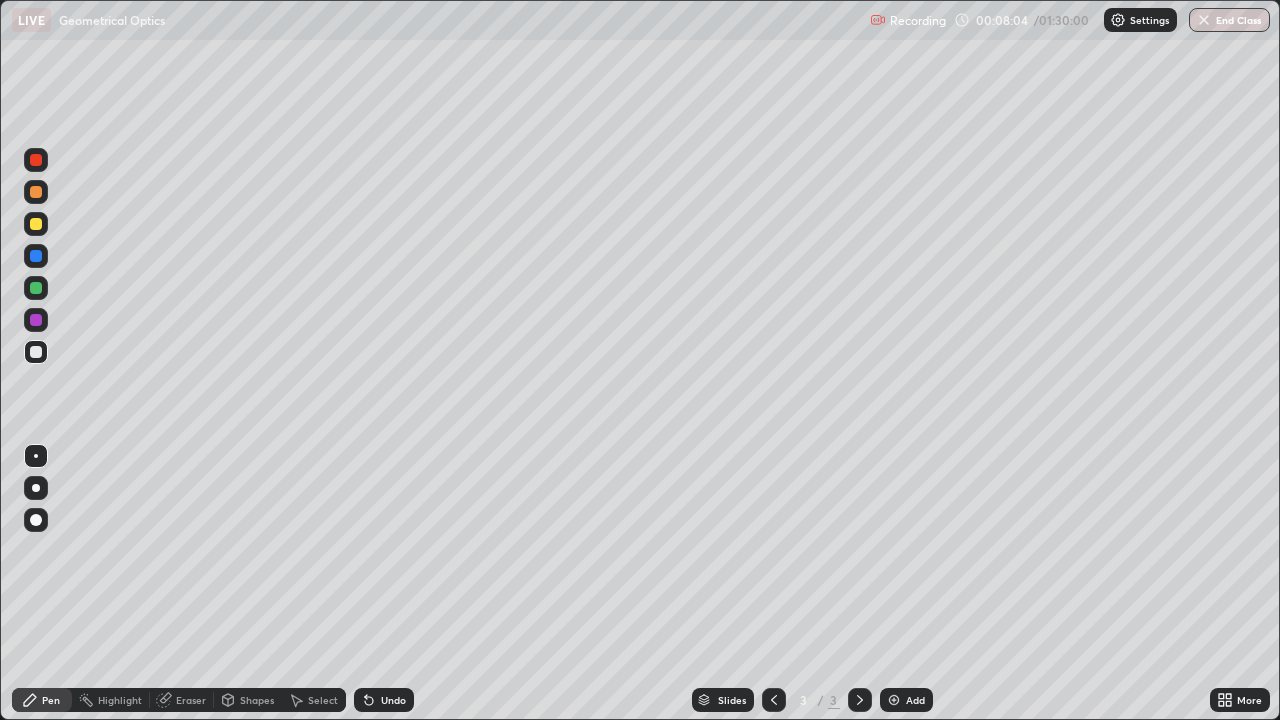 click on "Undo" at bounding box center [393, 700] 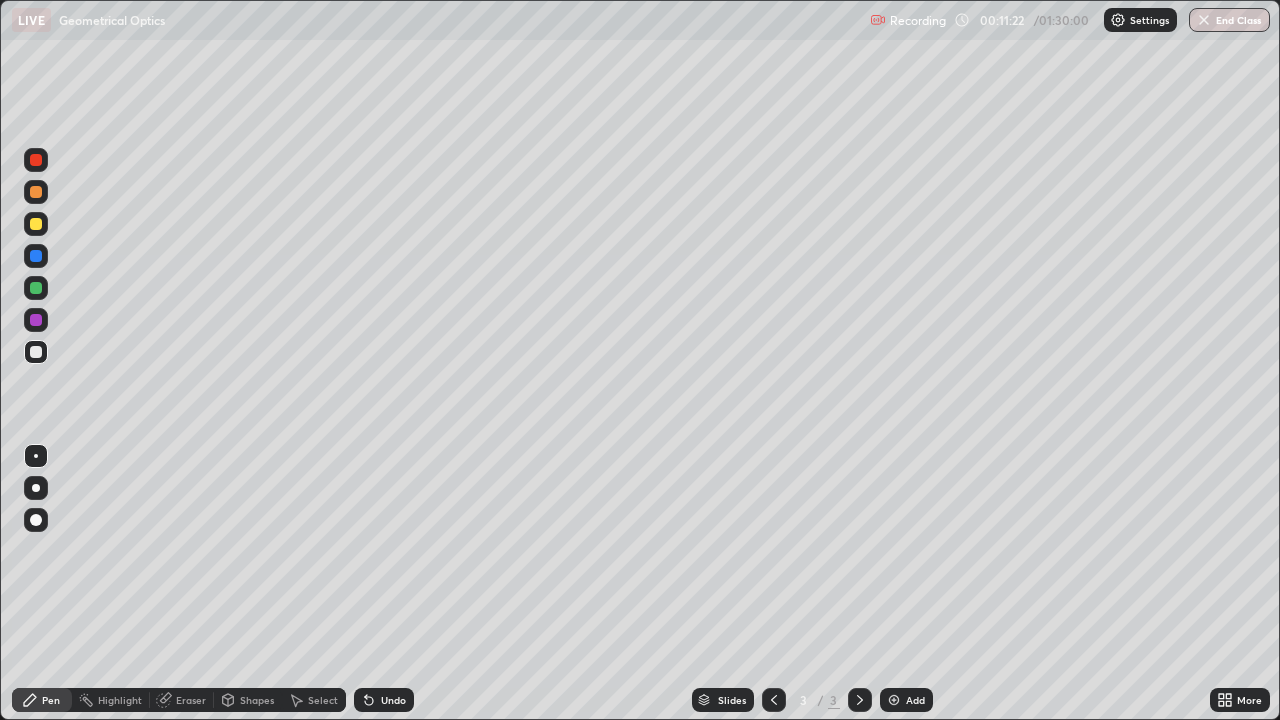 click on "Add" at bounding box center [915, 700] 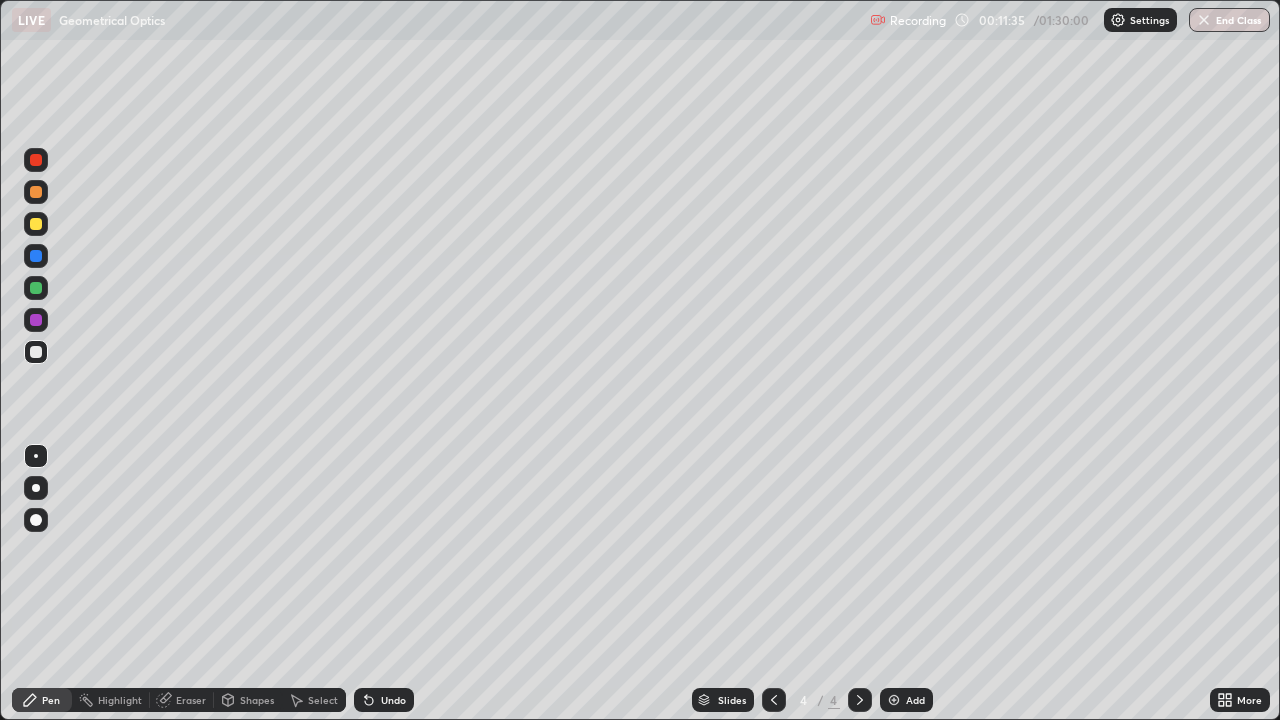 click at bounding box center [36, 352] 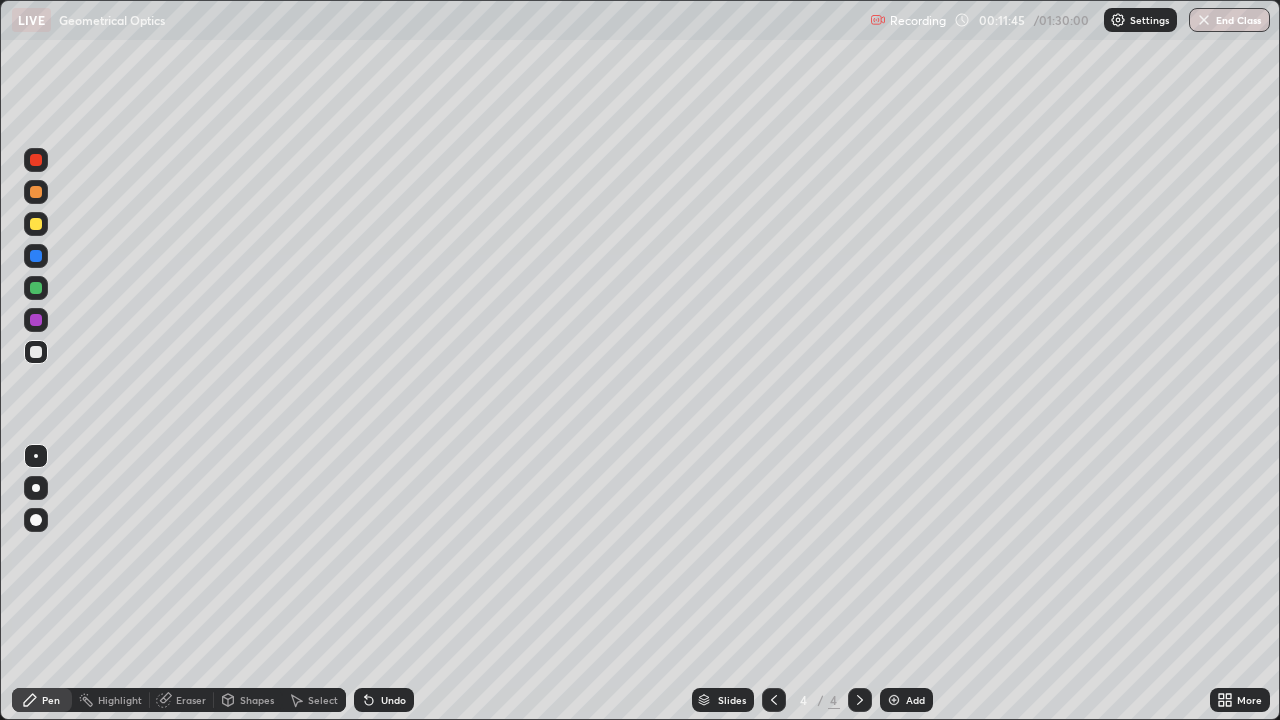 click on "Undo" at bounding box center [393, 700] 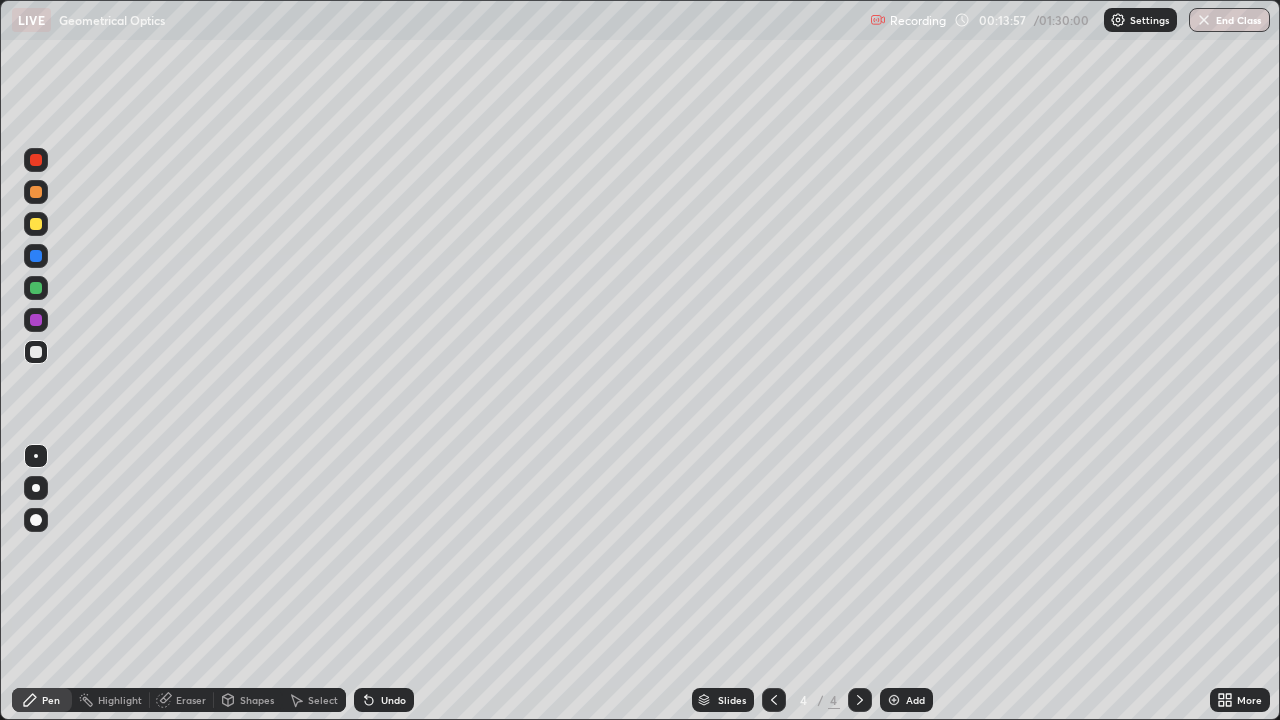 click on "Undo" at bounding box center (393, 700) 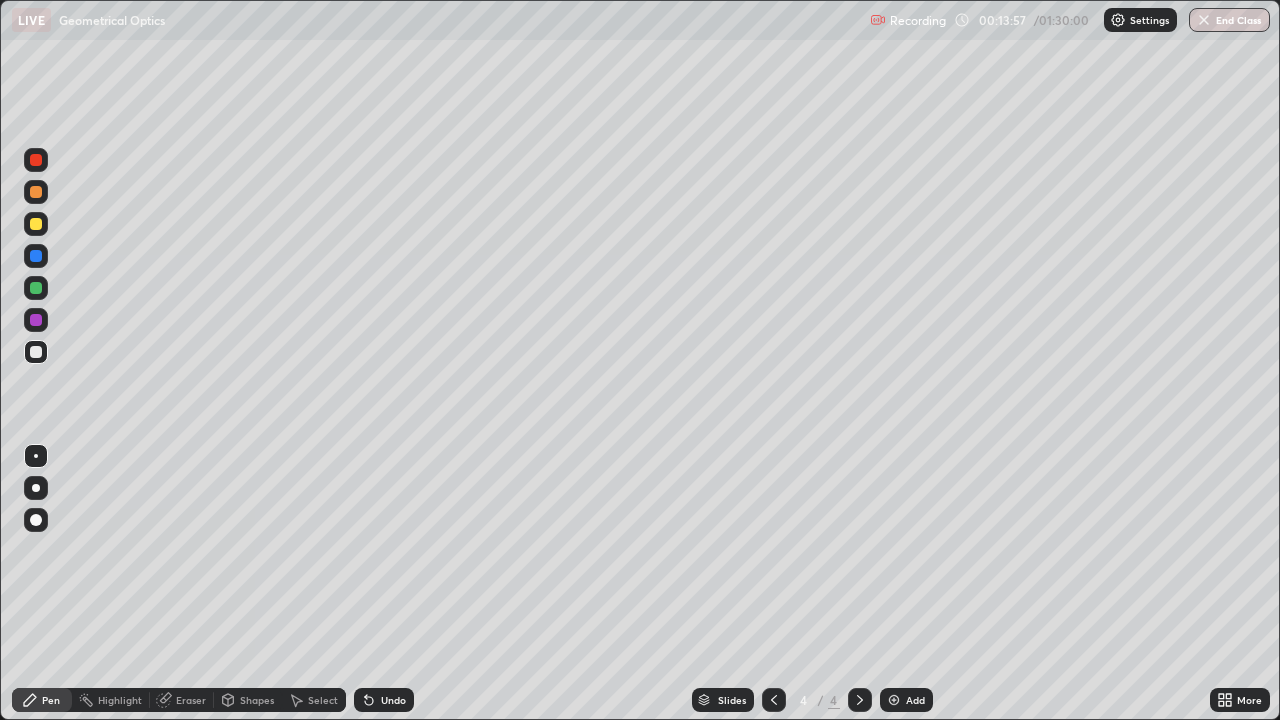 click on "Undo" at bounding box center (384, 700) 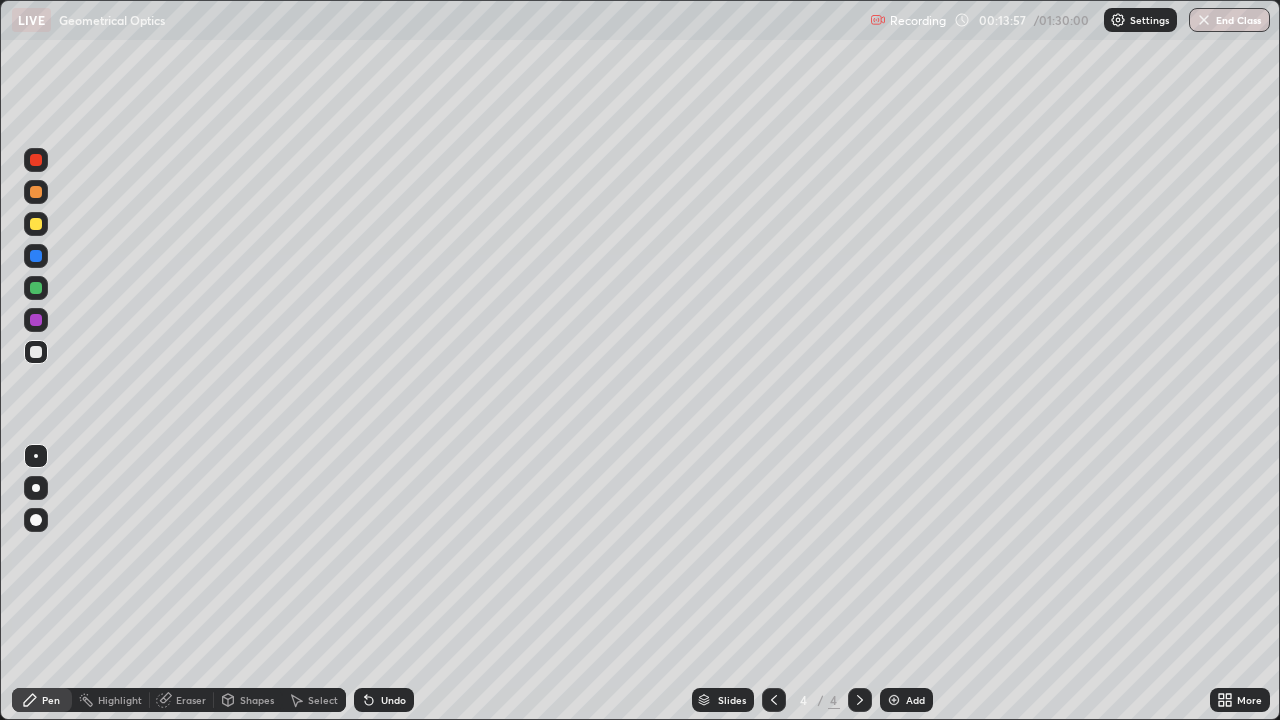 click on "Undo" at bounding box center [393, 700] 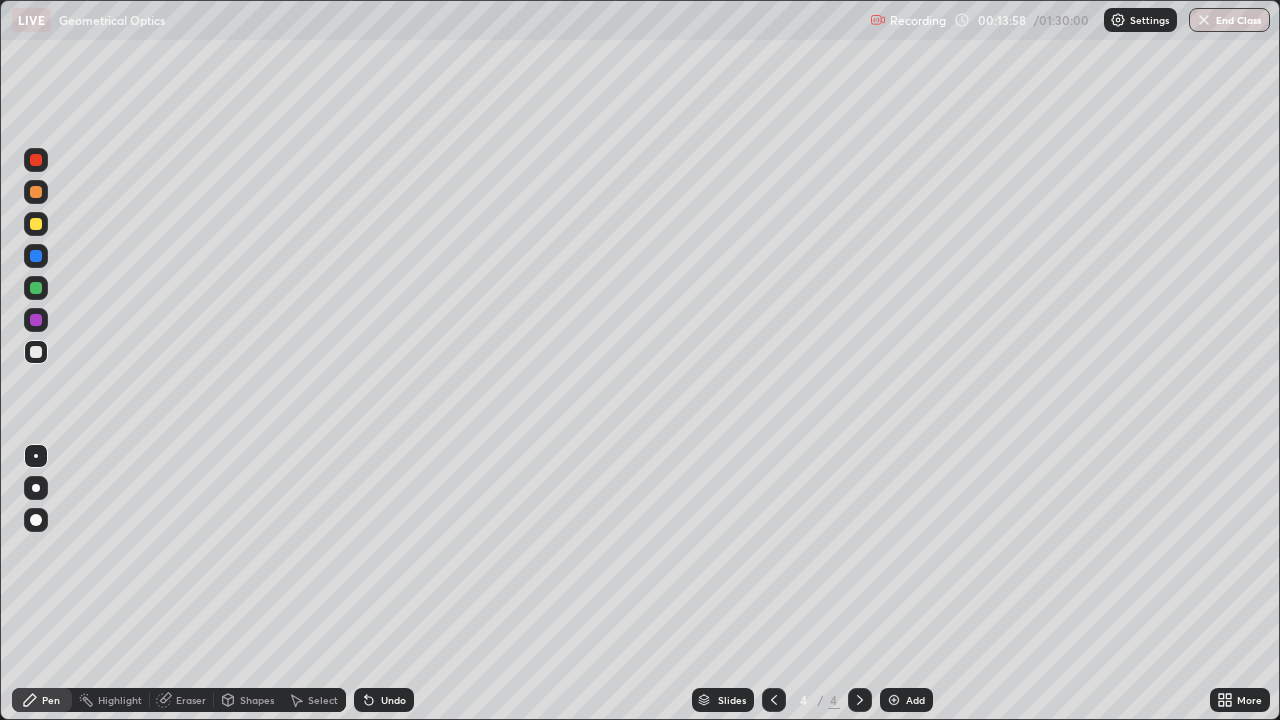 click on "Undo" at bounding box center [384, 700] 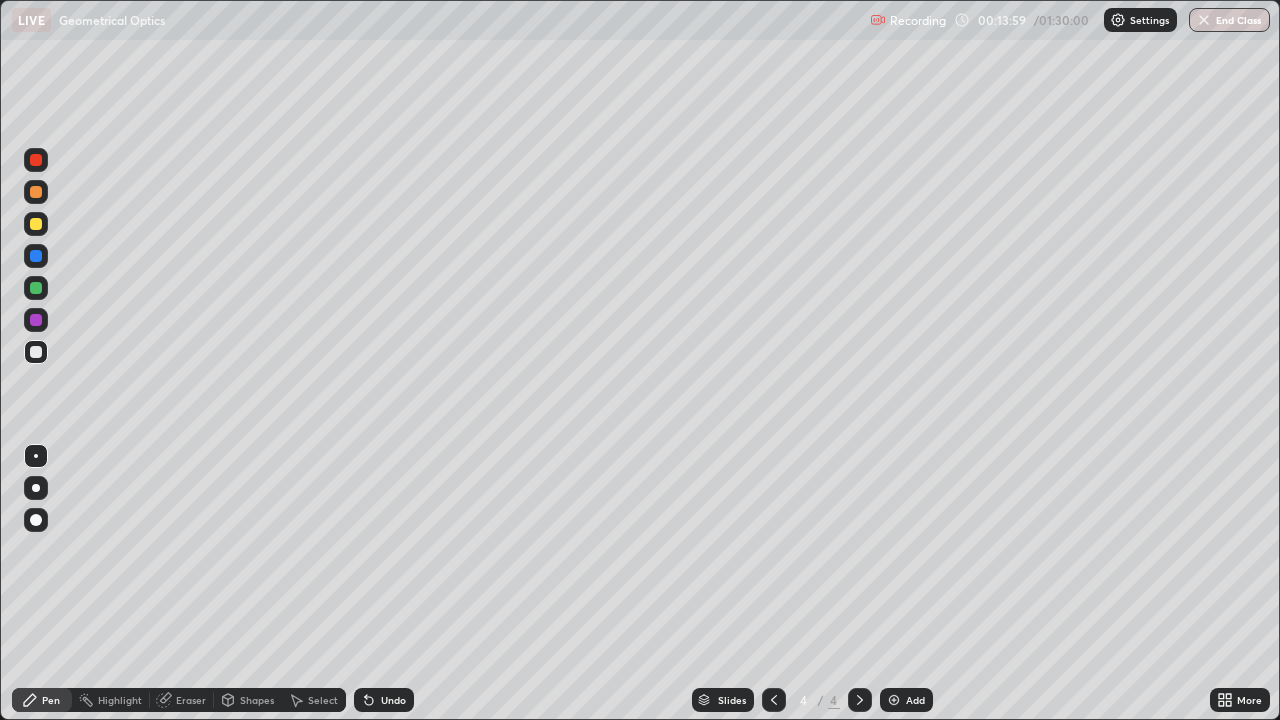 click on "Undo" at bounding box center (393, 700) 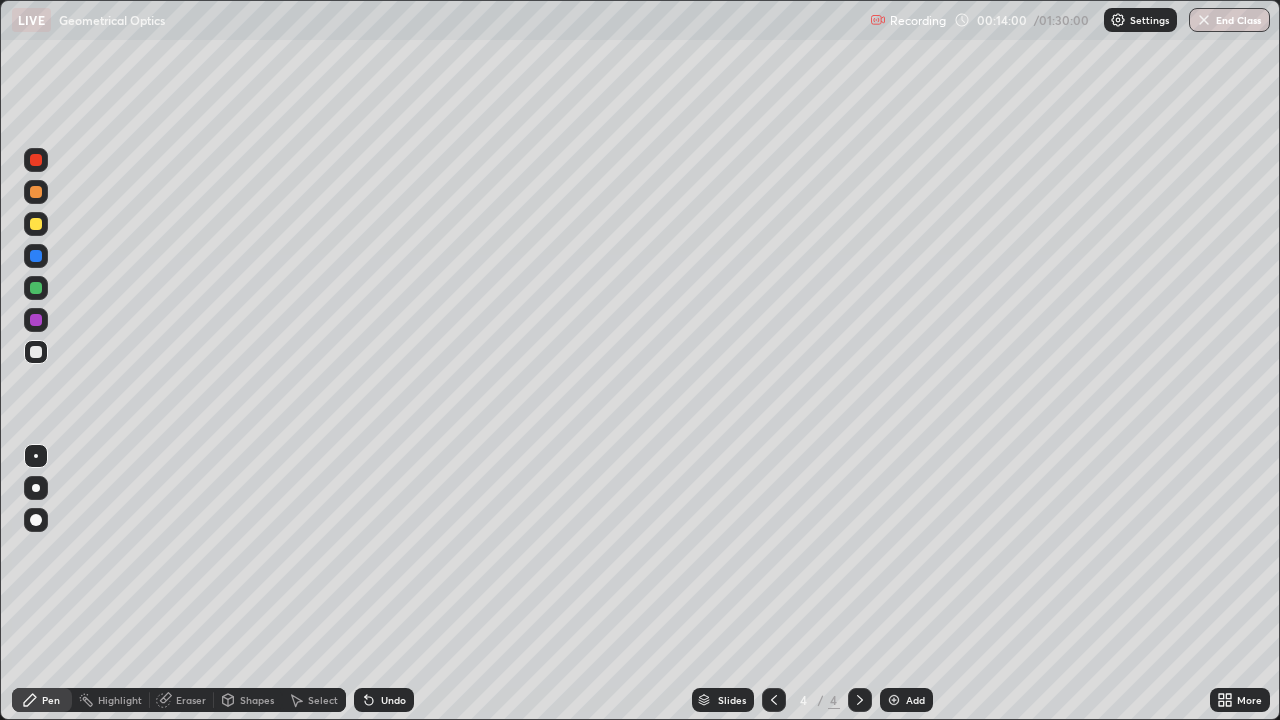 click on "Undo" at bounding box center (384, 700) 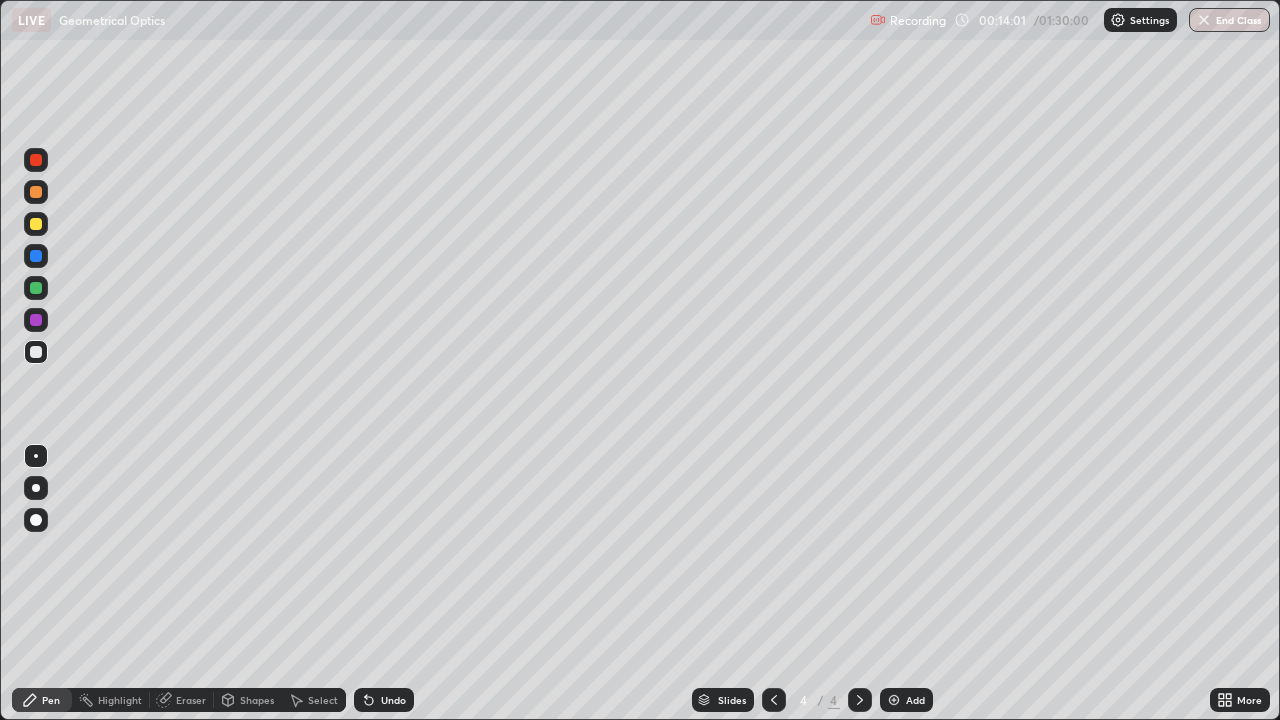 click on "Undo" at bounding box center (384, 700) 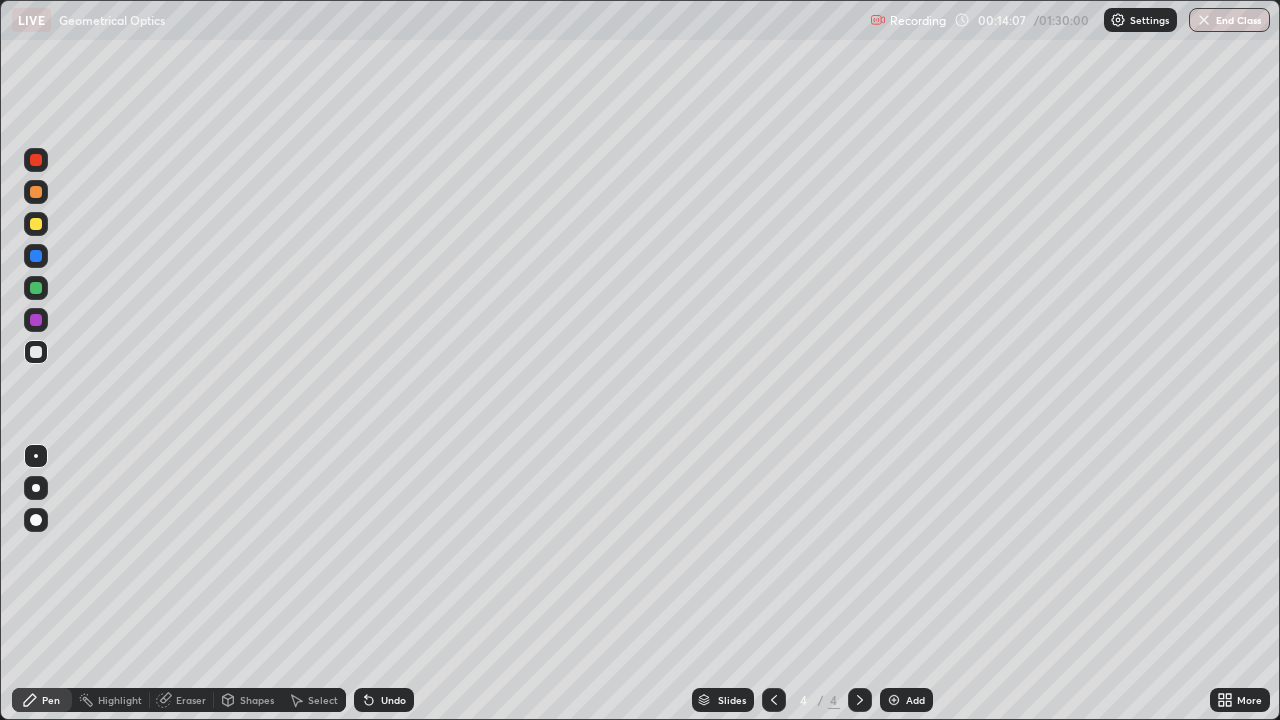 click at bounding box center (36, 224) 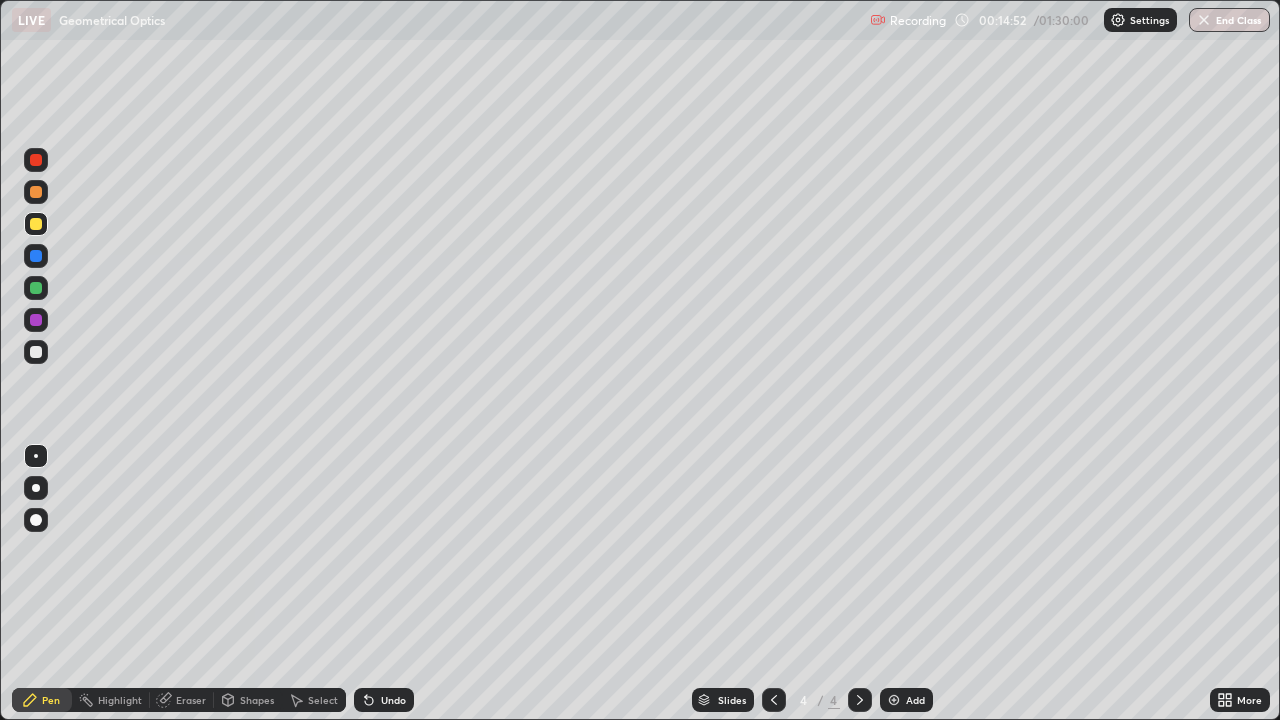 click at bounding box center [36, 352] 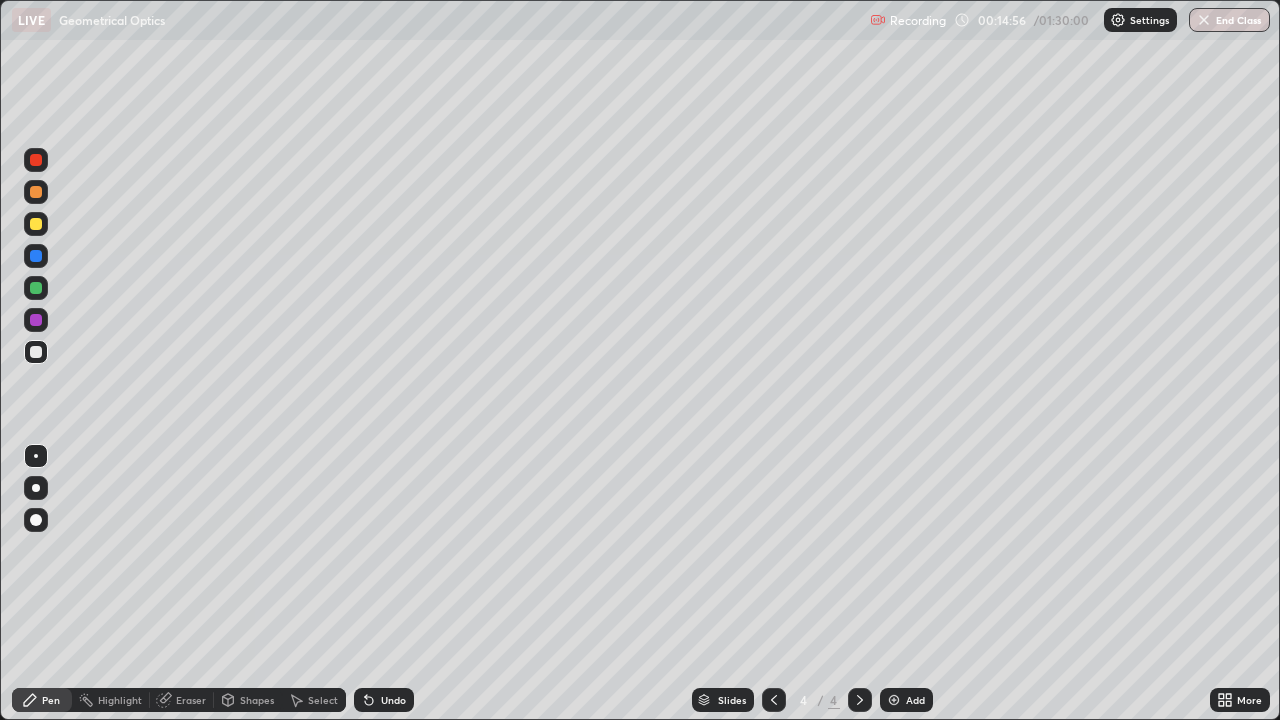 click 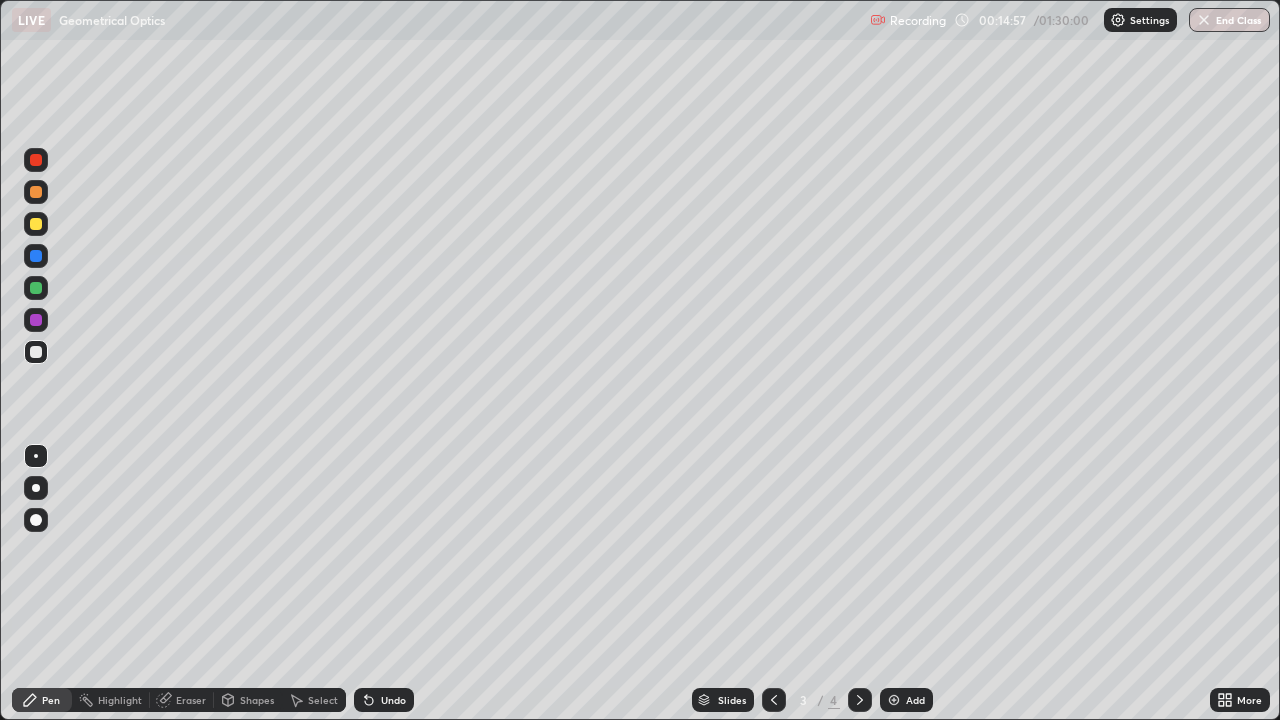 click at bounding box center (894, 700) 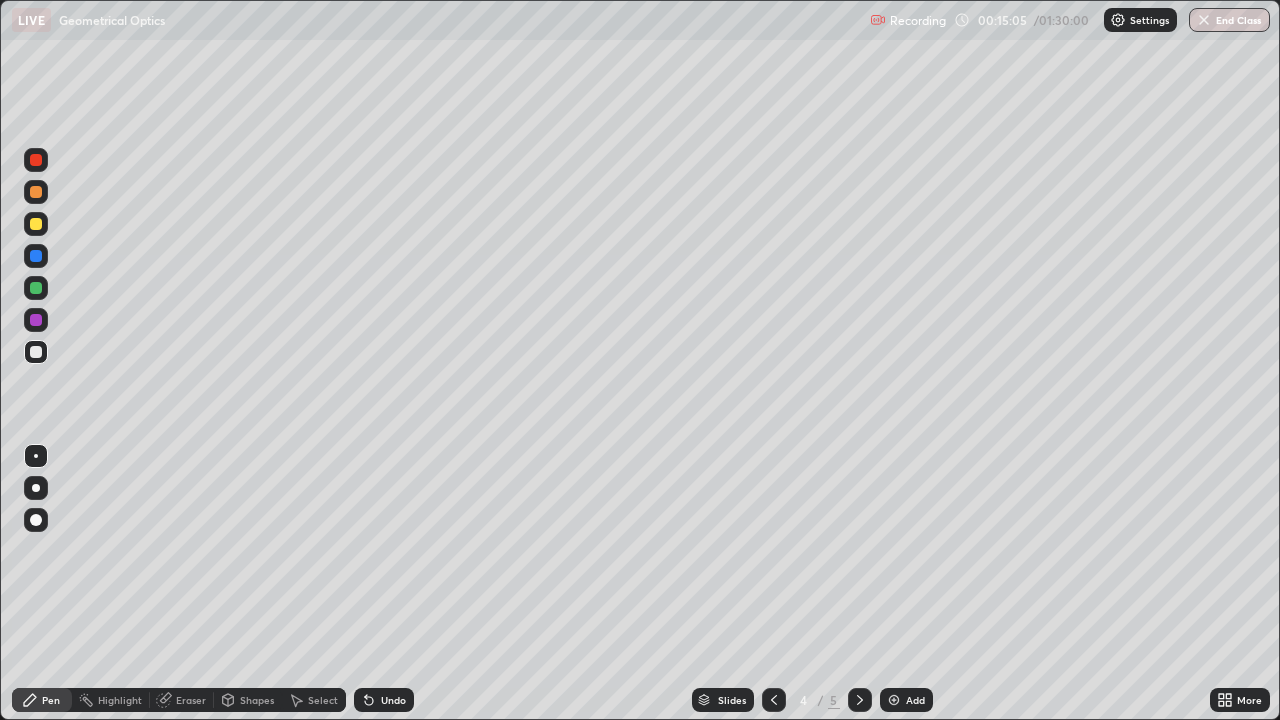click on "Undo" at bounding box center (384, 700) 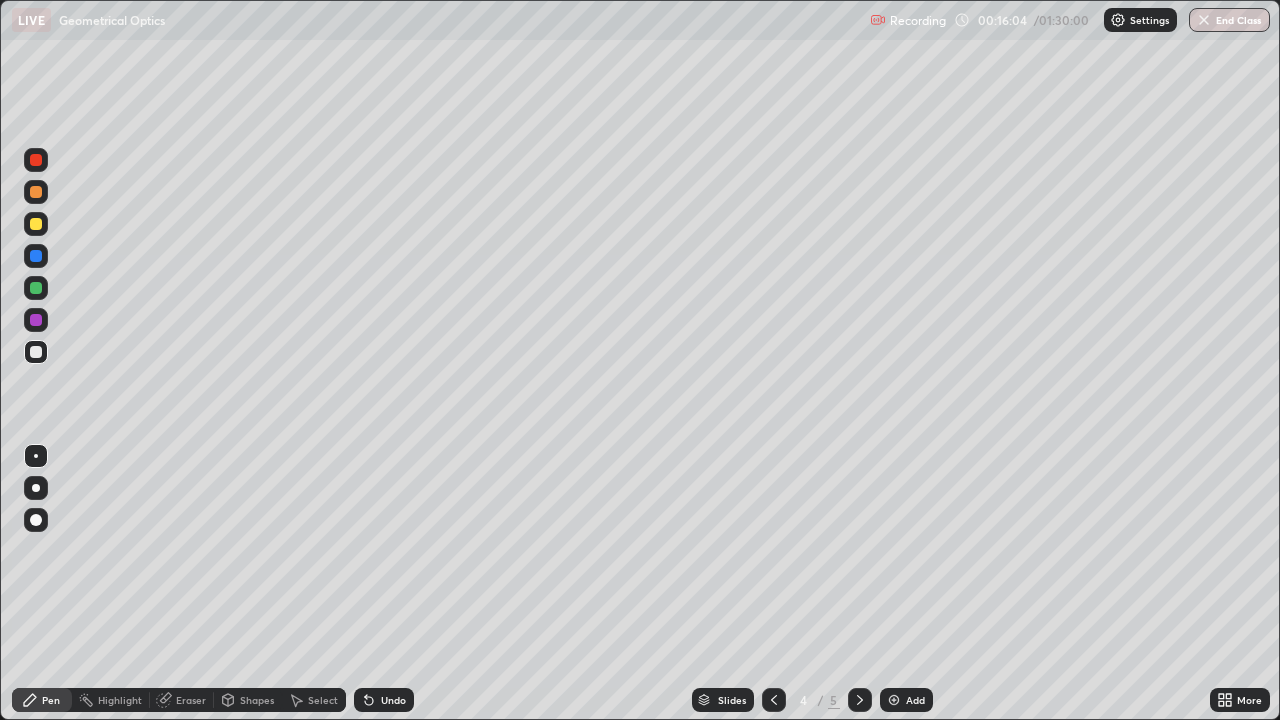 click 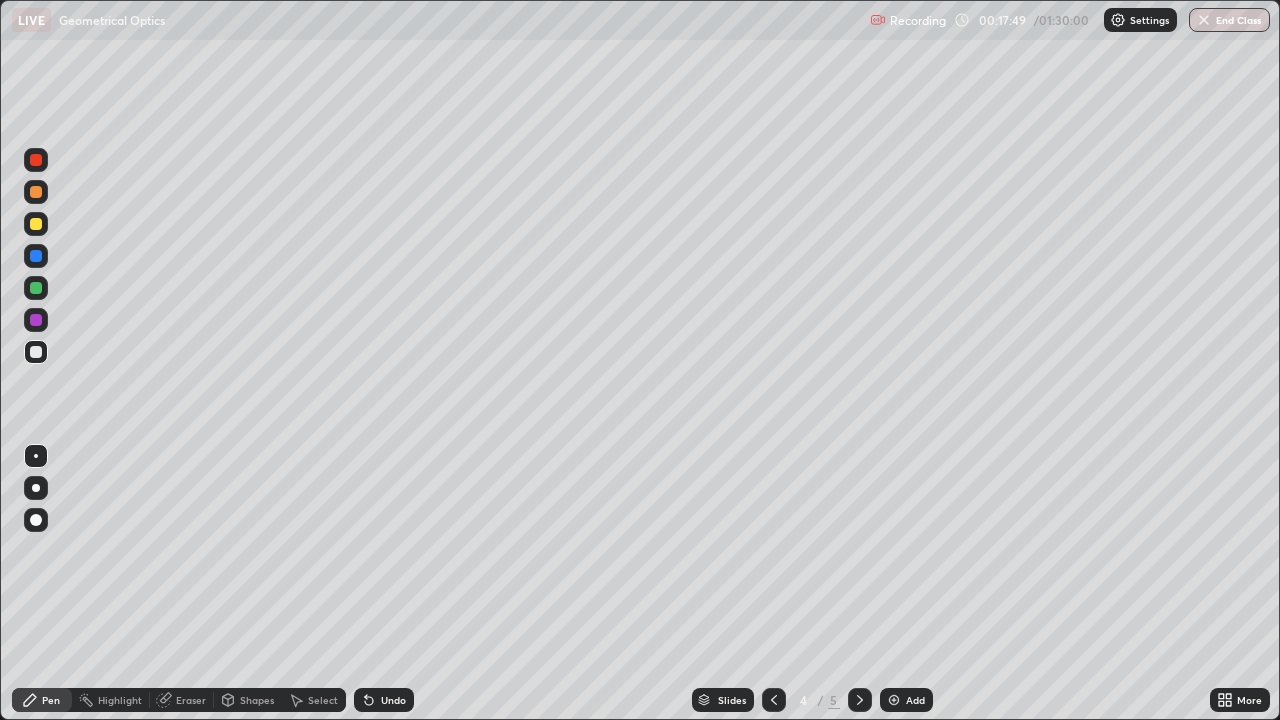 click on "Eraser" at bounding box center (191, 700) 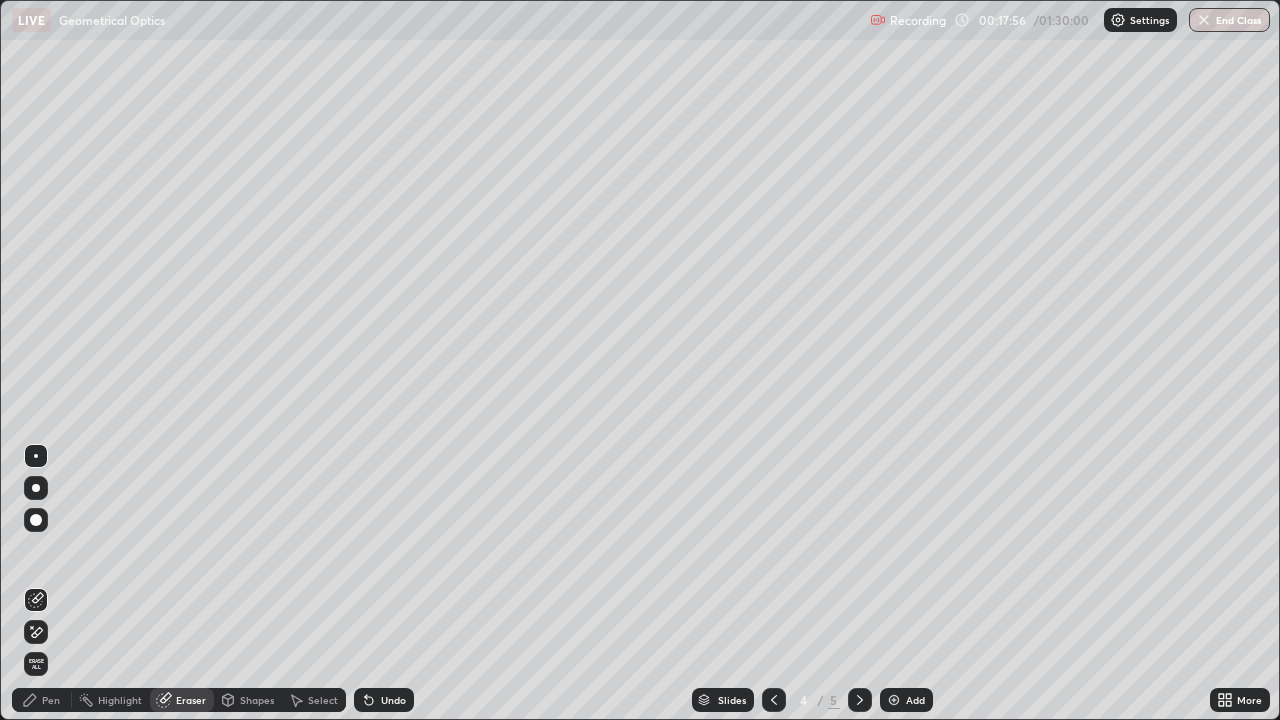 click on "Pen" at bounding box center [51, 700] 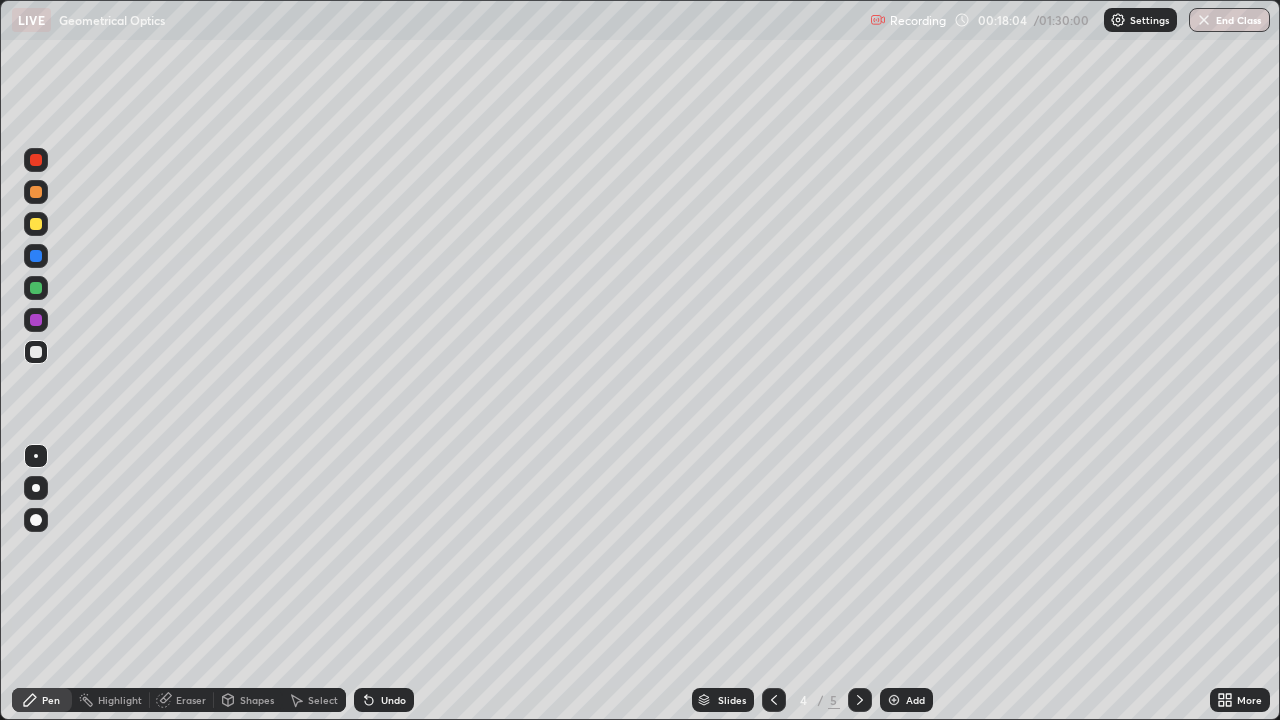 click on "Undo" at bounding box center [393, 700] 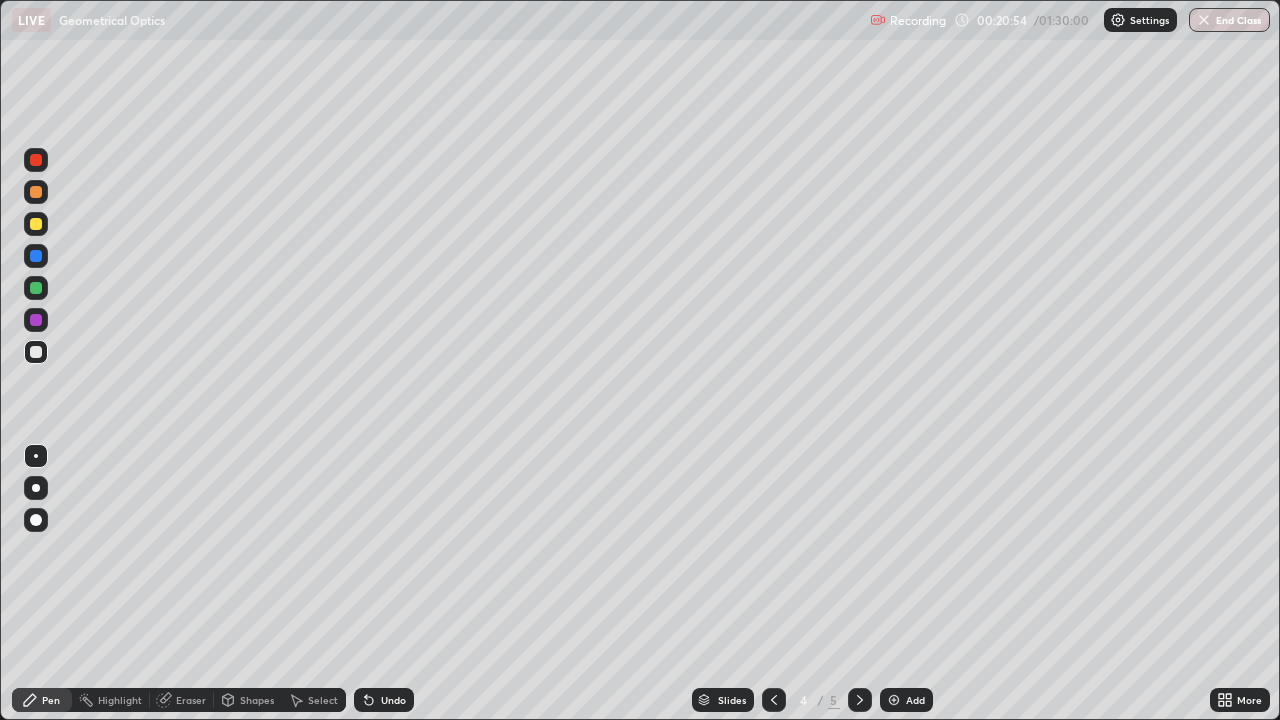 click 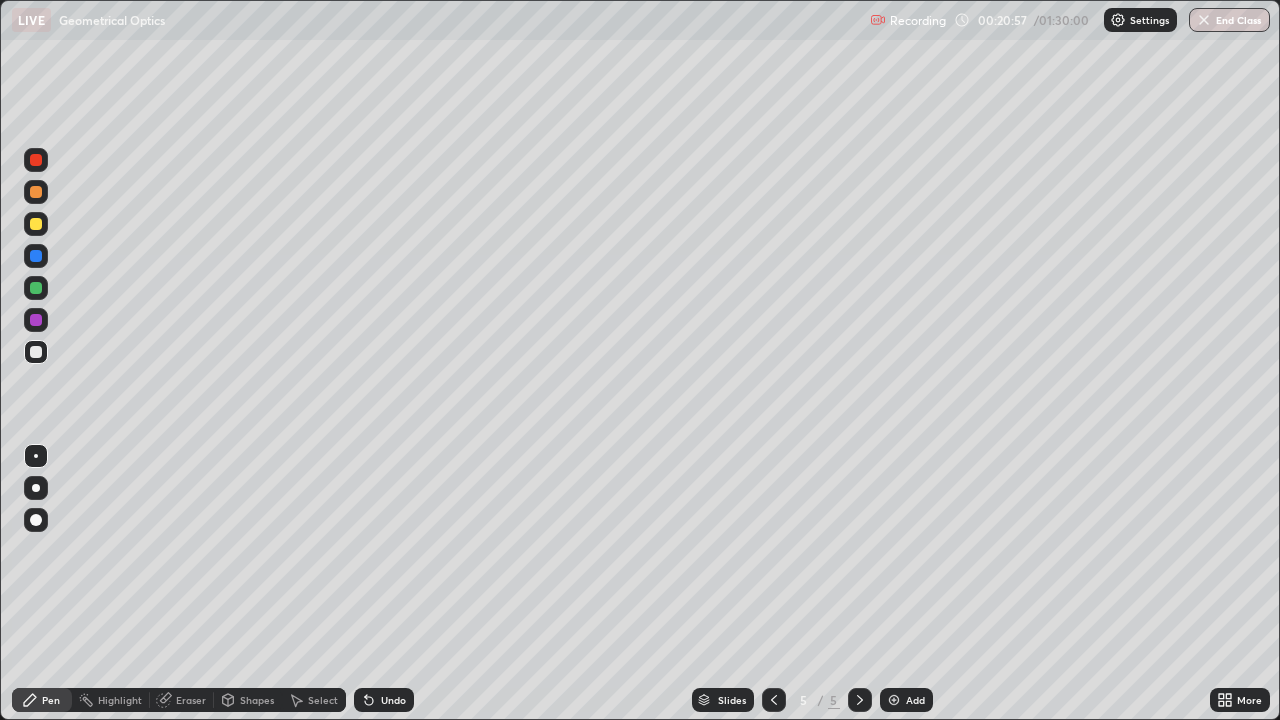 click on "Shapes" at bounding box center [248, 700] 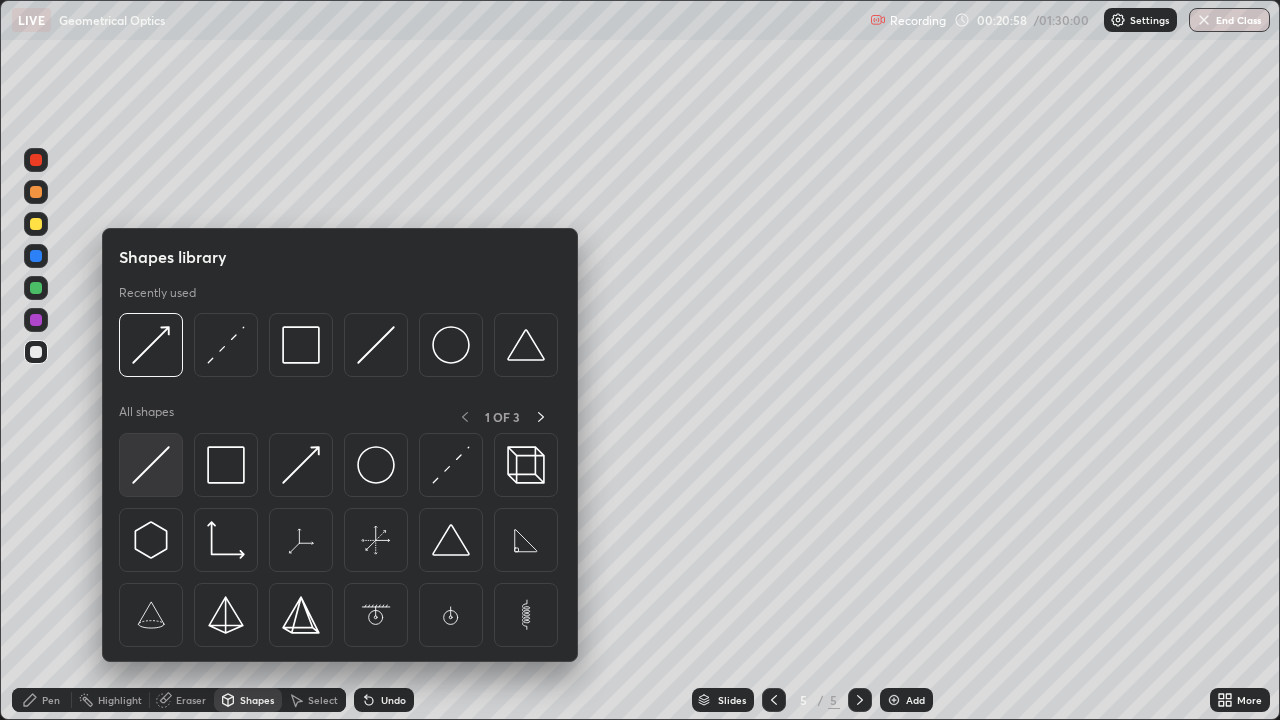 click at bounding box center [151, 465] 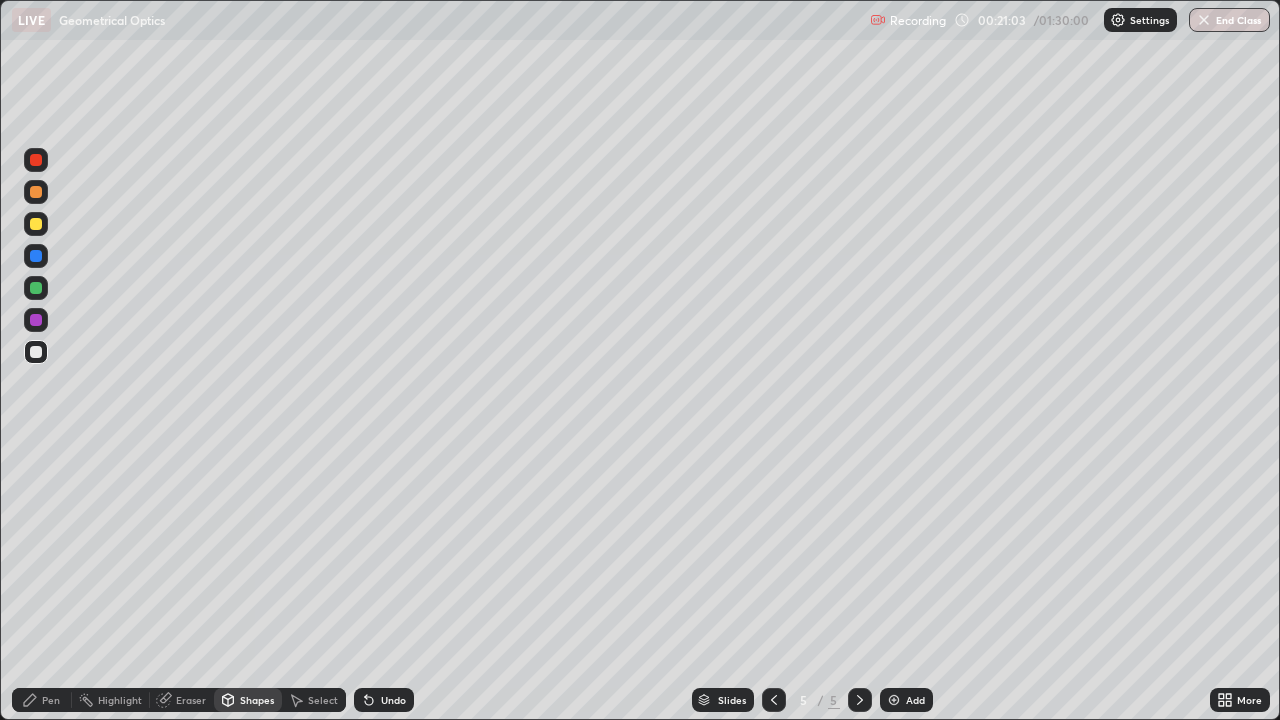 click on "Pen" at bounding box center [51, 700] 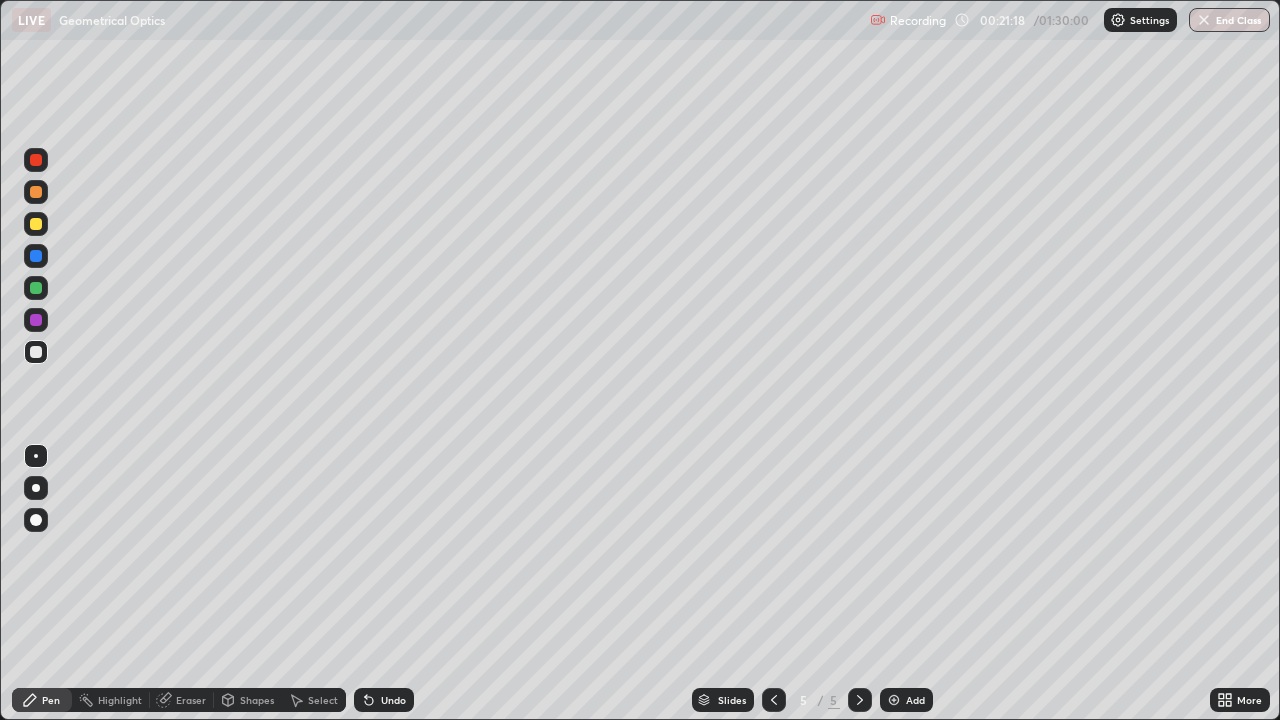 click on "Undo" at bounding box center [384, 700] 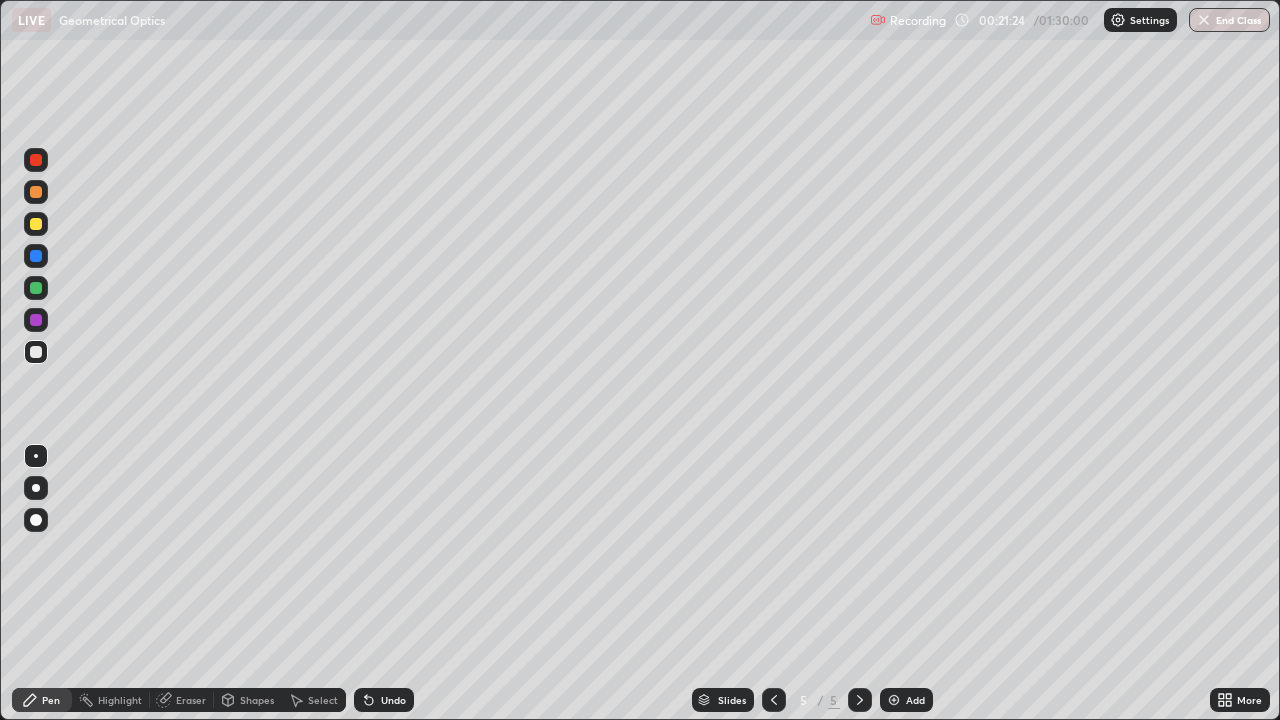 click on "Shapes" at bounding box center [257, 700] 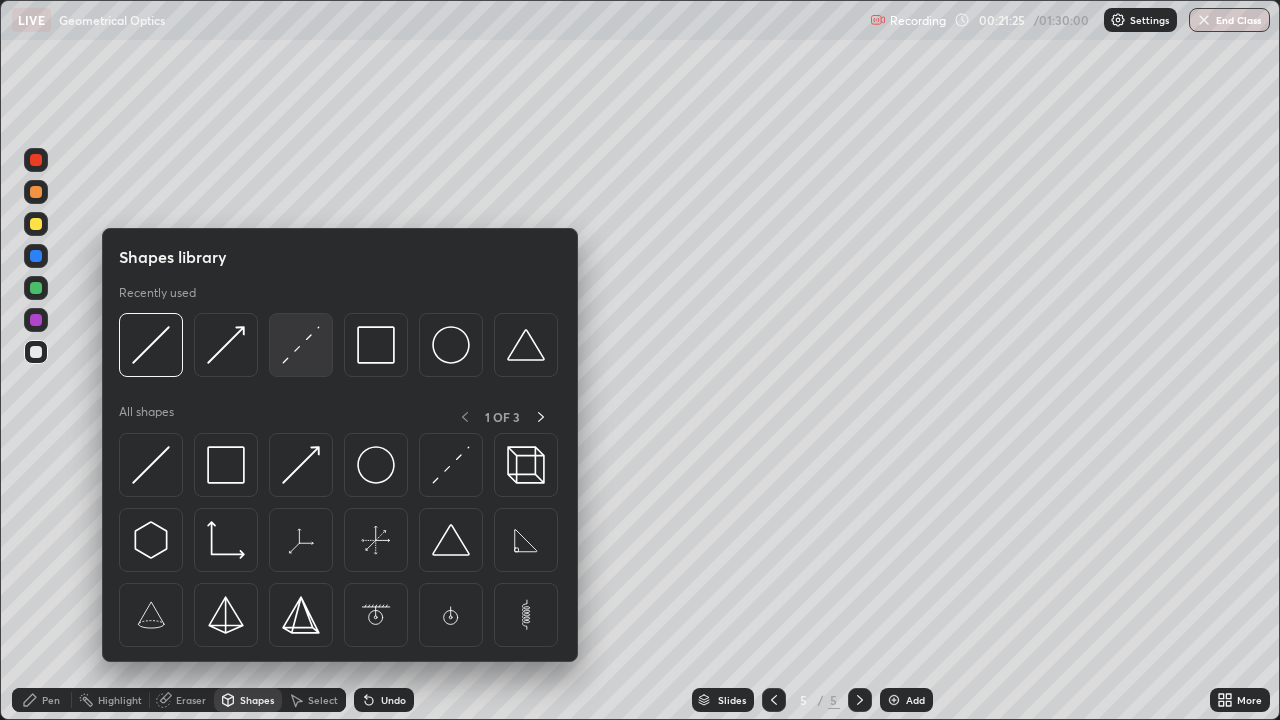 click at bounding box center (301, 345) 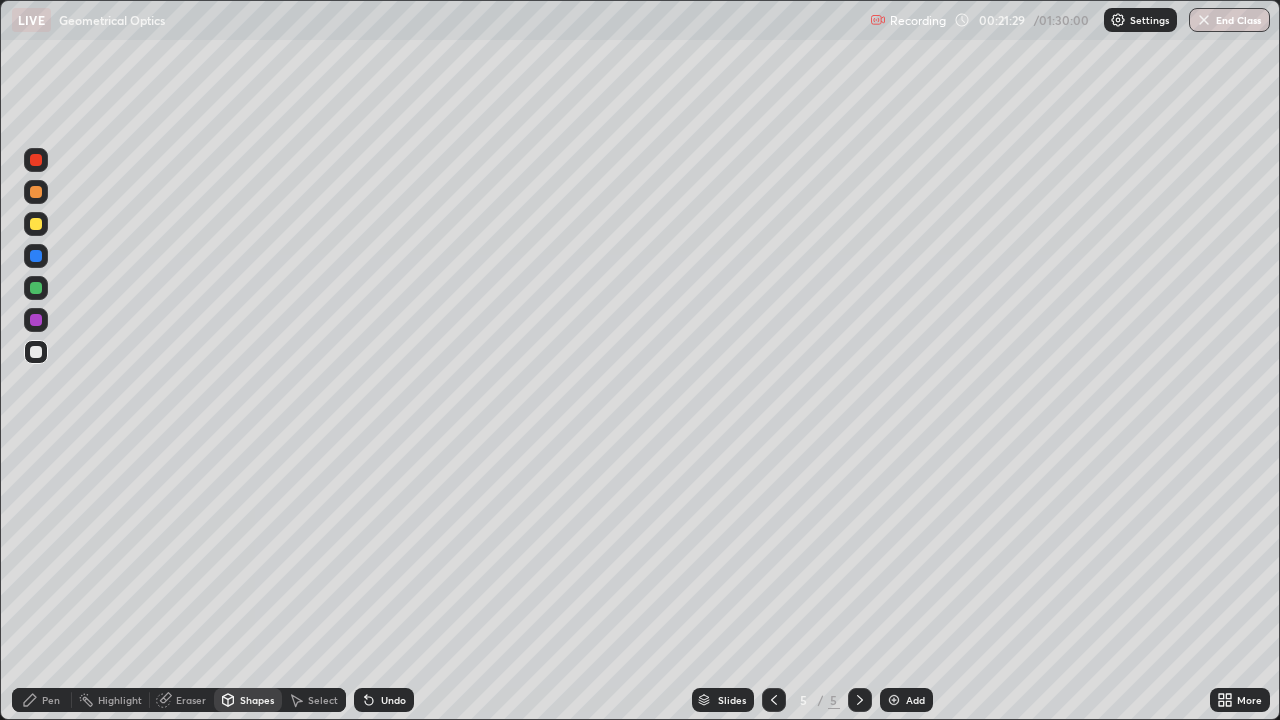 click on "Pen" at bounding box center [51, 700] 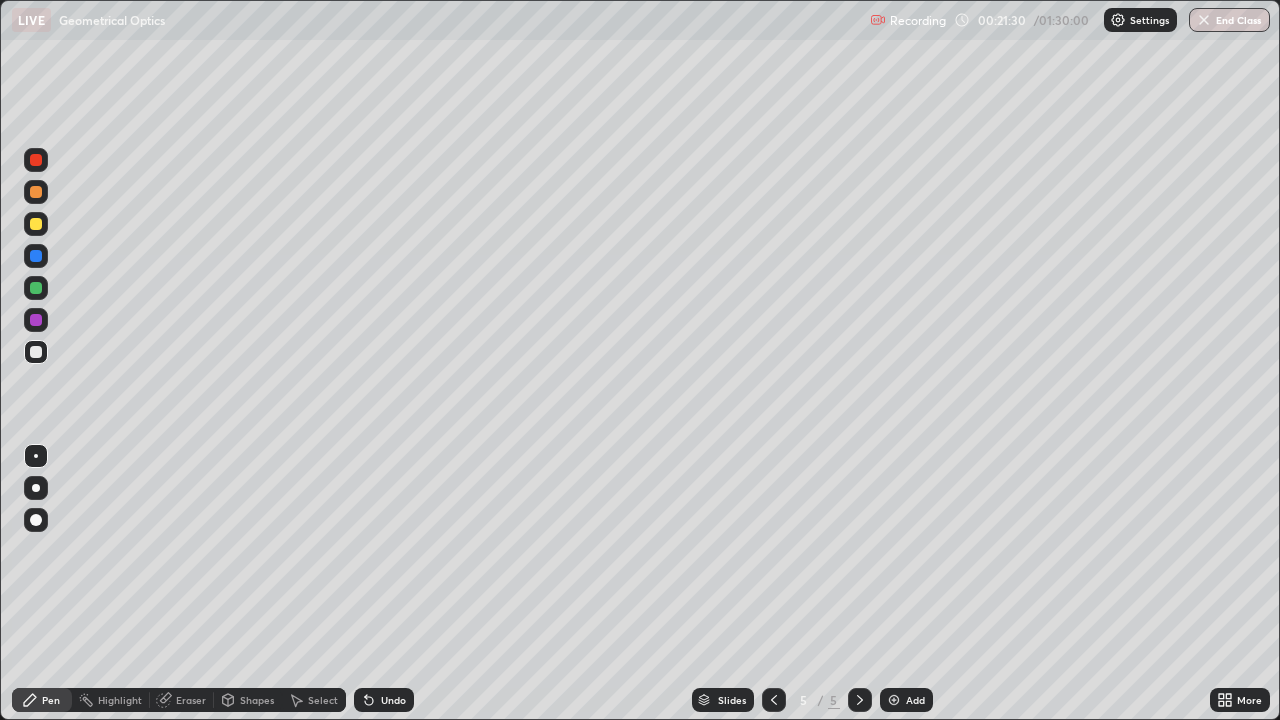 click at bounding box center [36, 256] 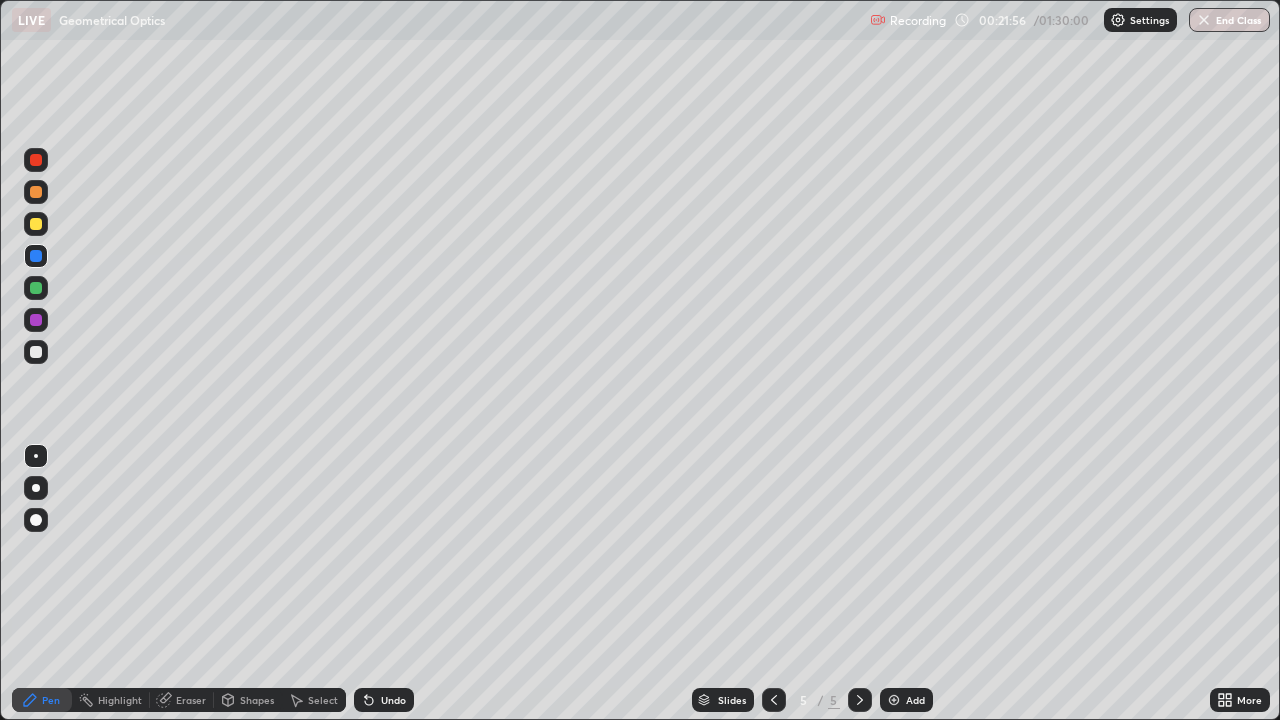 click at bounding box center (36, 352) 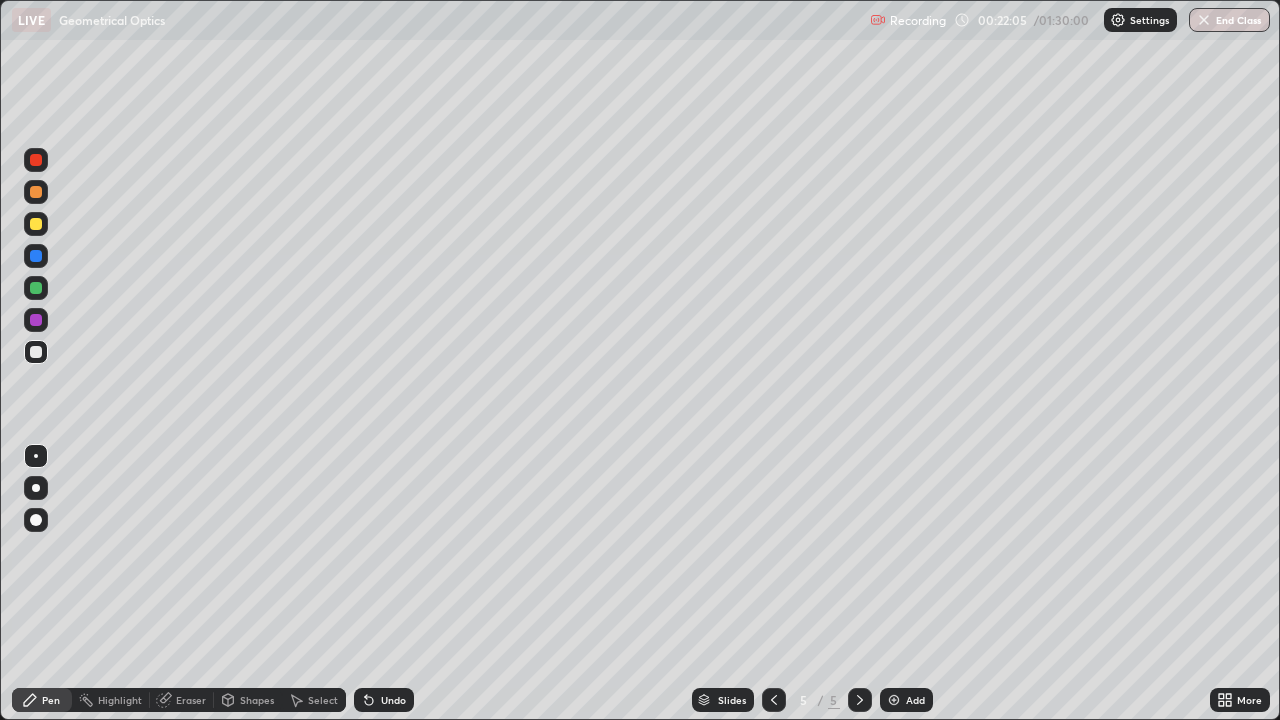 click on "Shapes" at bounding box center [248, 700] 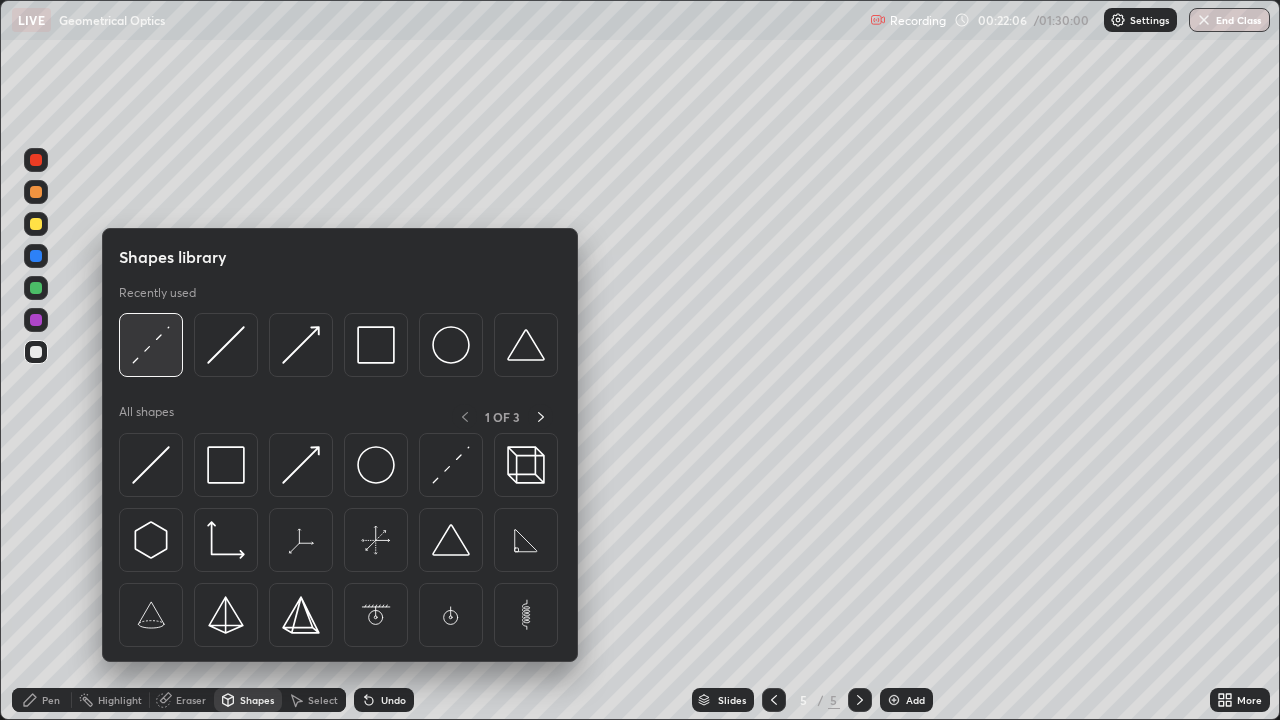 click at bounding box center [151, 345] 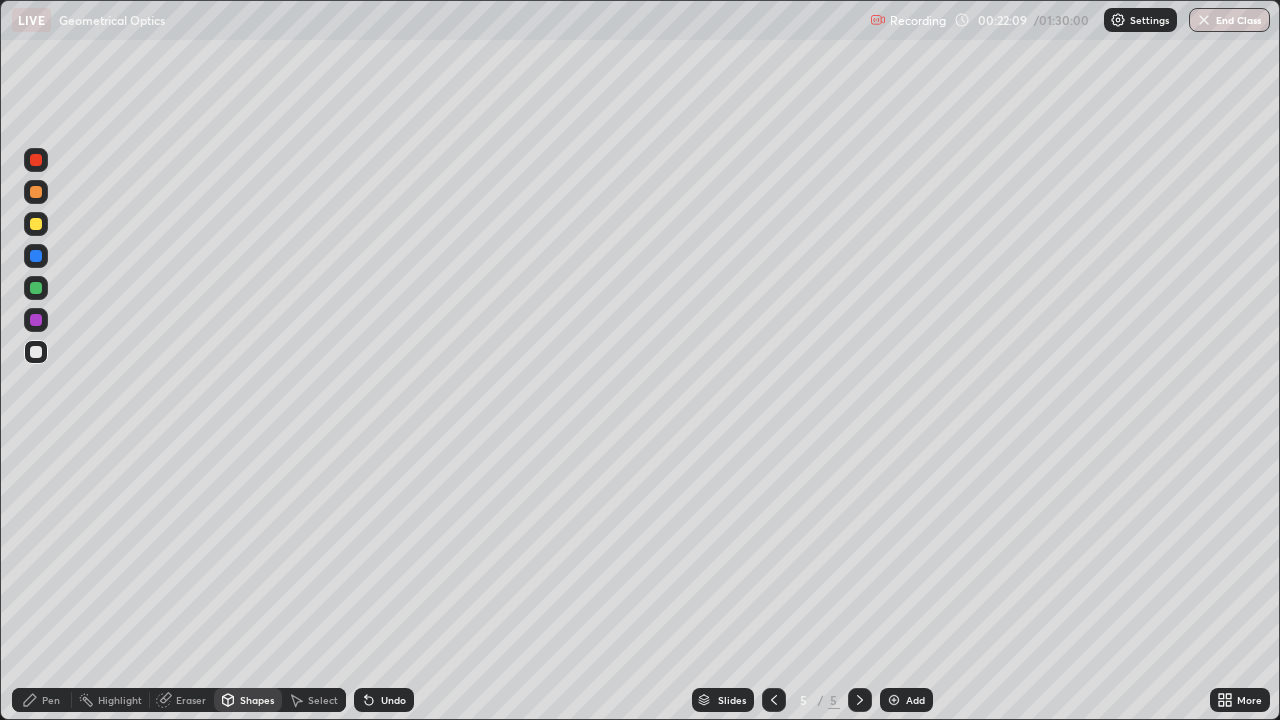 click on "Pen" at bounding box center (51, 700) 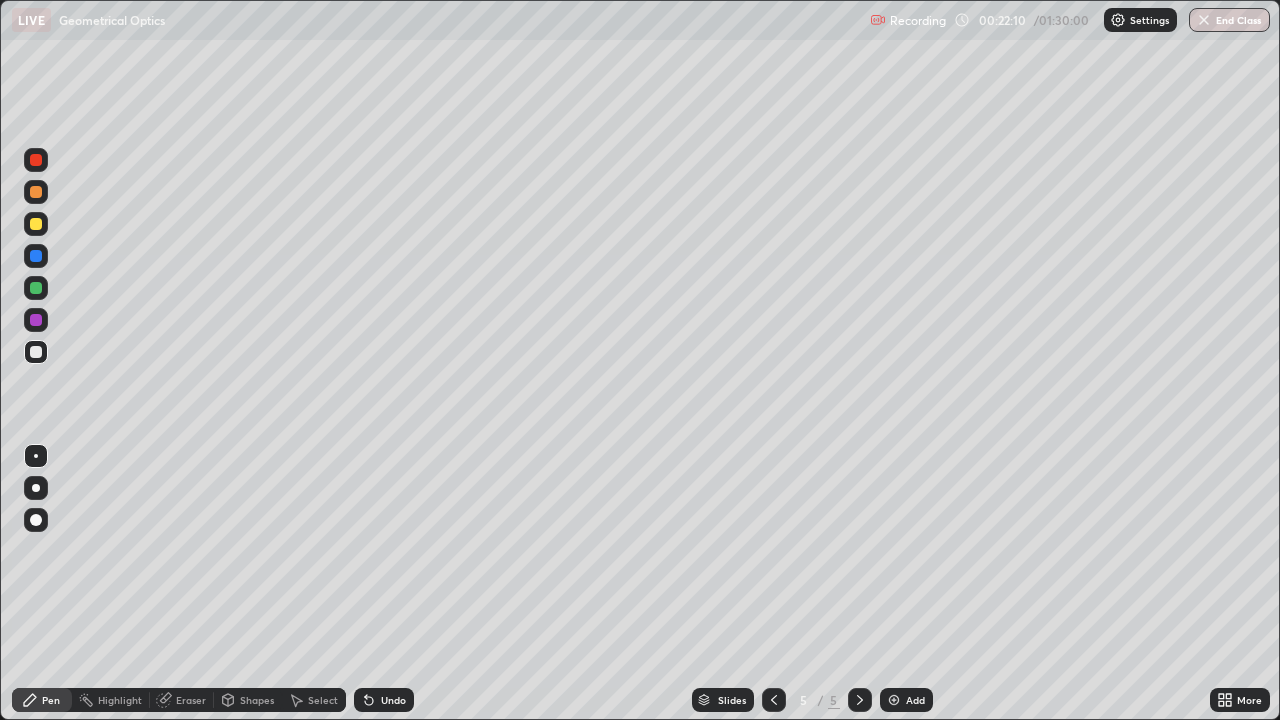 click at bounding box center (36, 288) 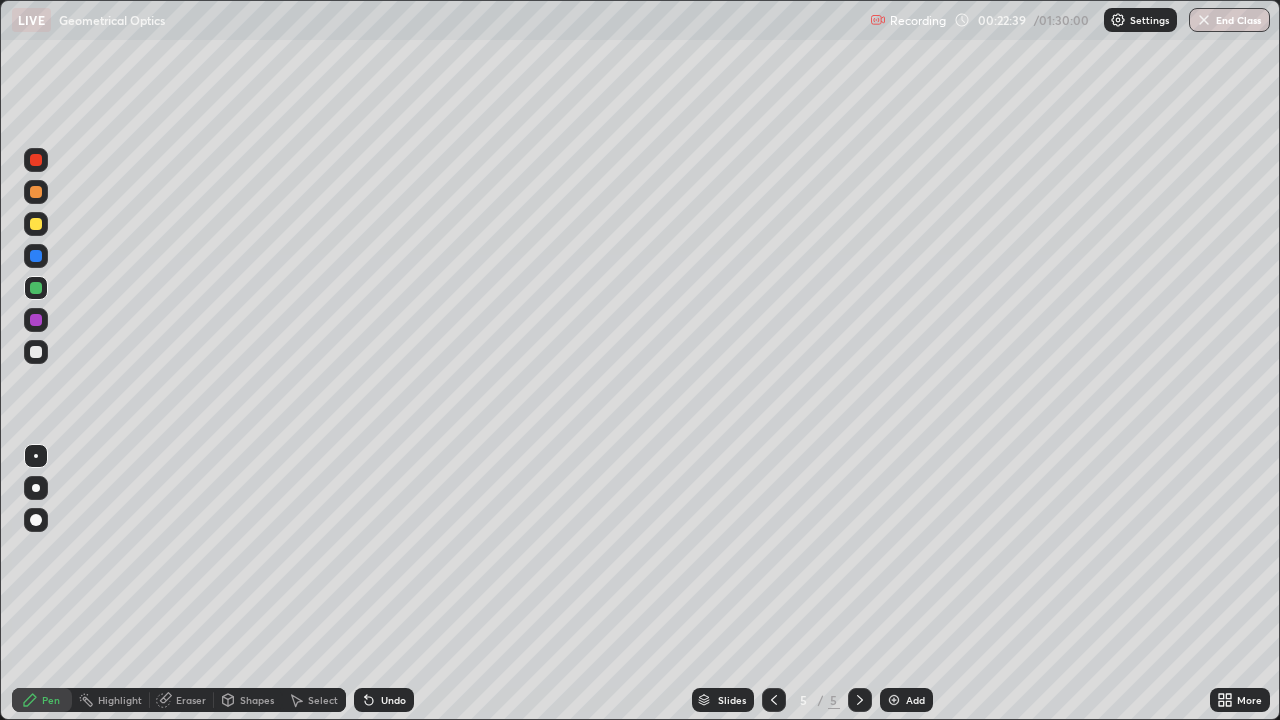 click at bounding box center [36, 256] 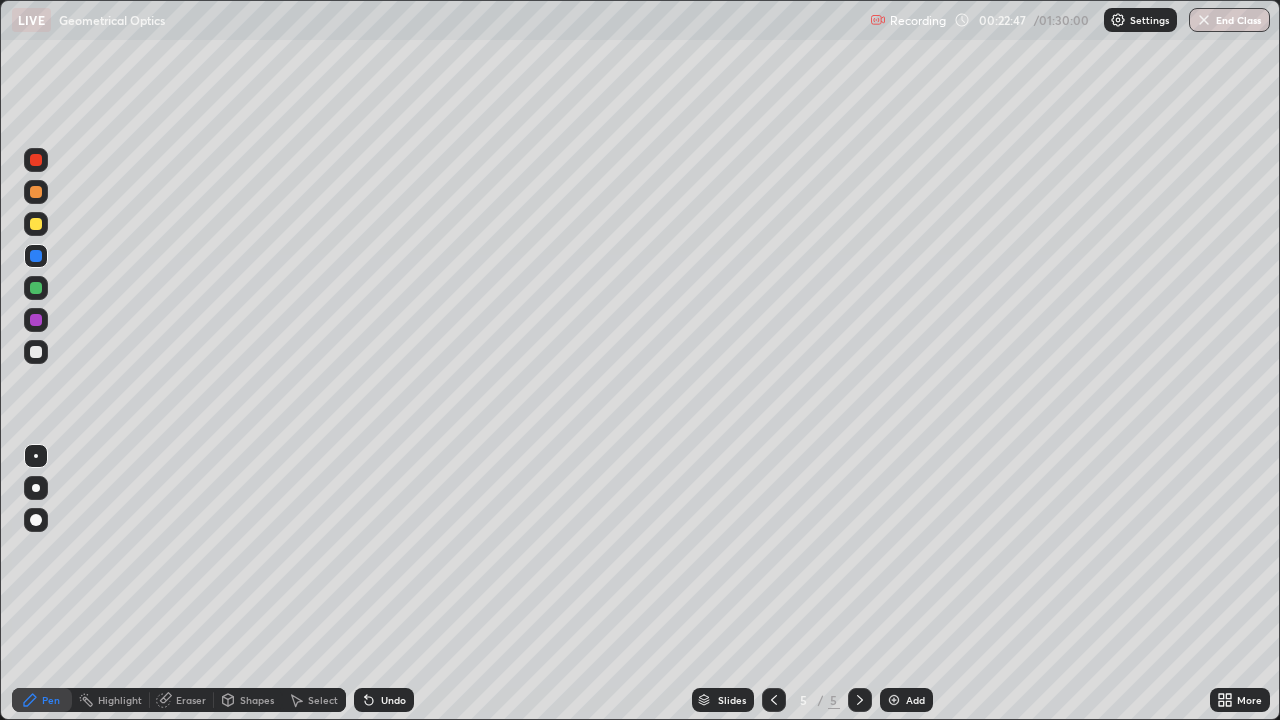 click 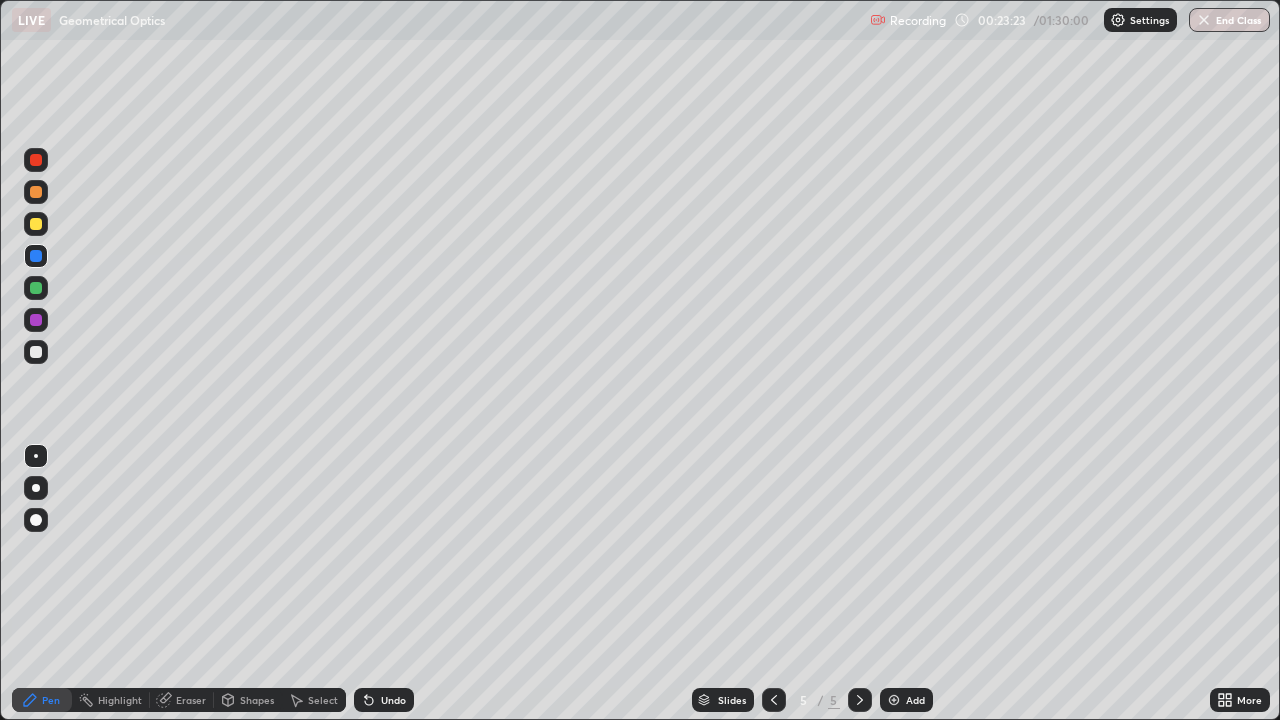 click at bounding box center (36, 224) 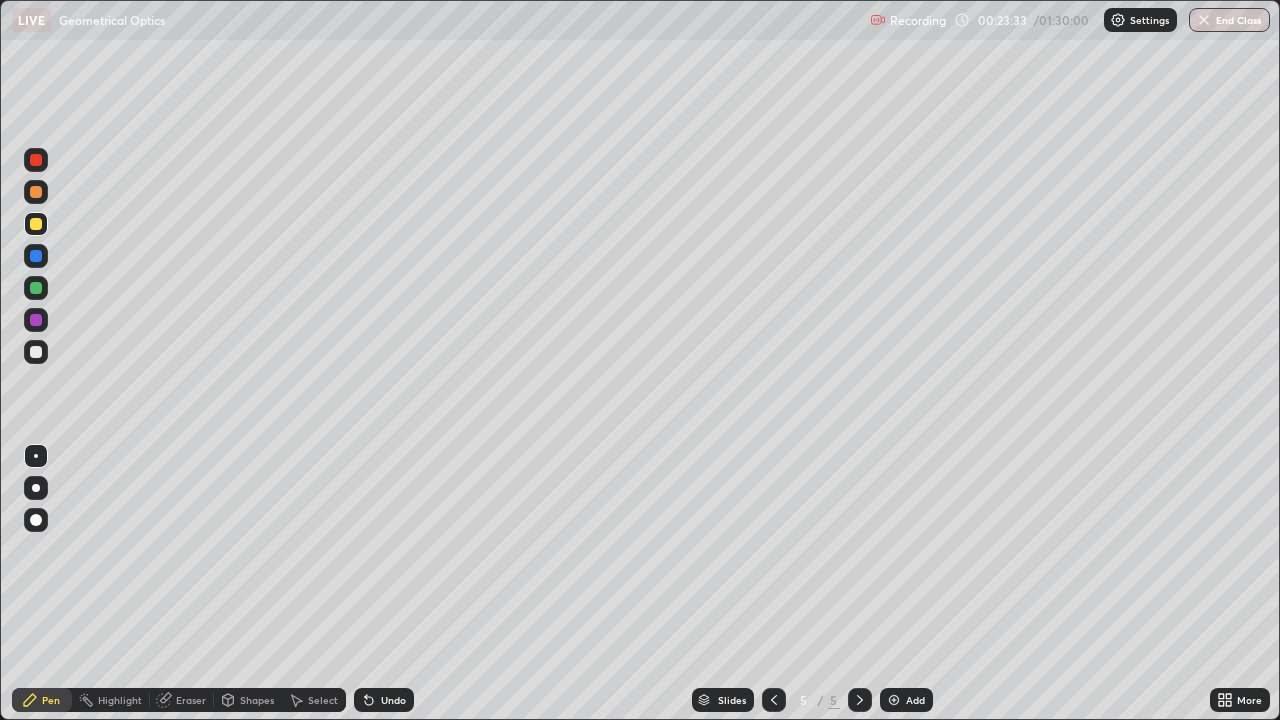 click at bounding box center (36, 352) 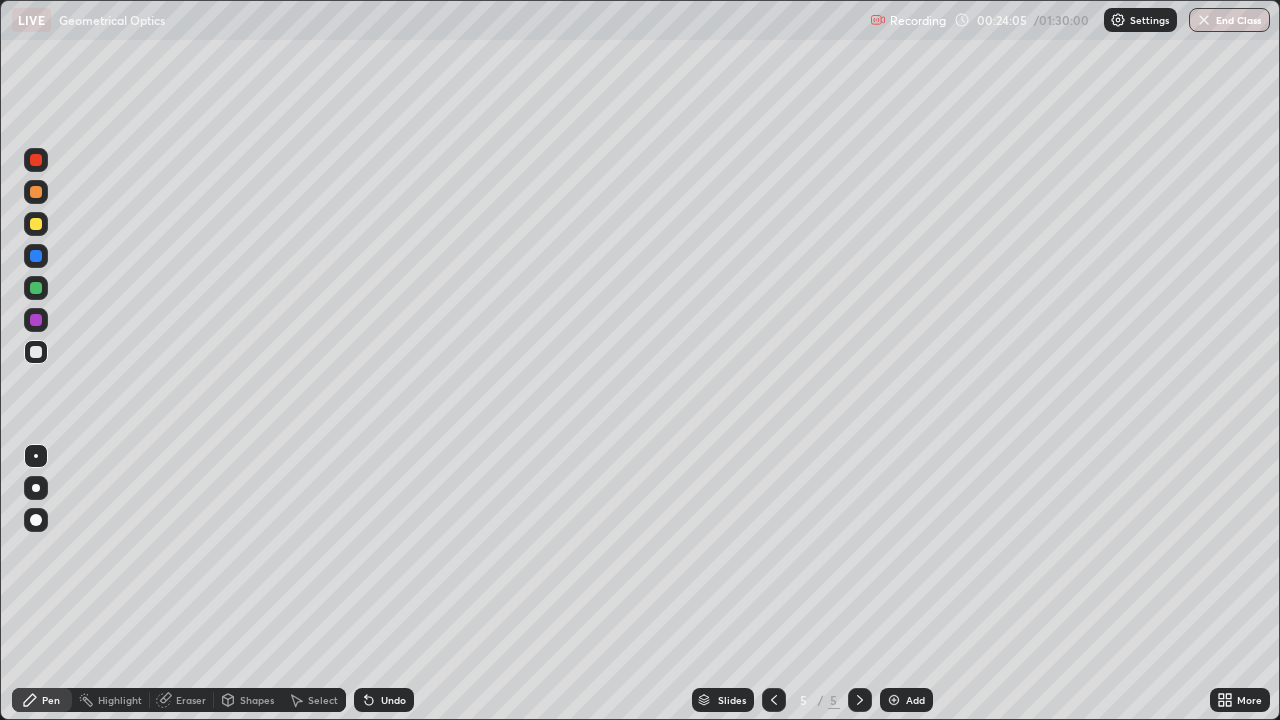 click on "Undo" at bounding box center (393, 700) 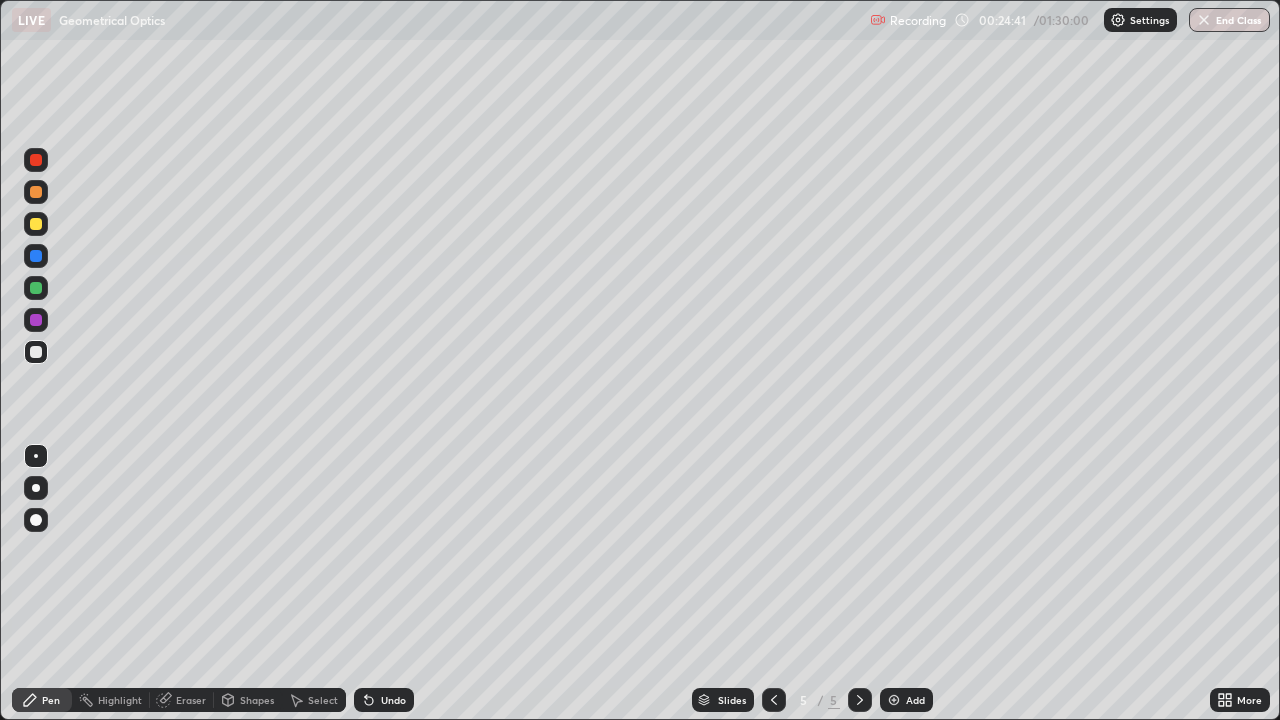 click on "Undo" at bounding box center (393, 700) 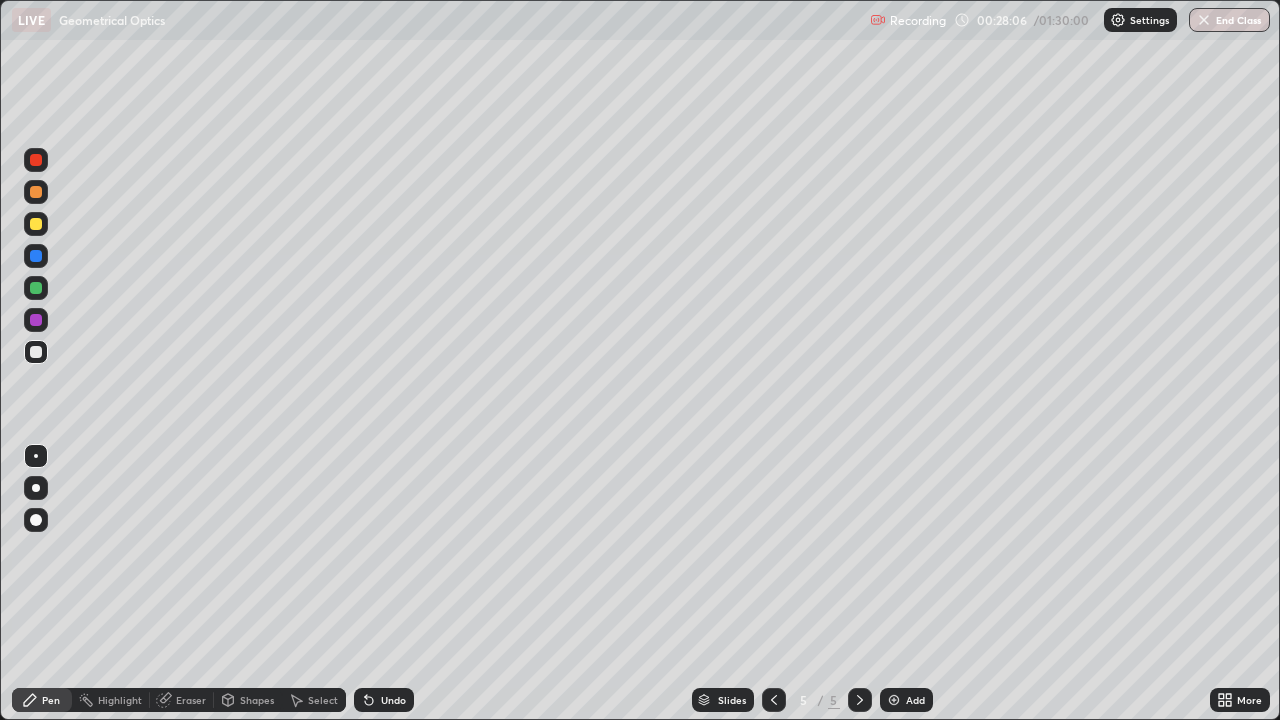 click on "Undo" at bounding box center (393, 700) 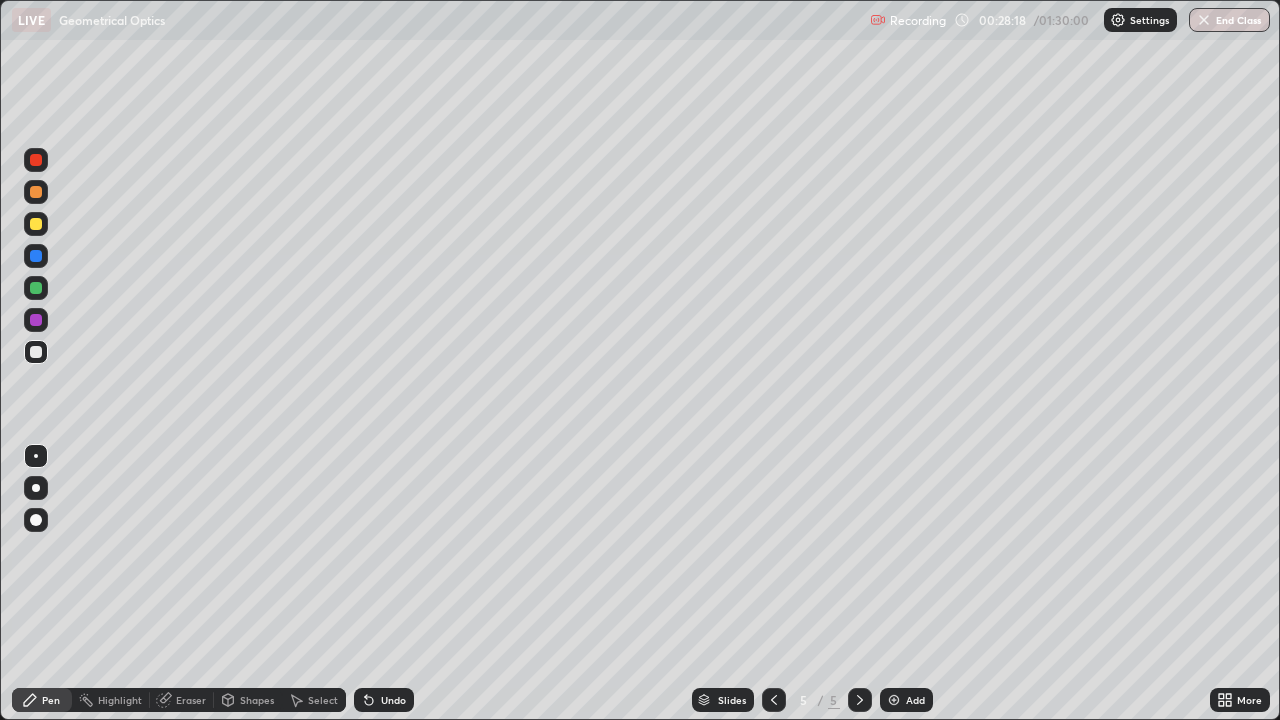 click at bounding box center [36, 224] 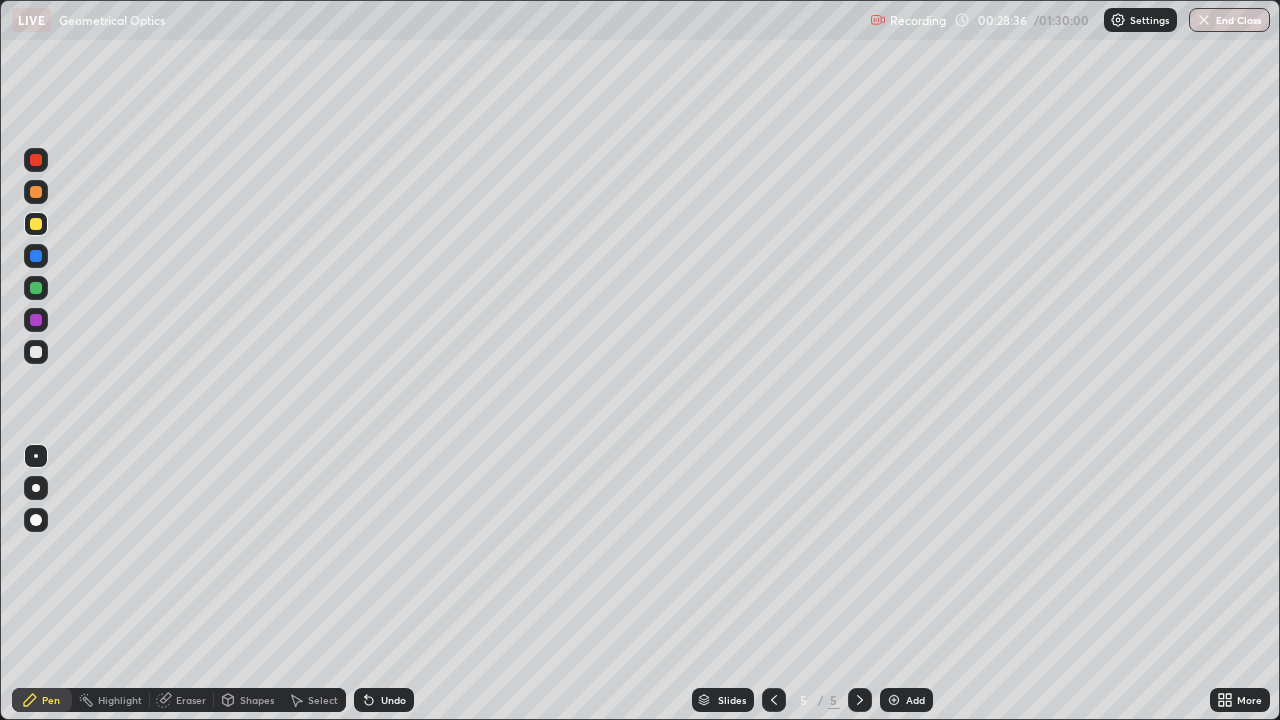 click at bounding box center (36, 288) 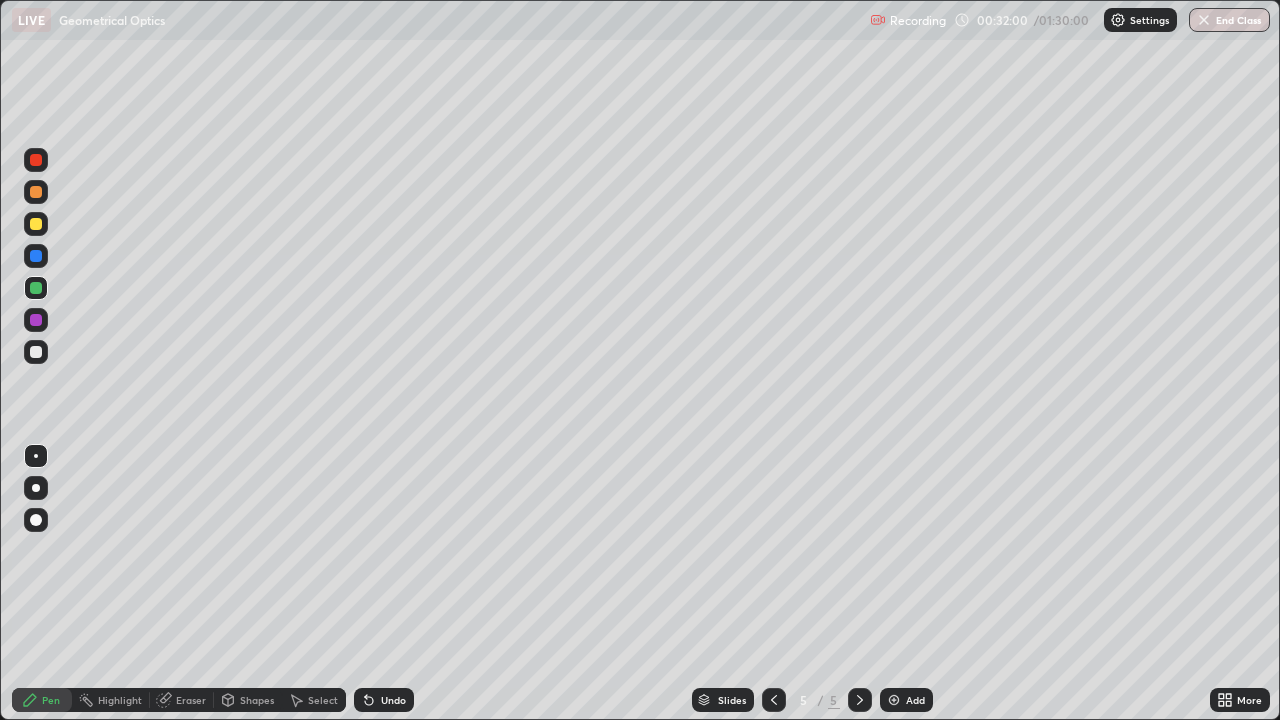 click on "Select" at bounding box center (323, 700) 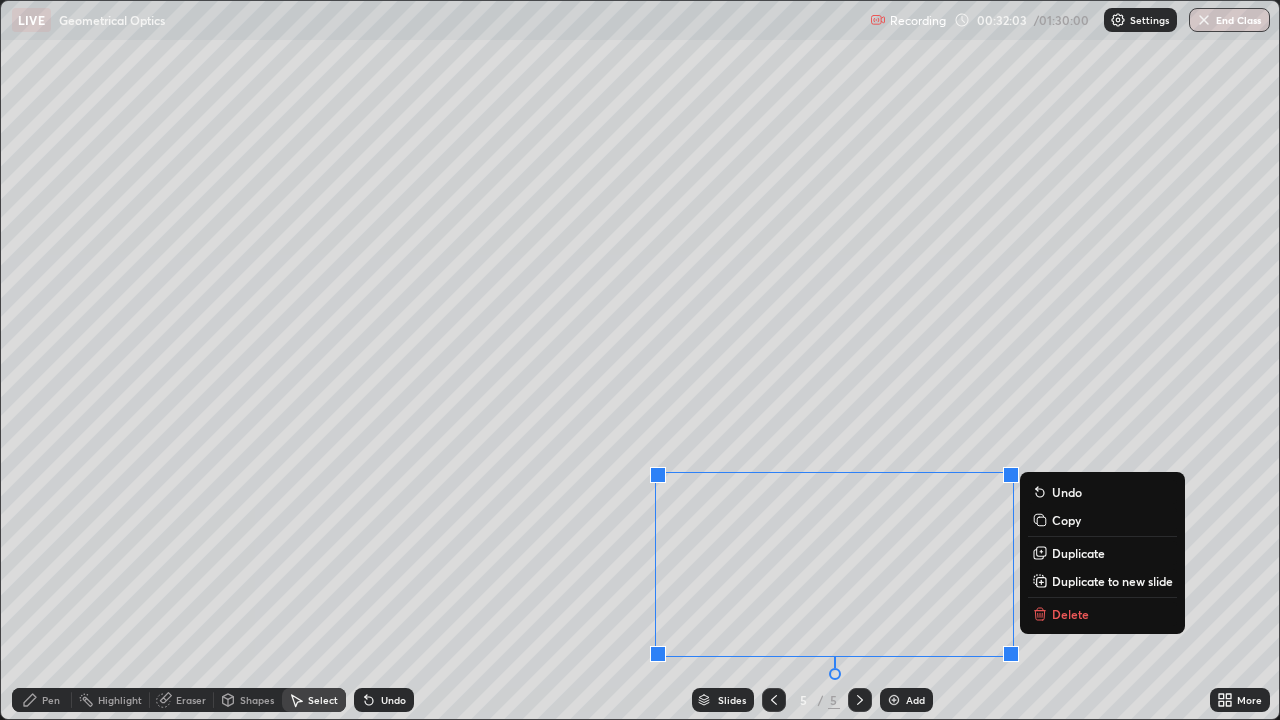 click on "Copy" at bounding box center [1066, 520] 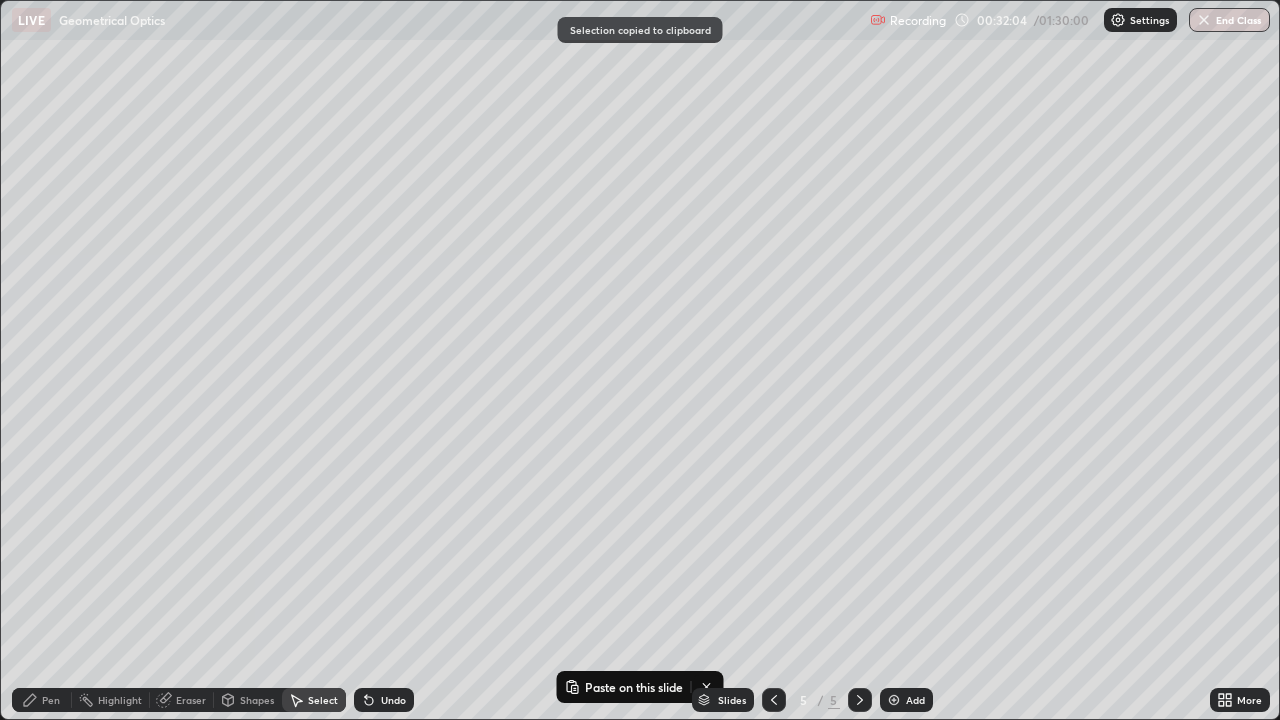 click at bounding box center [894, 700] 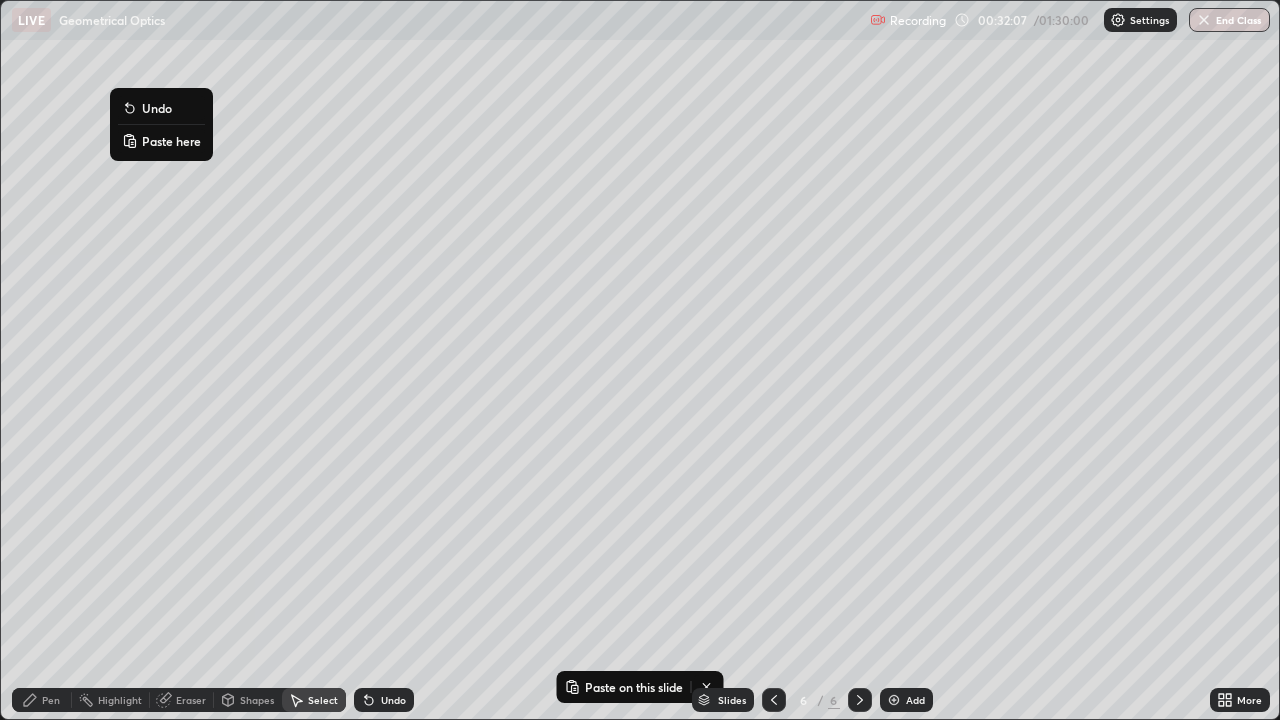 click on "Paste here" at bounding box center [171, 141] 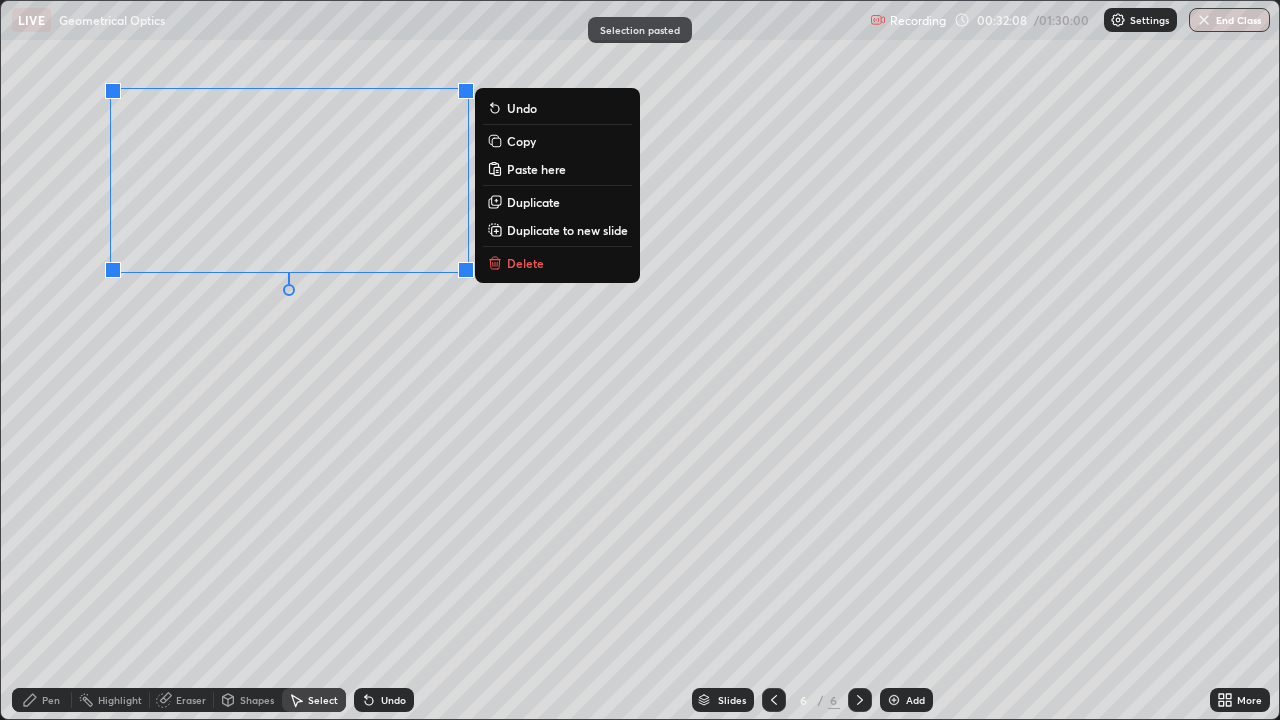 click on "0 ° Undo Copy Paste here Duplicate Duplicate to new slide Delete" at bounding box center (640, 360) 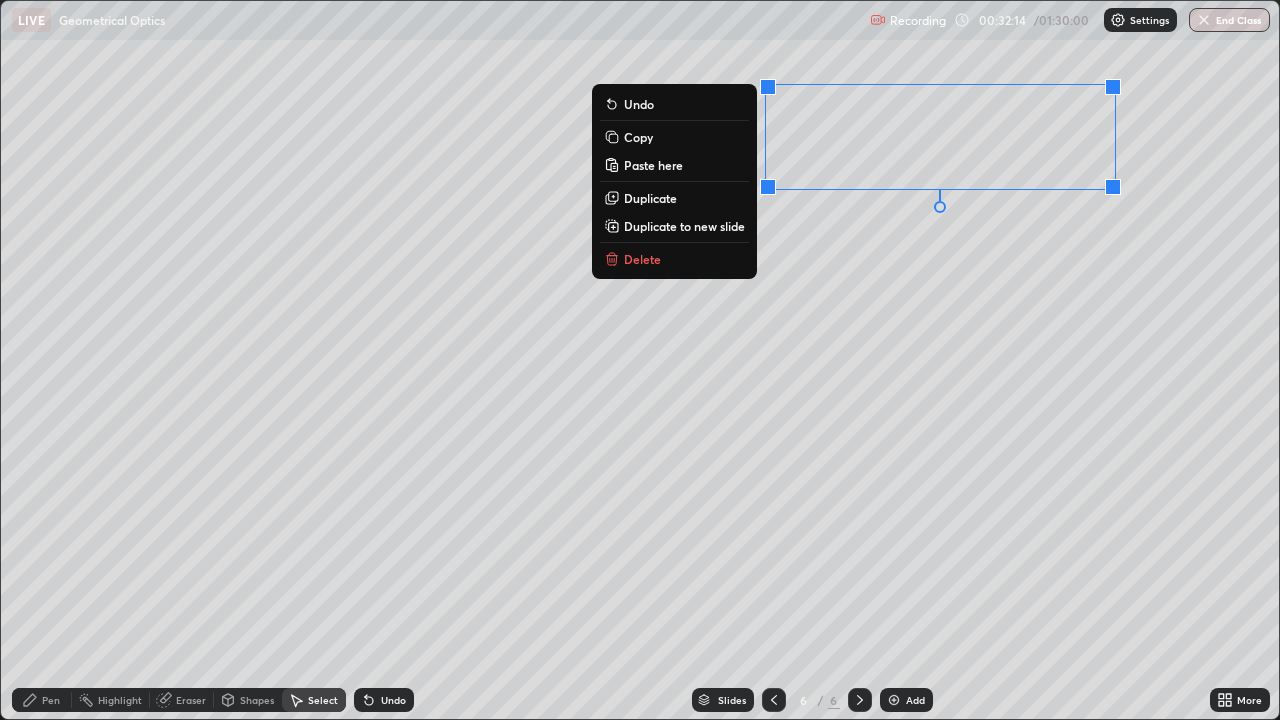 click on "Slides 6 / 6 Add" at bounding box center (812, 700) 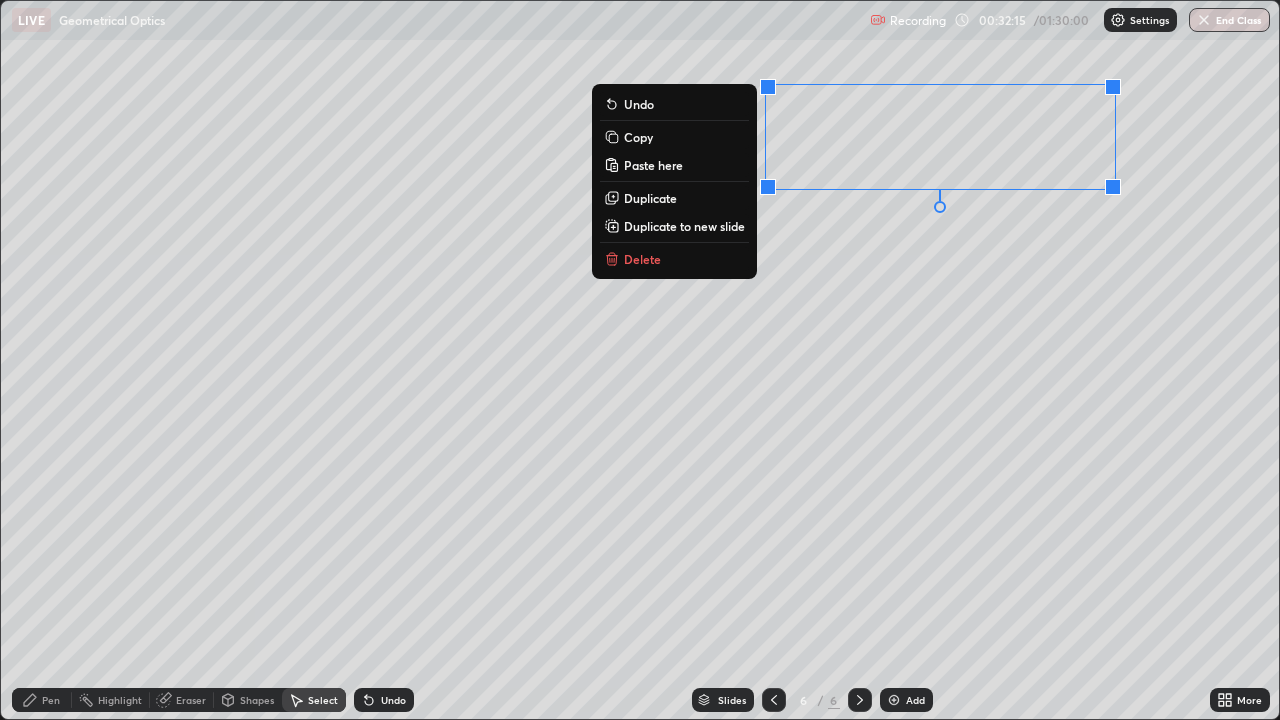 click 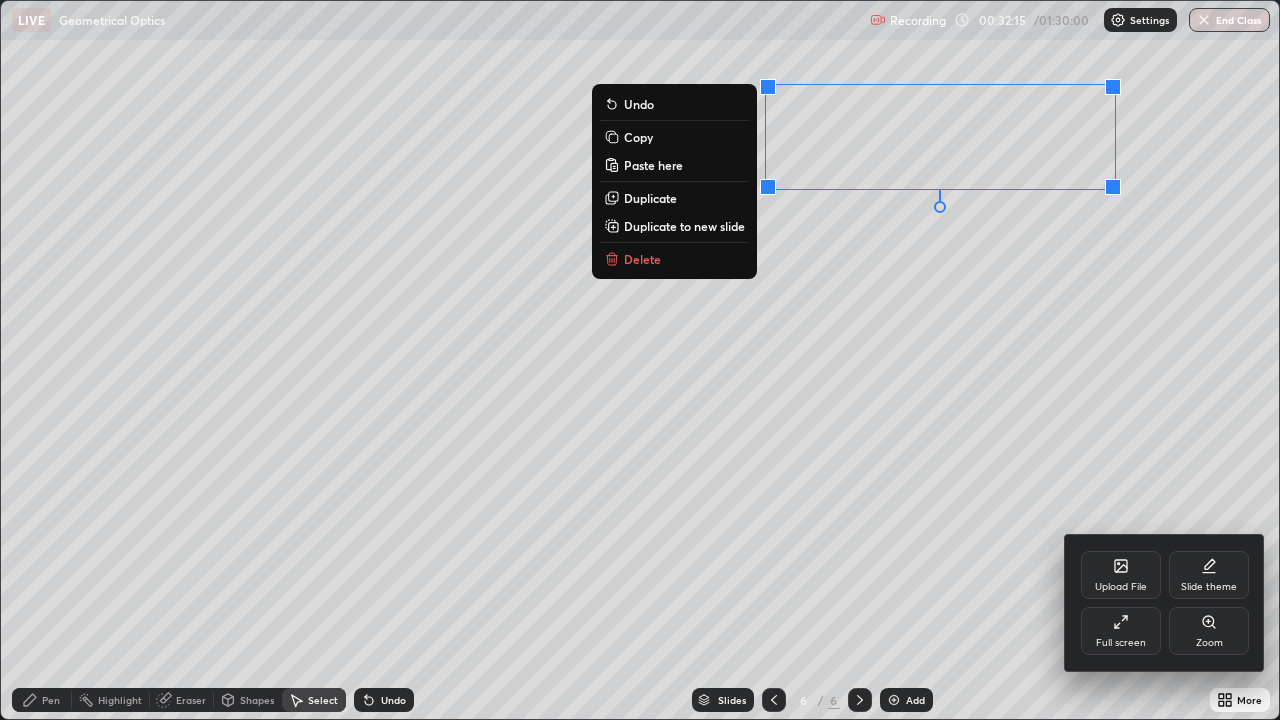 click on "Full screen" at bounding box center [1121, 643] 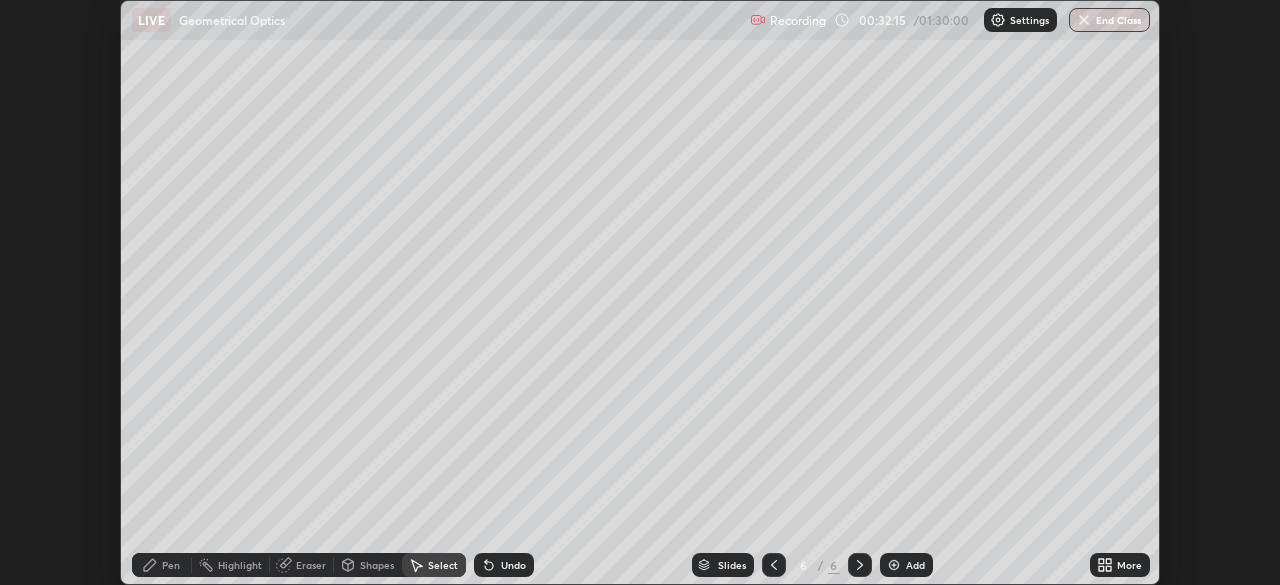 scroll, scrollTop: 585, scrollLeft: 1280, axis: both 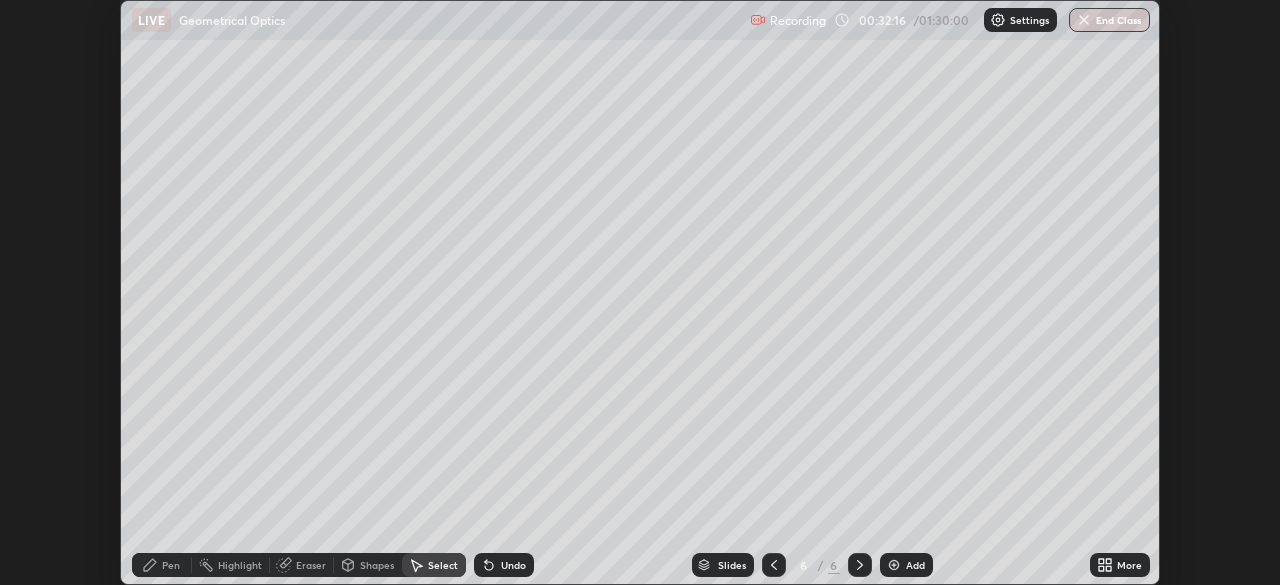 click 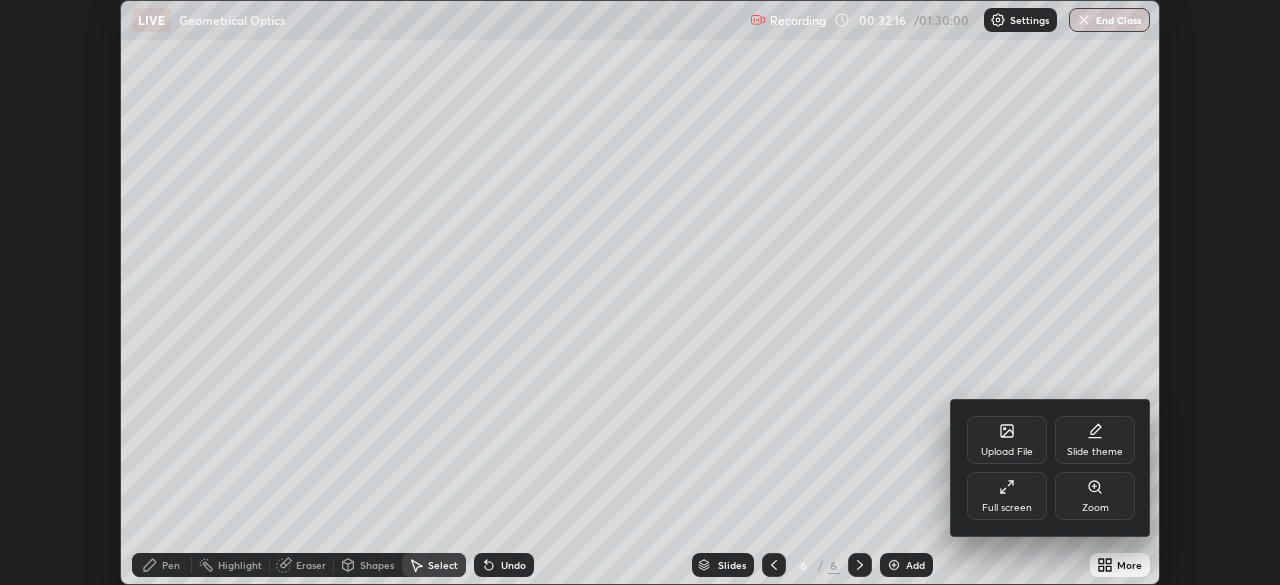 click on "Full screen" at bounding box center [1007, 508] 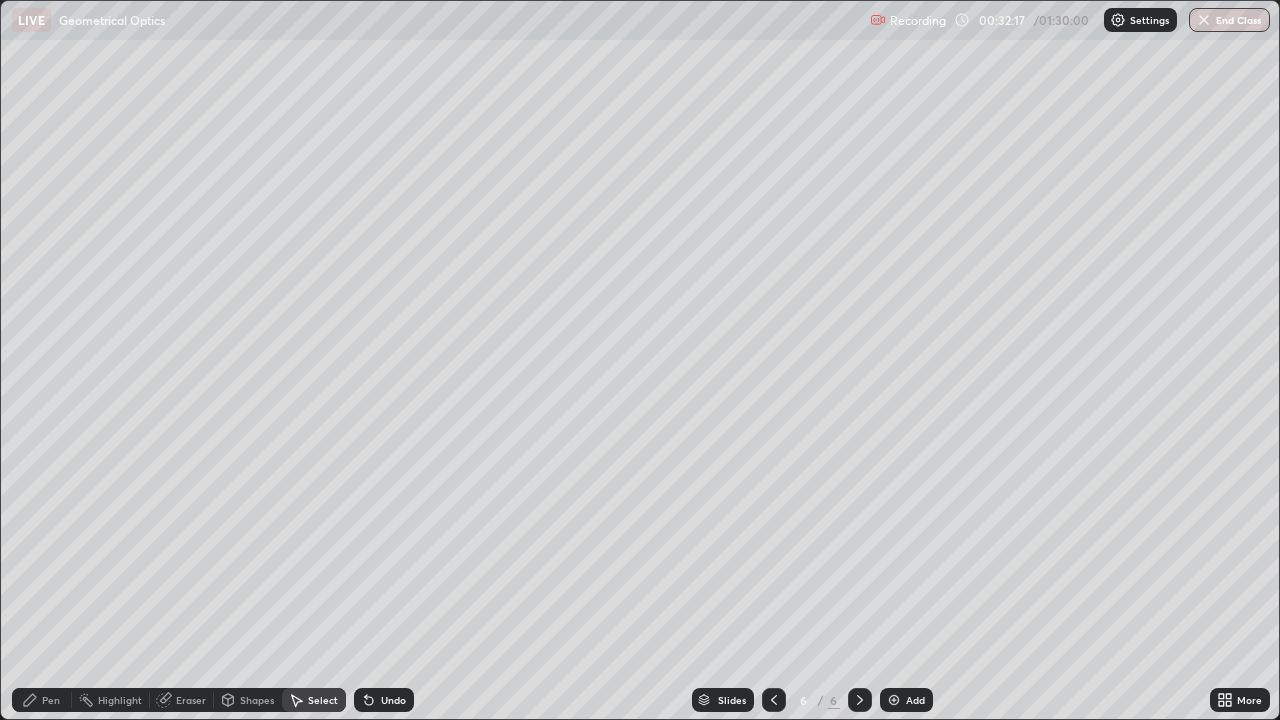 scroll, scrollTop: 99280, scrollLeft: 98720, axis: both 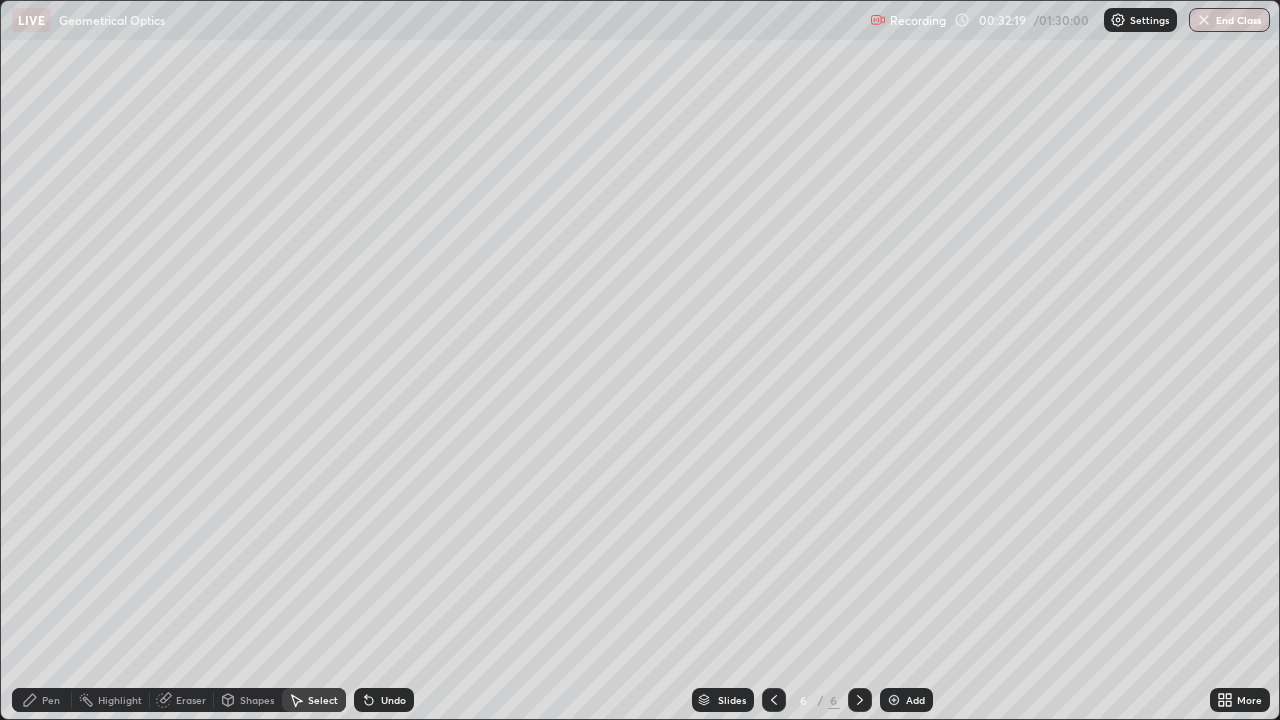click on "Pen" at bounding box center (42, 700) 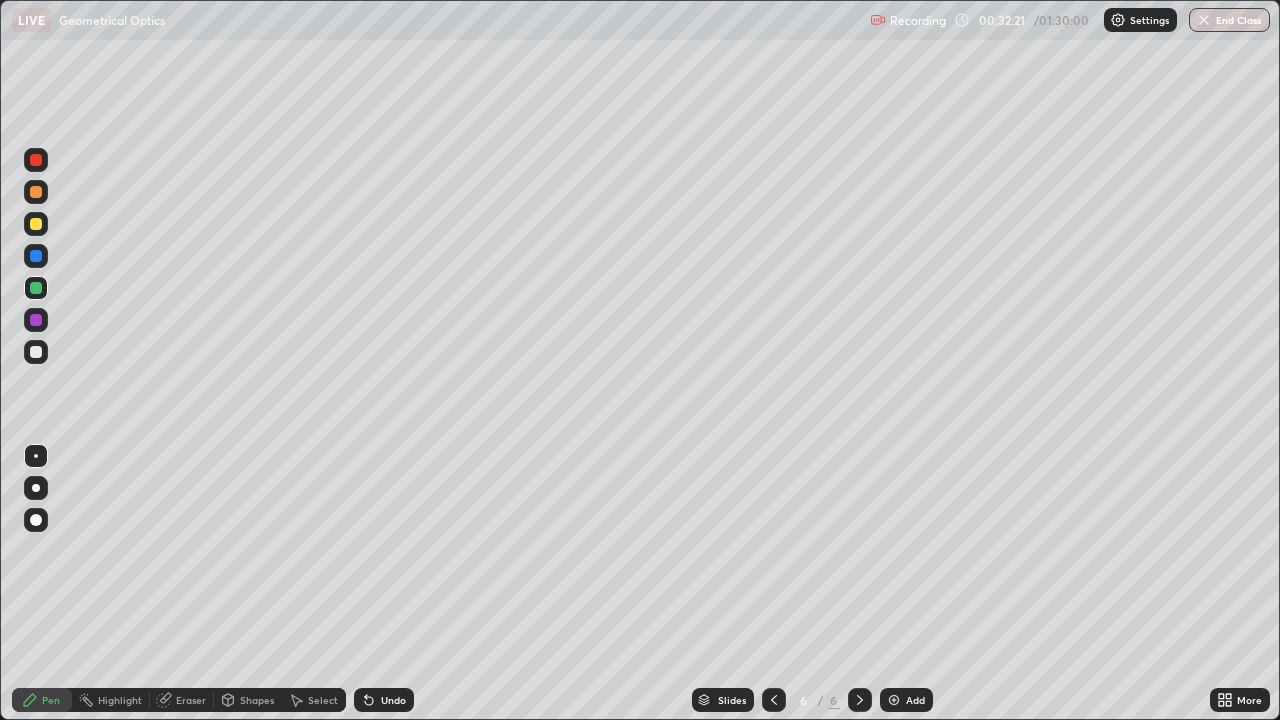 click at bounding box center [36, 224] 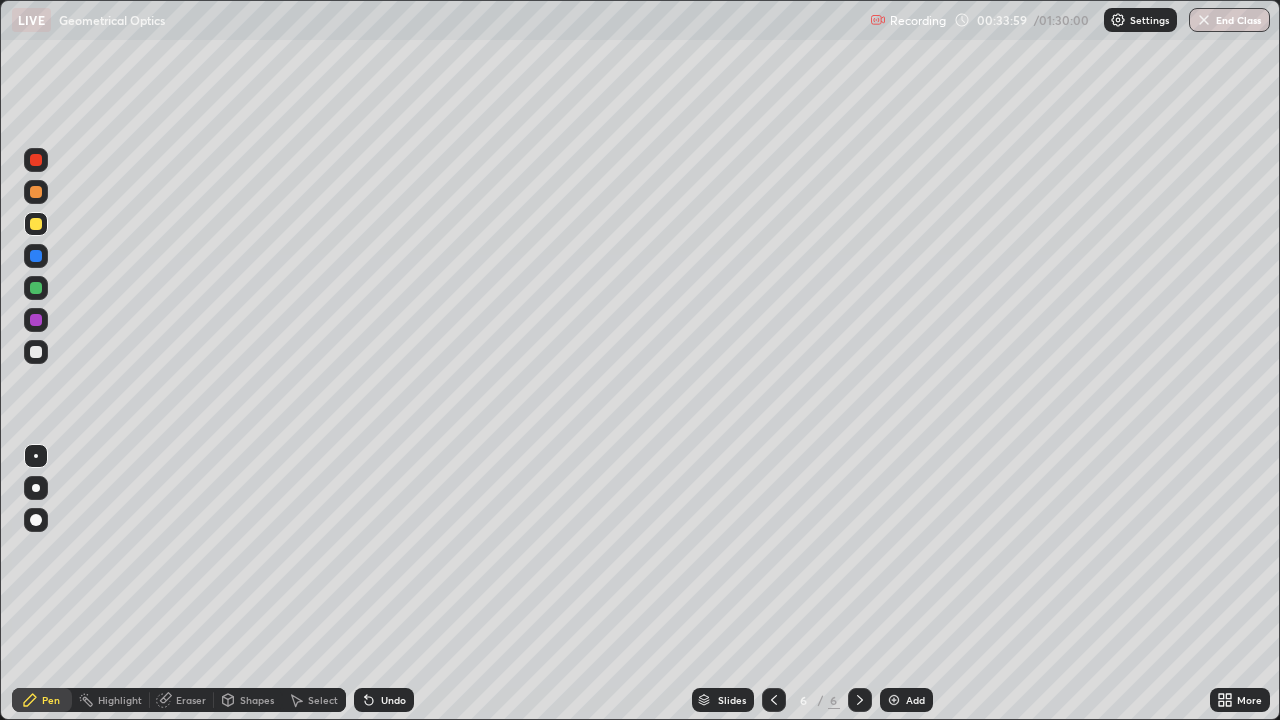 click 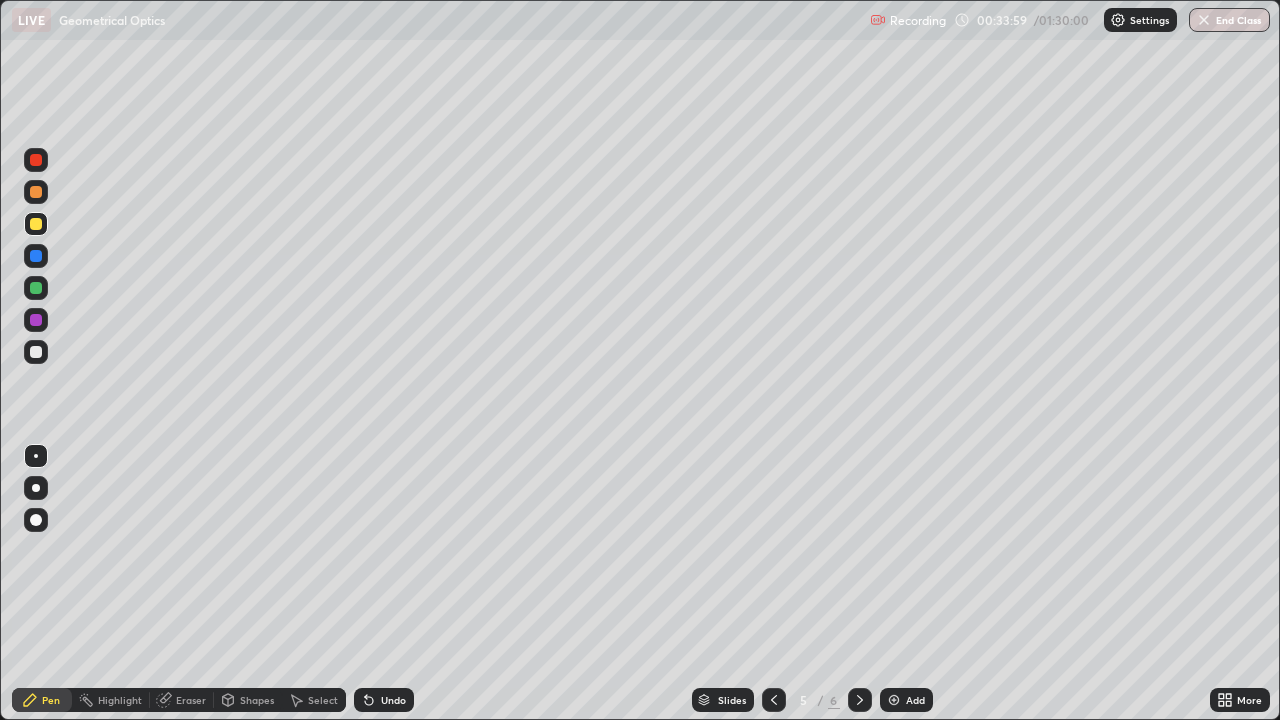 click 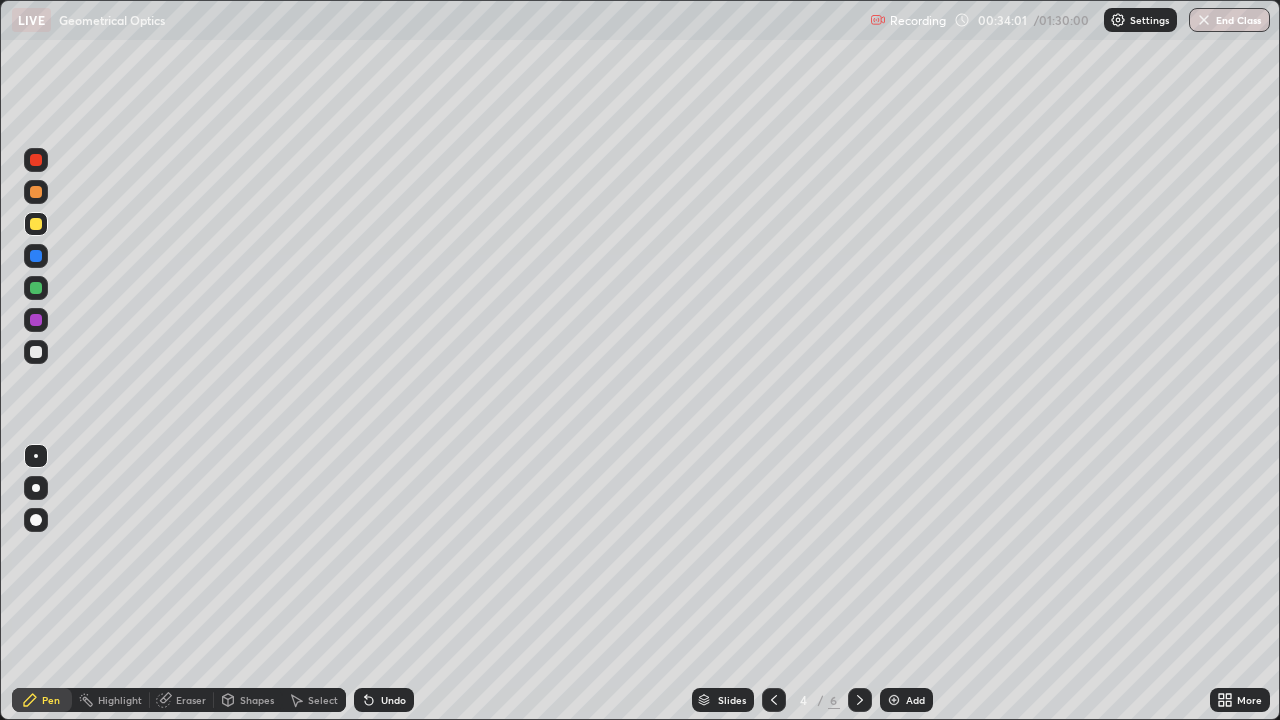 click 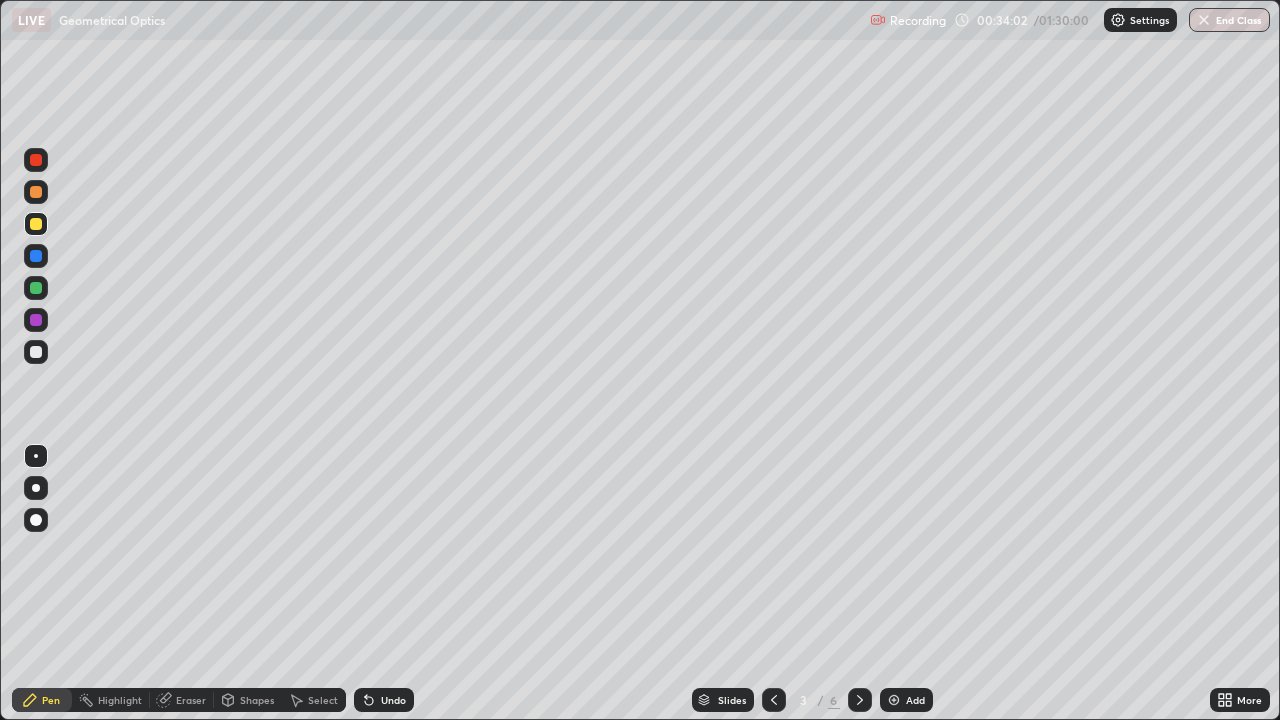 click 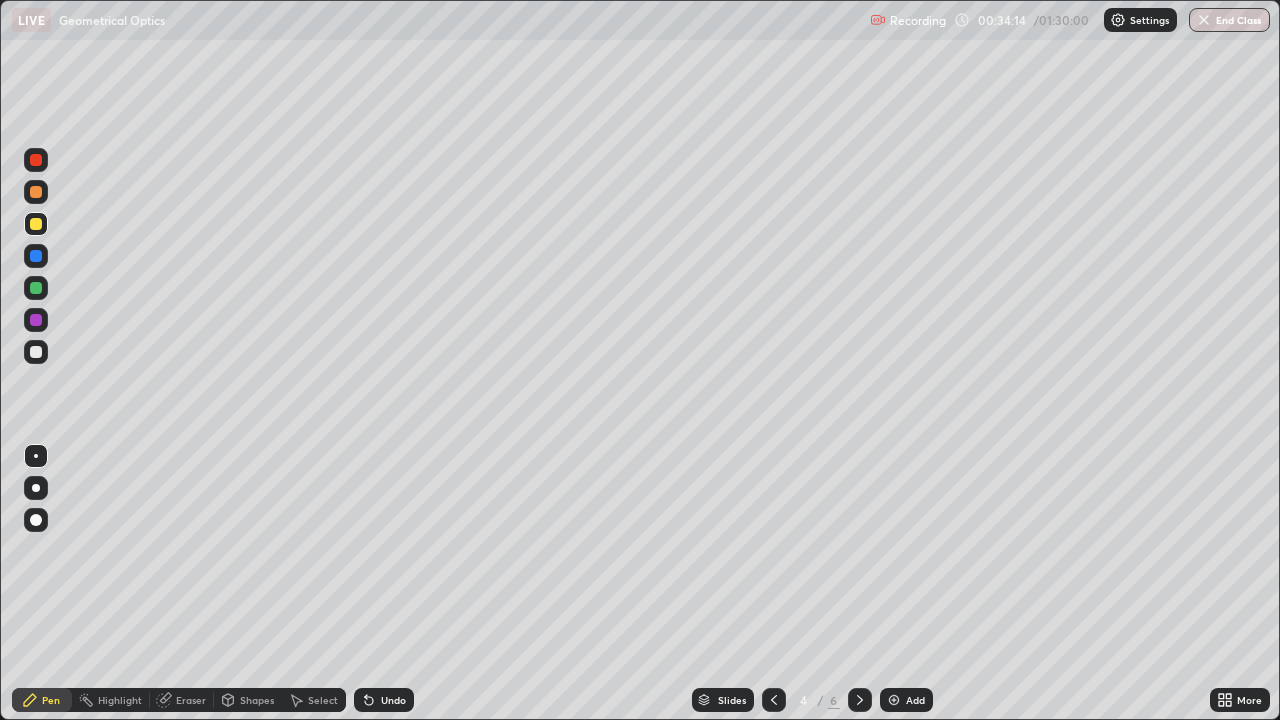 click 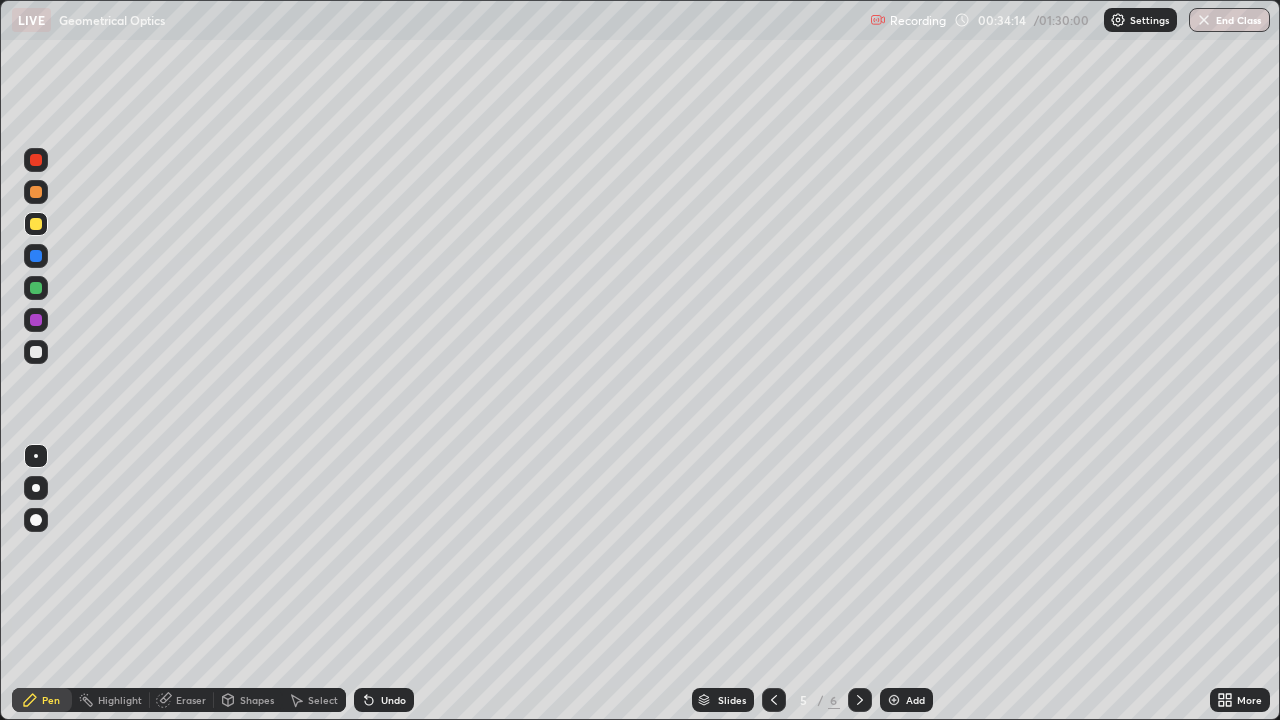 click 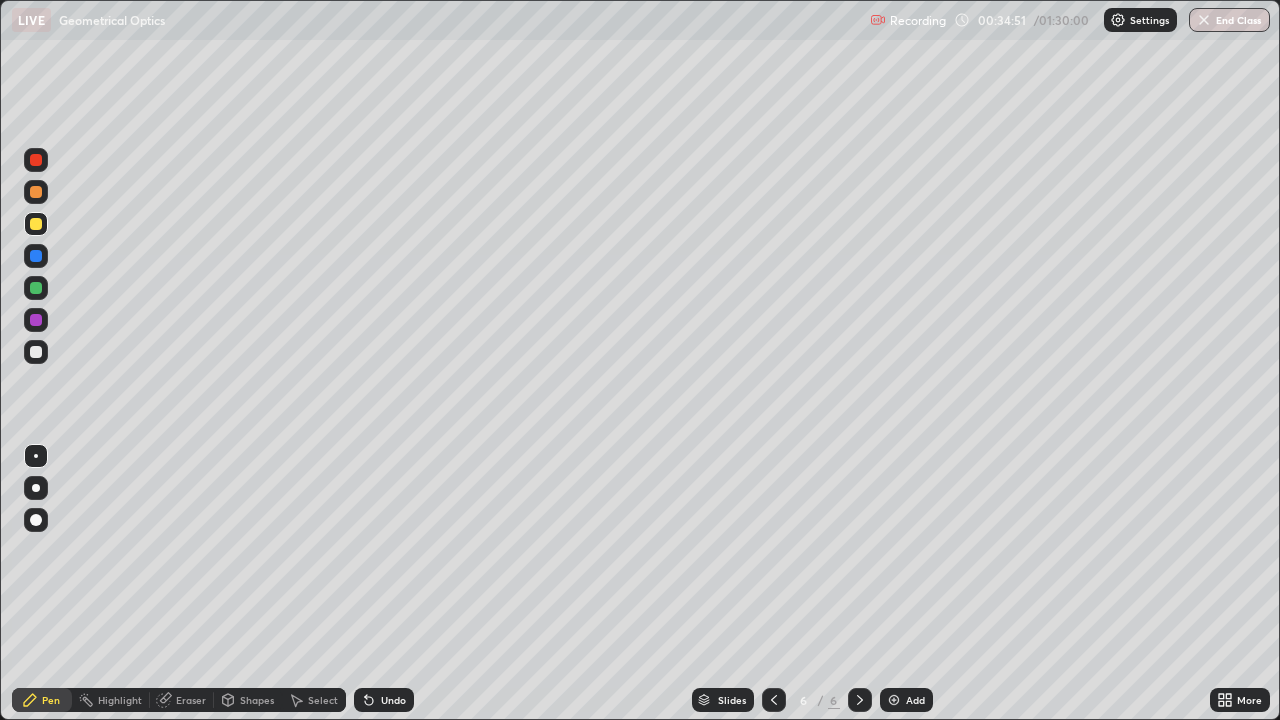 click at bounding box center (774, 700) 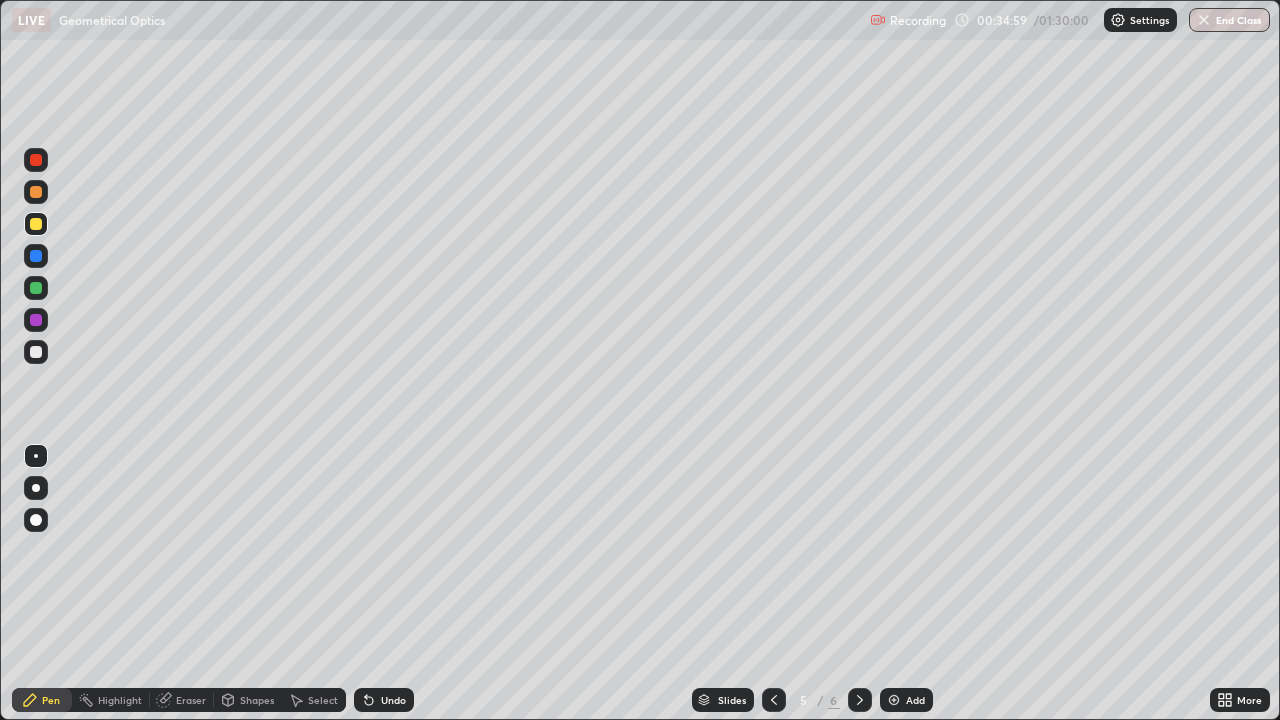 click at bounding box center [36, 256] 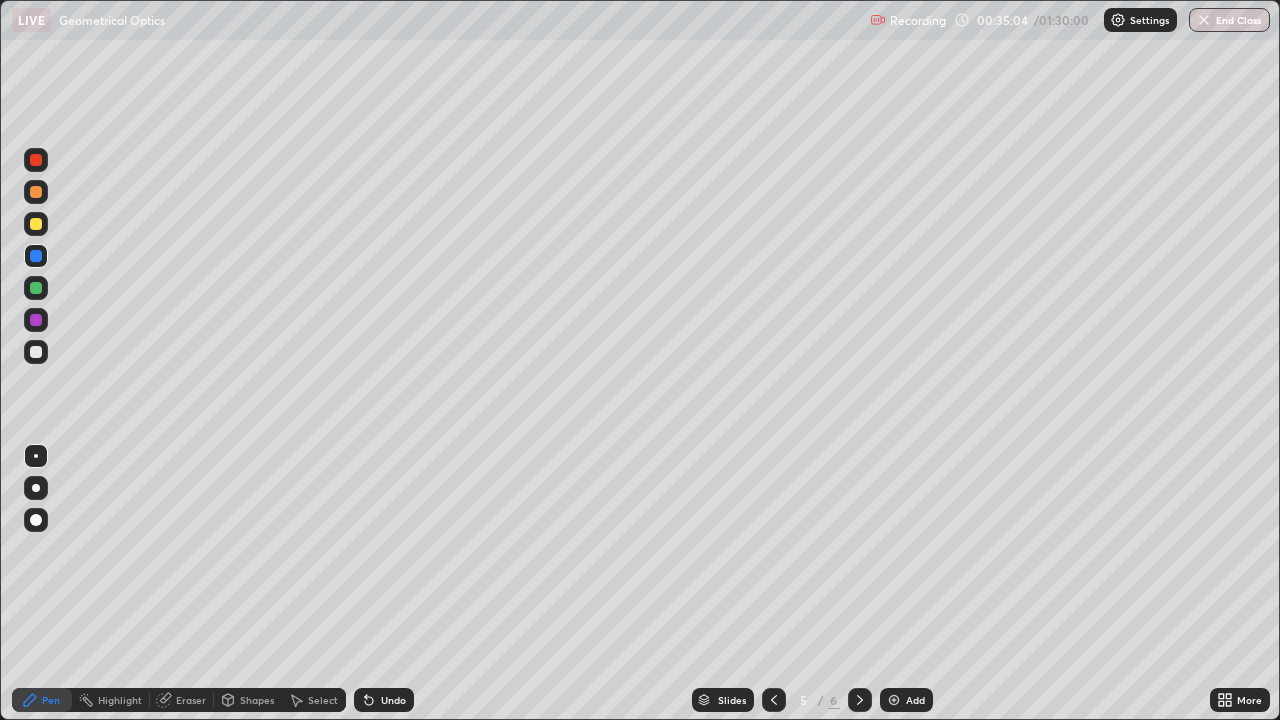 click 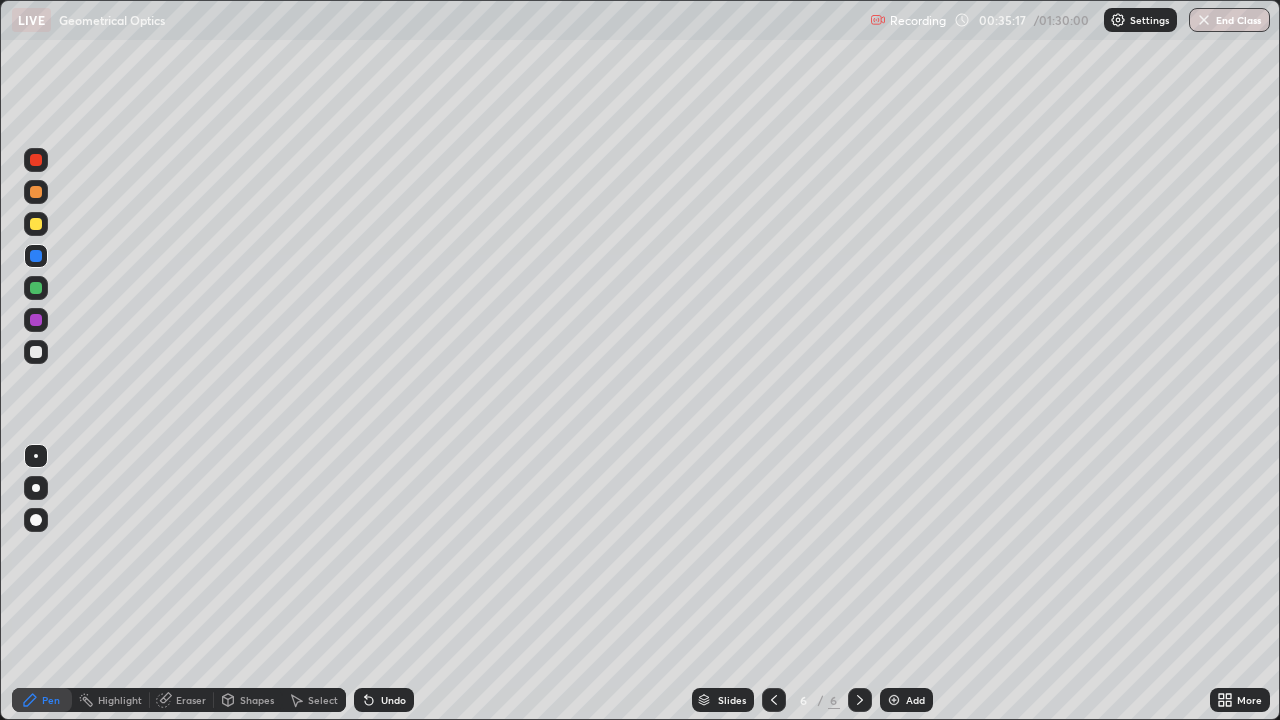 click at bounding box center [36, 256] 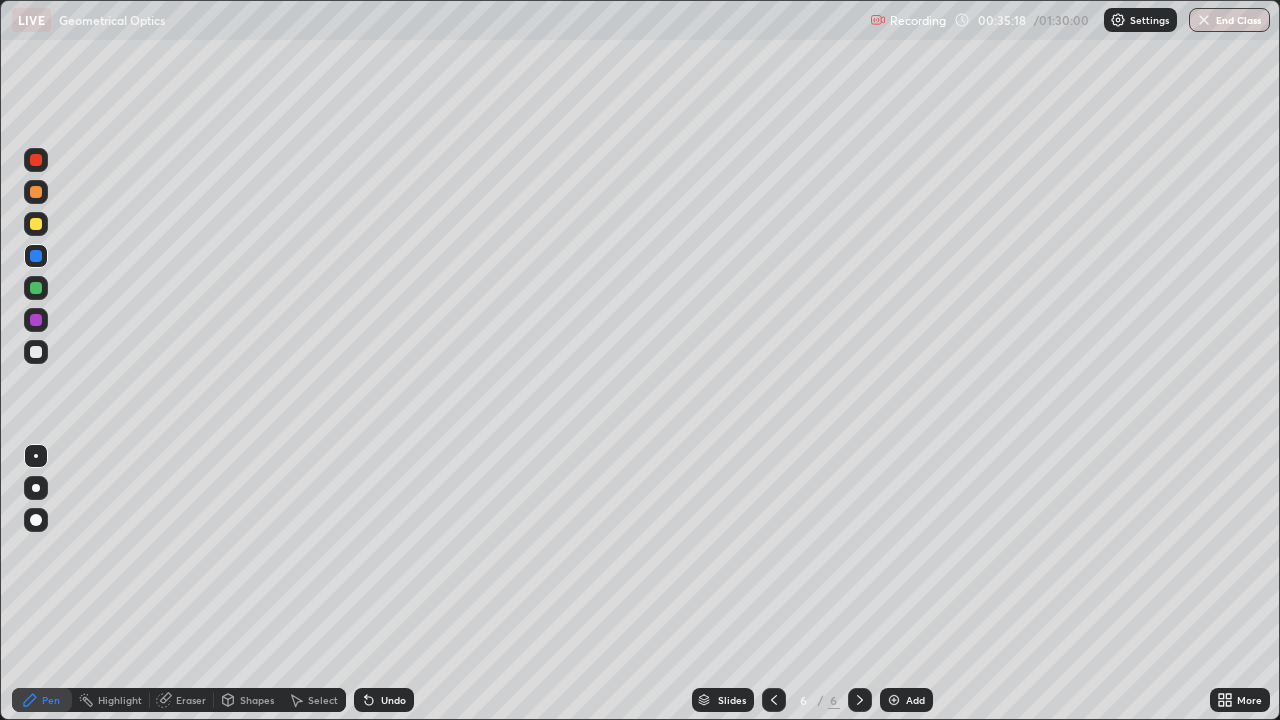 click at bounding box center (36, 224) 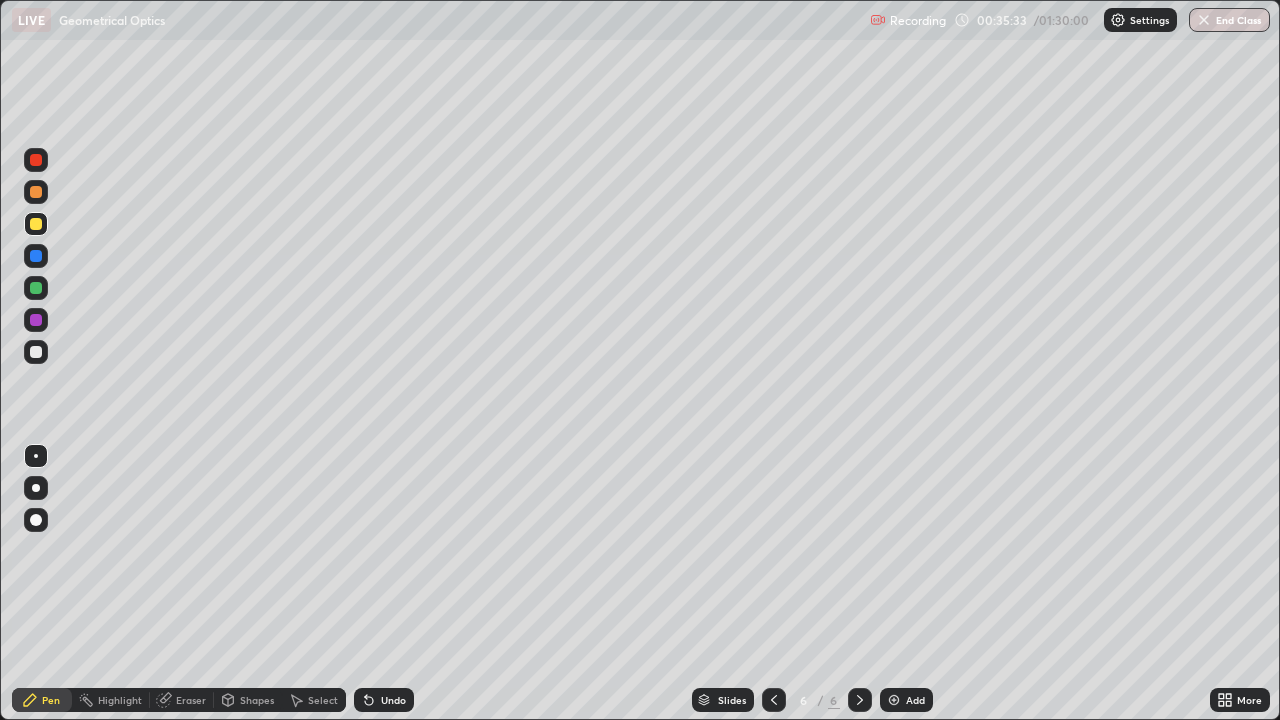 click on "Select" at bounding box center [323, 700] 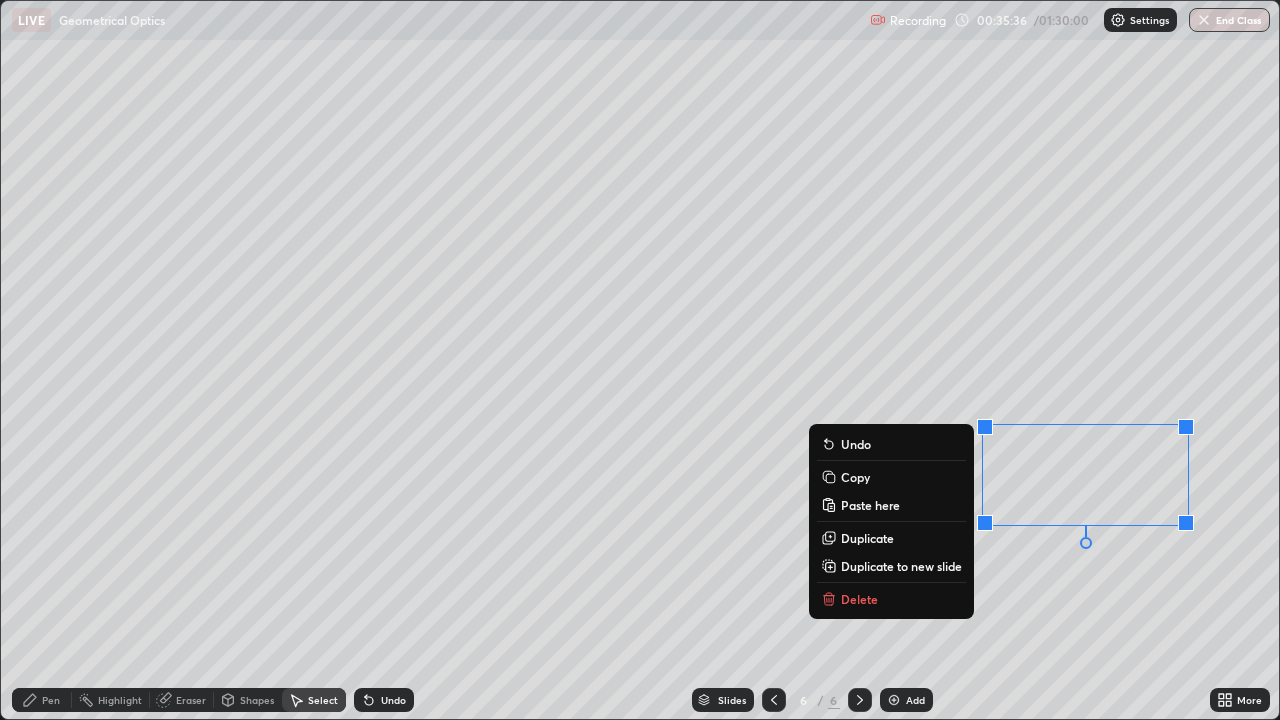 click on "0 ° Undo Copy Paste here Duplicate Duplicate to new slide Delete" at bounding box center (640, 360) 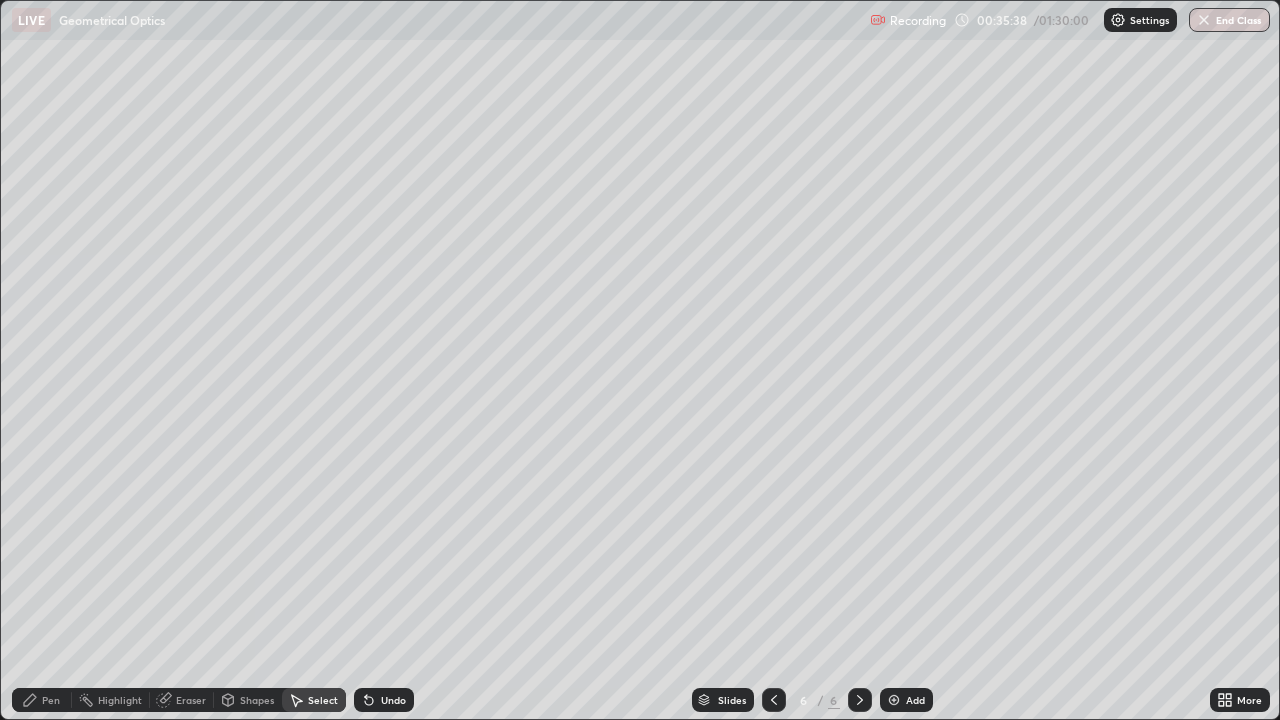 click on "Pen" at bounding box center [42, 700] 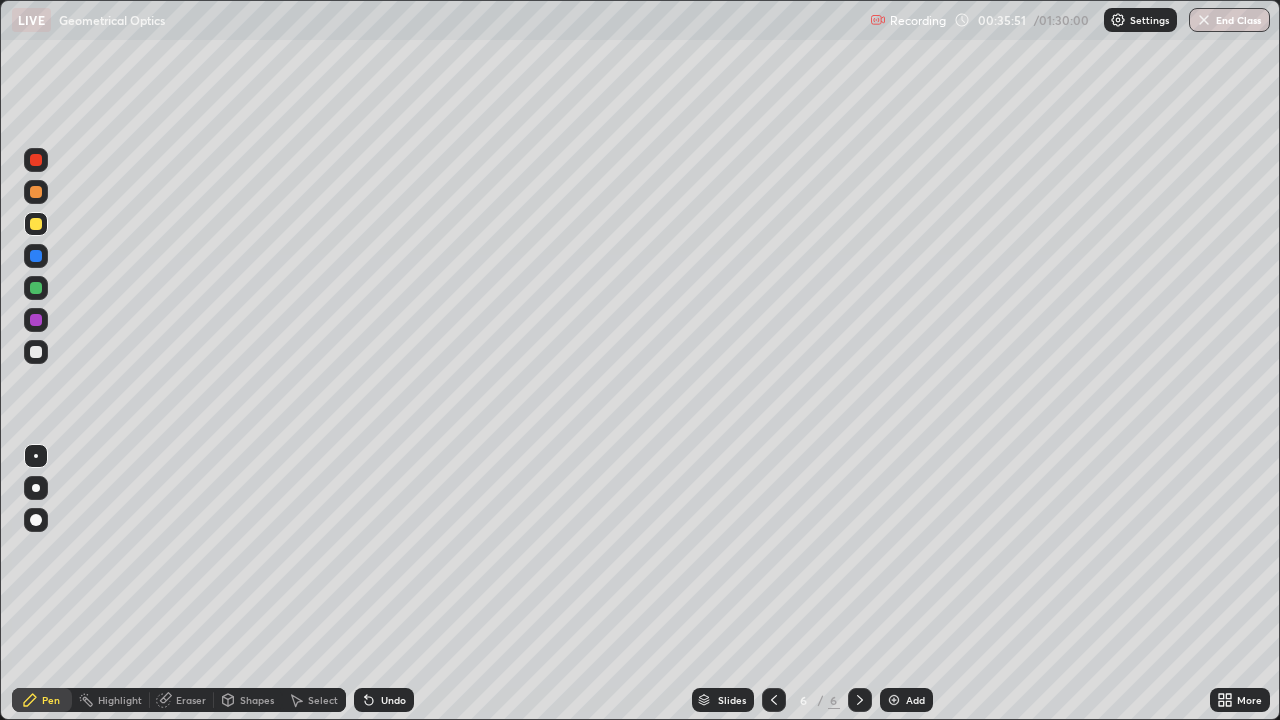 click on "Undo" at bounding box center (393, 700) 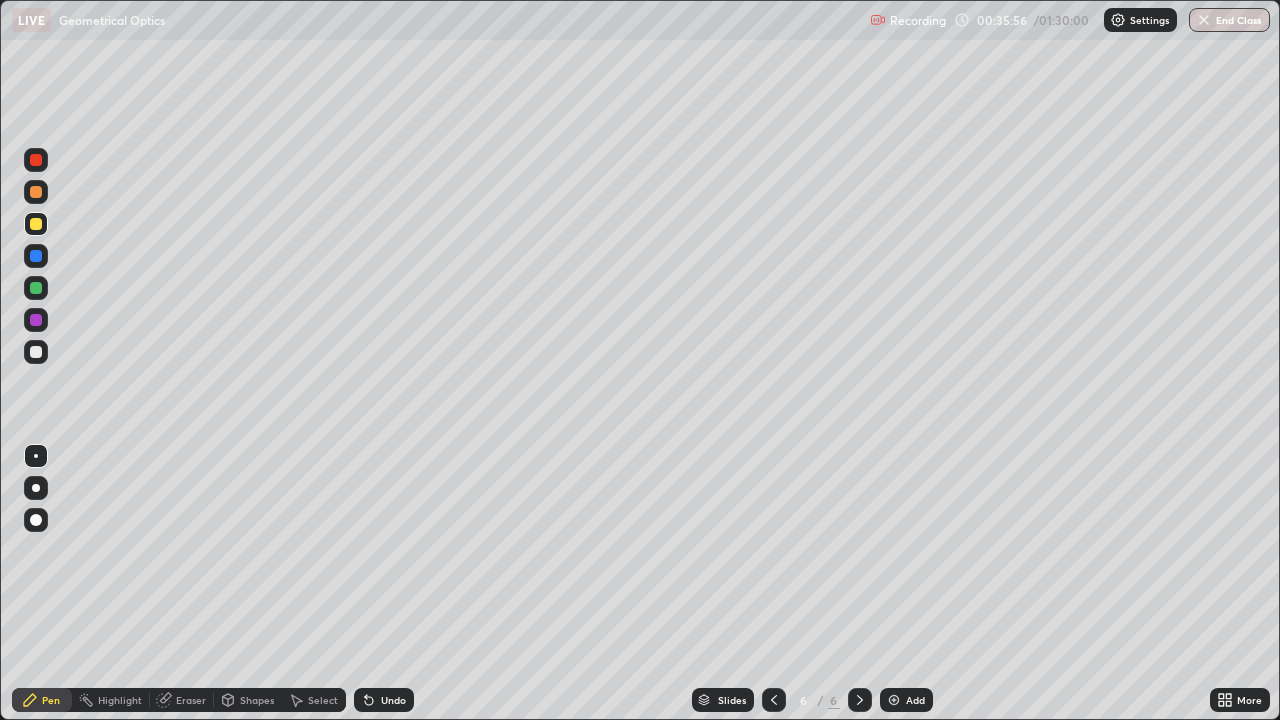 click 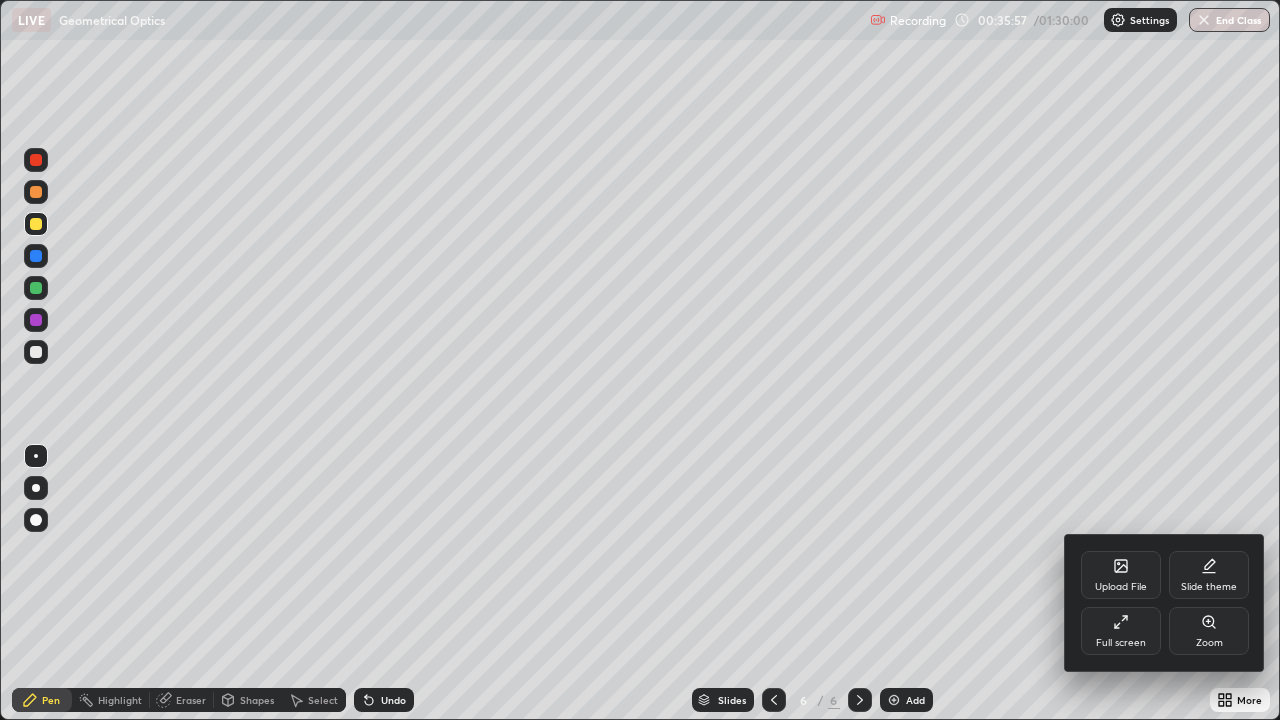 click on "Full screen" at bounding box center [1121, 643] 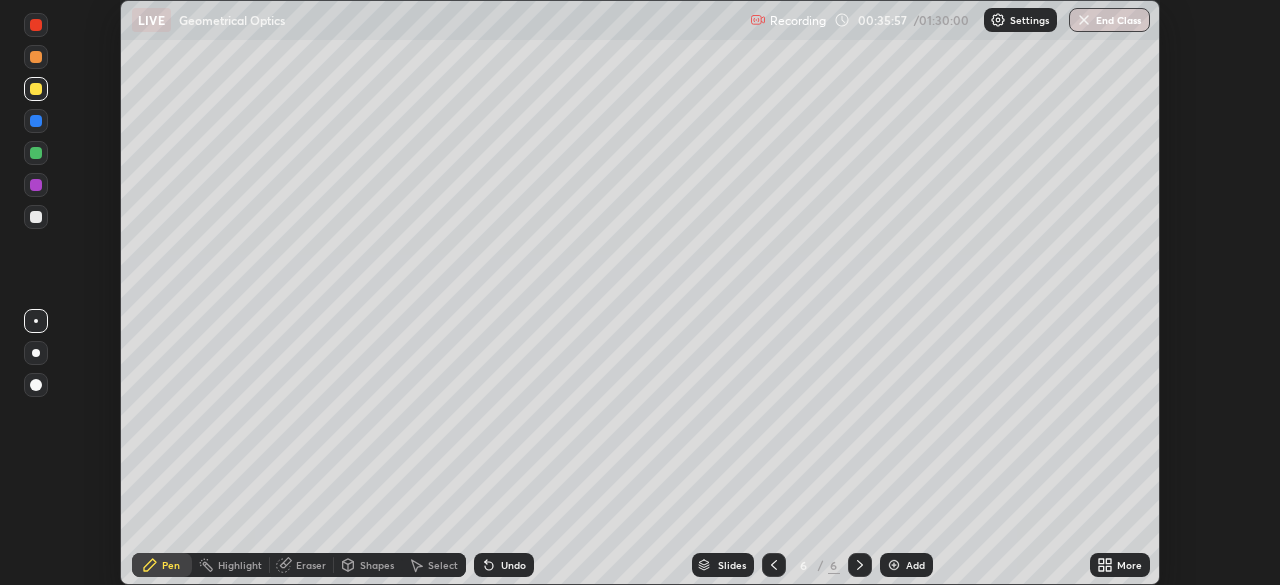 scroll, scrollTop: 585, scrollLeft: 1280, axis: both 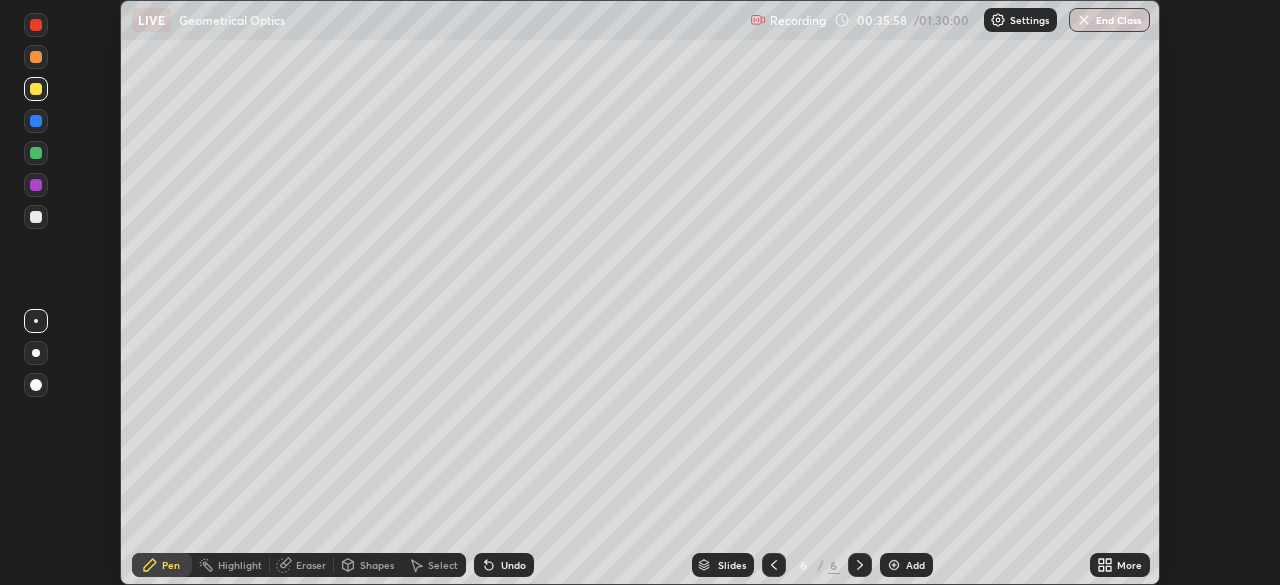 click 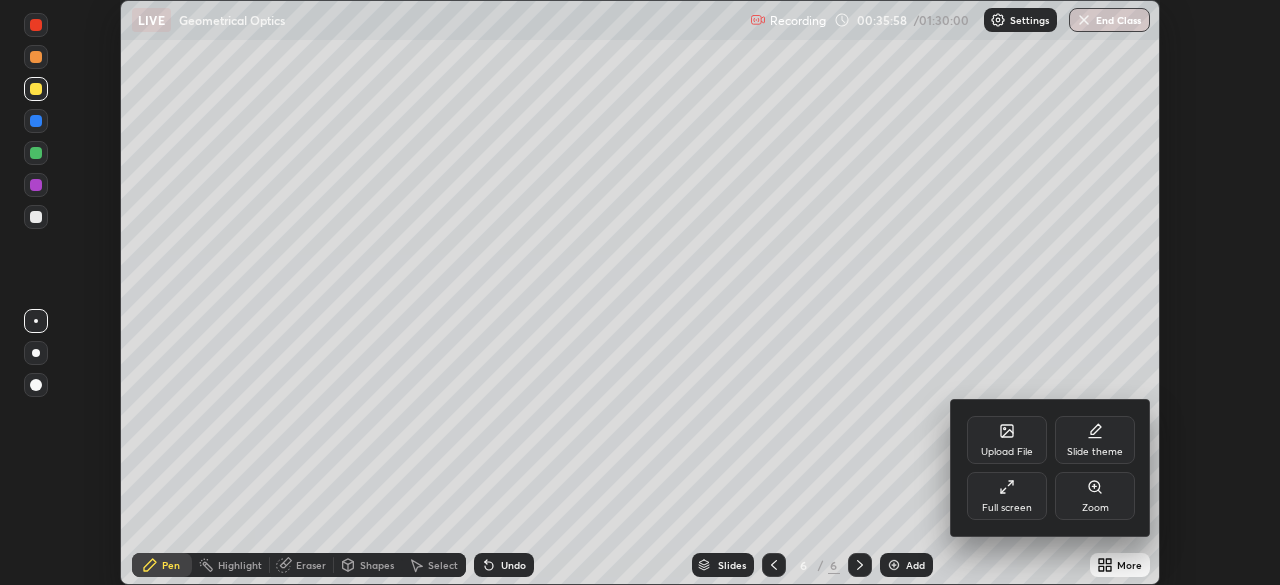click on "Full screen" at bounding box center (1007, 496) 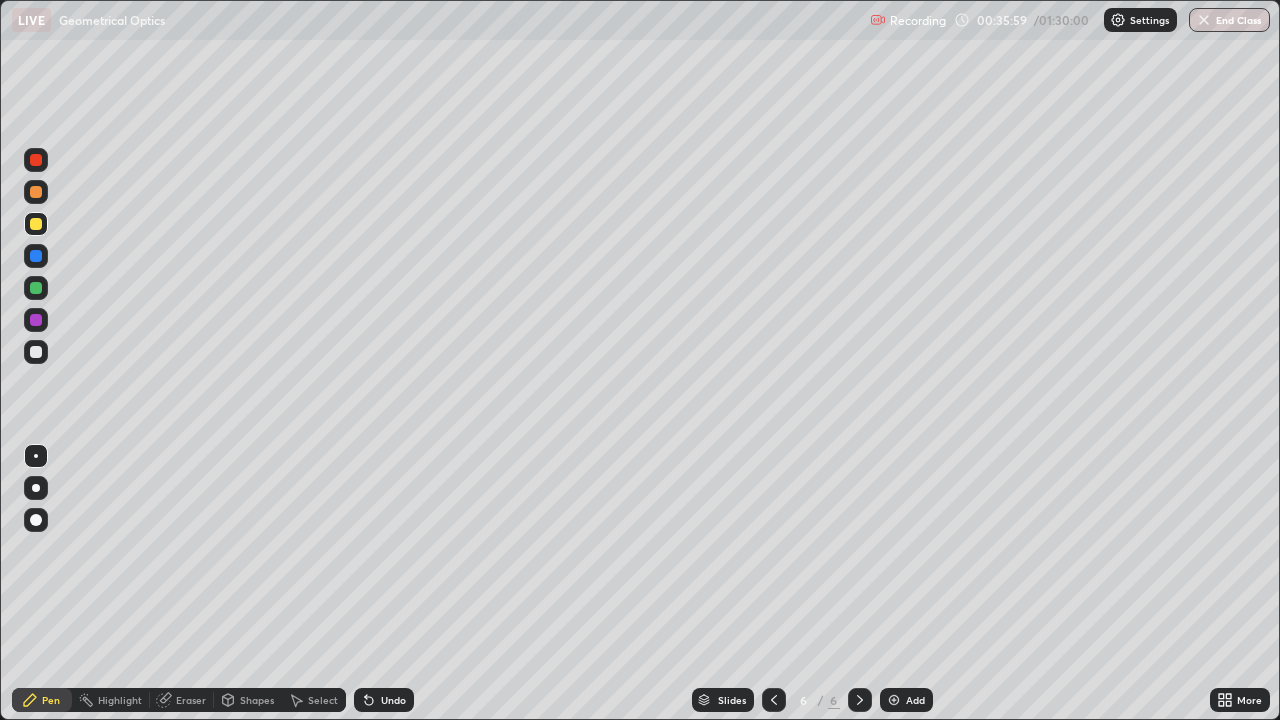 scroll, scrollTop: 99280, scrollLeft: 98720, axis: both 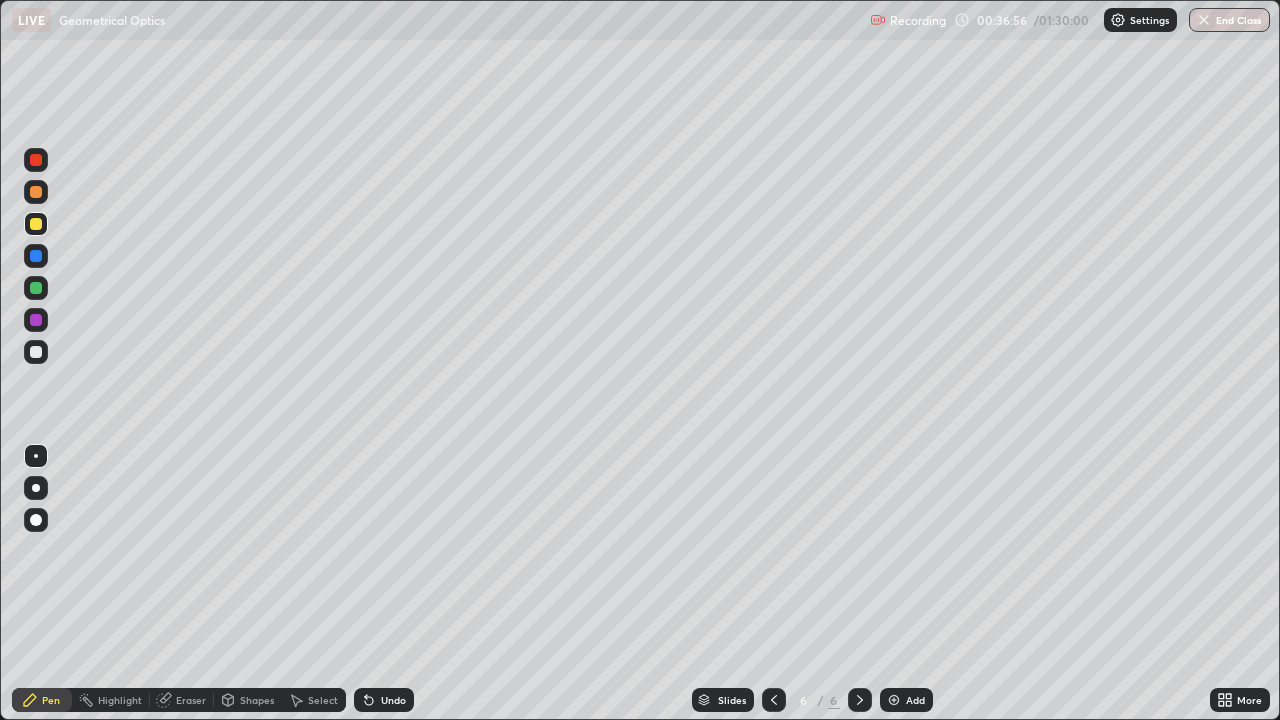 click on "Add" at bounding box center (915, 700) 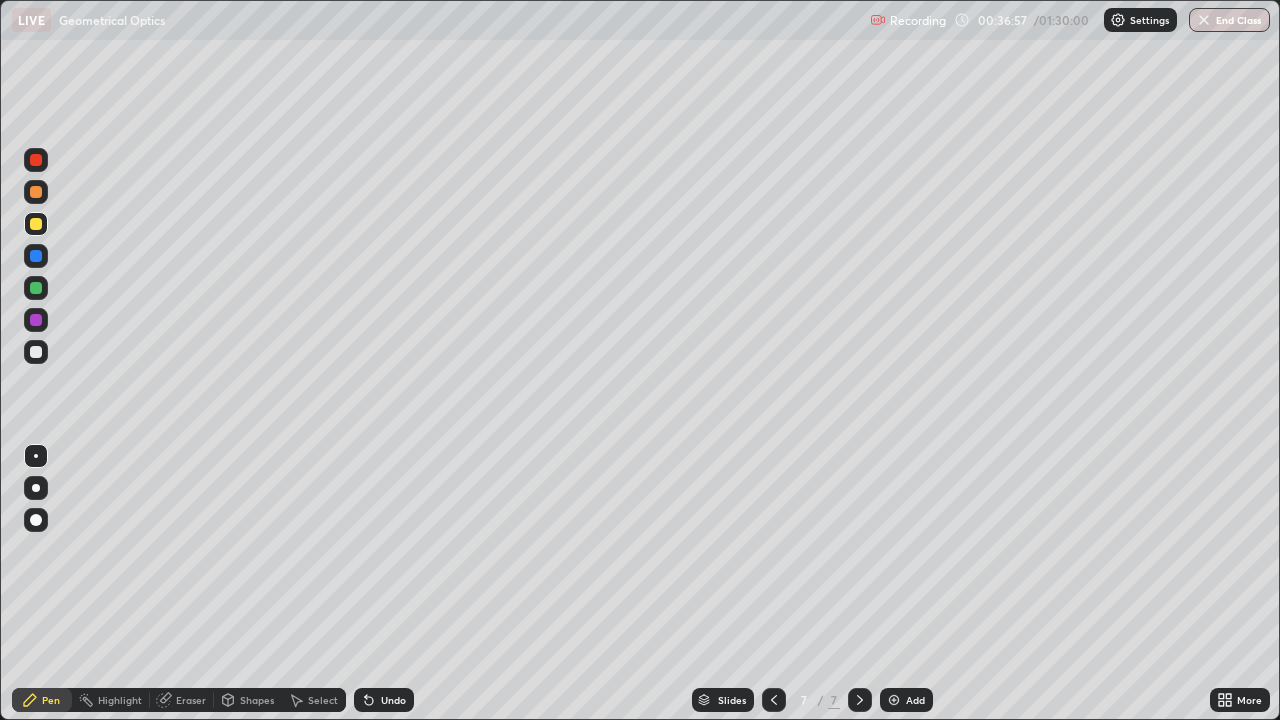click on "Shapes" at bounding box center (257, 700) 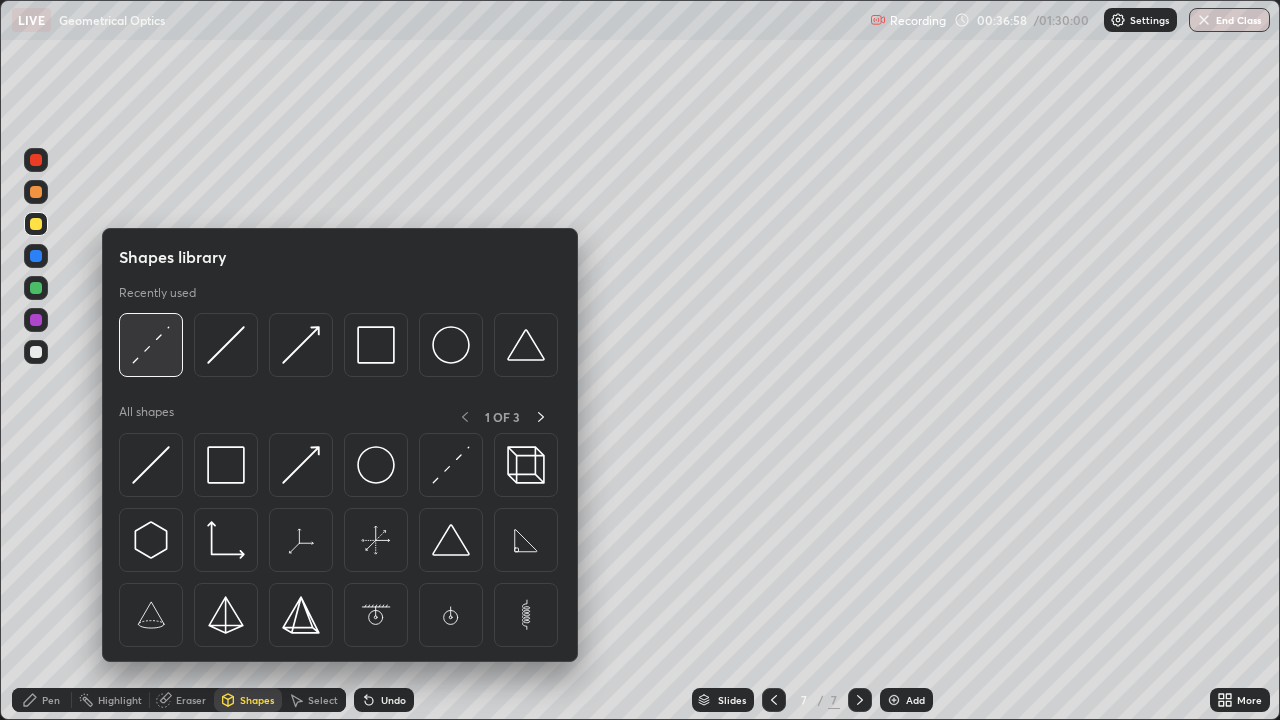 click at bounding box center (151, 345) 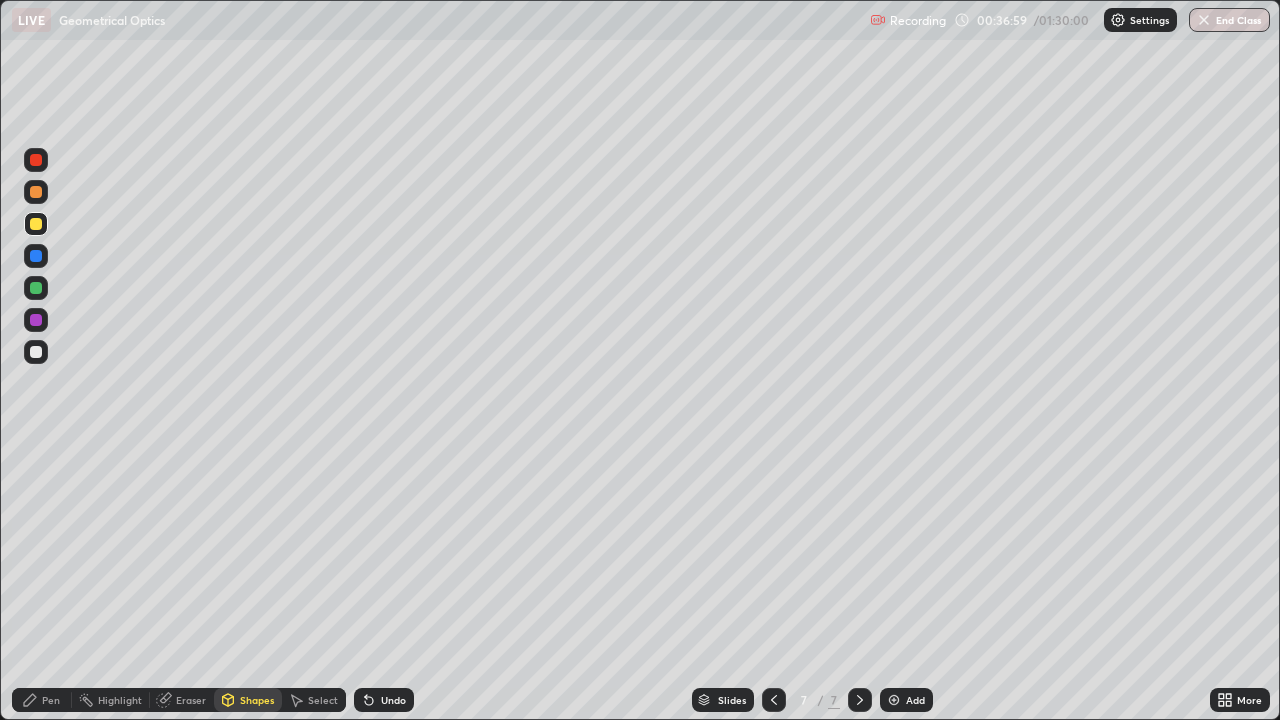 click at bounding box center [36, 352] 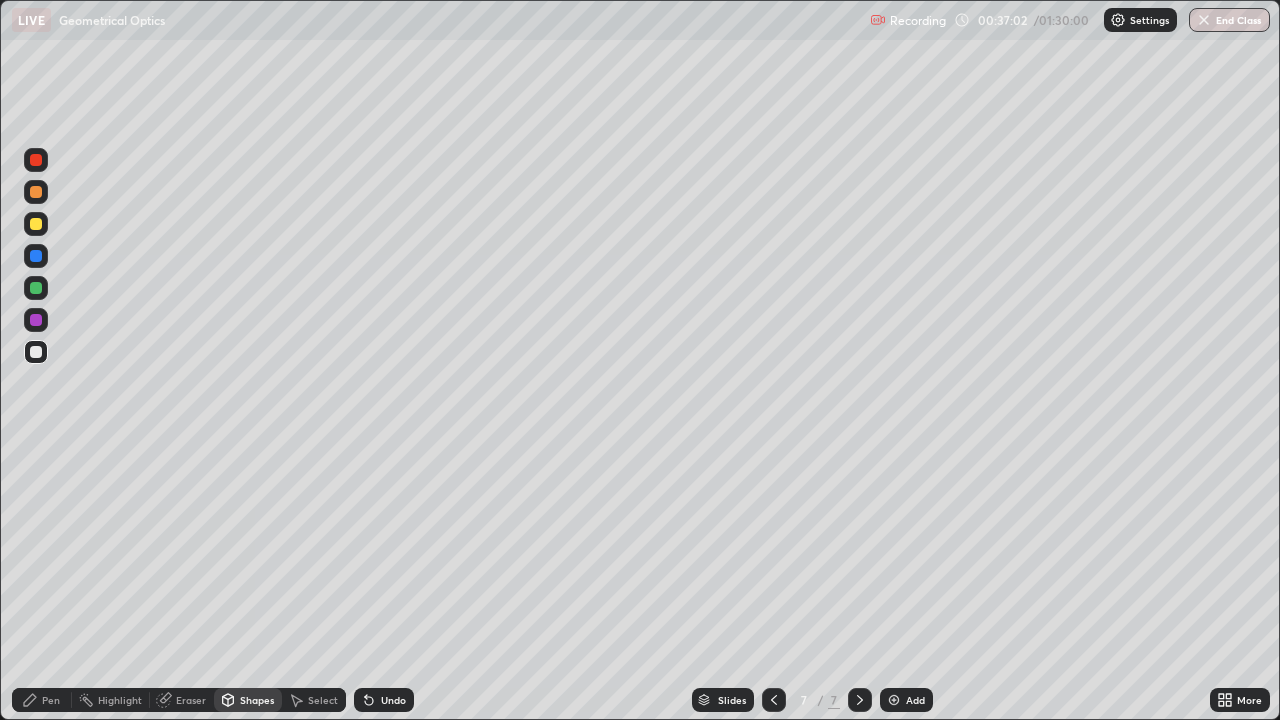 click on "Pen" at bounding box center [42, 700] 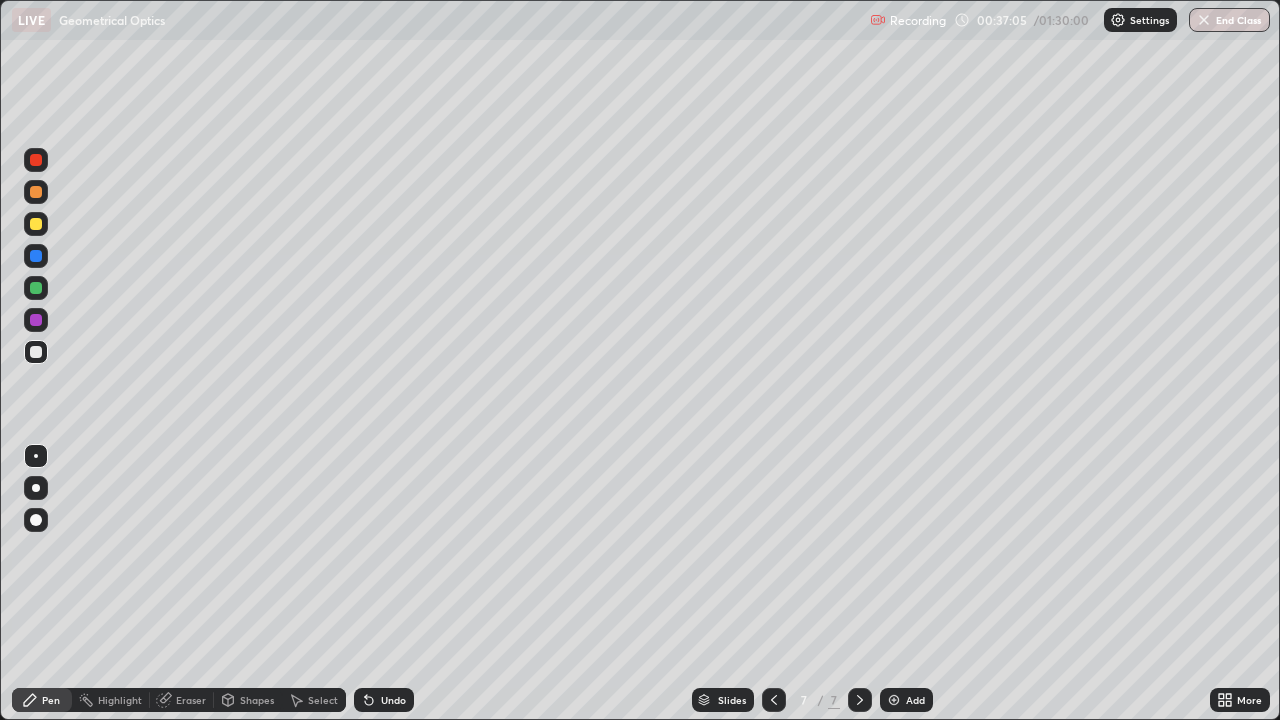 click on "Undo" at bounding box center [393, 700] 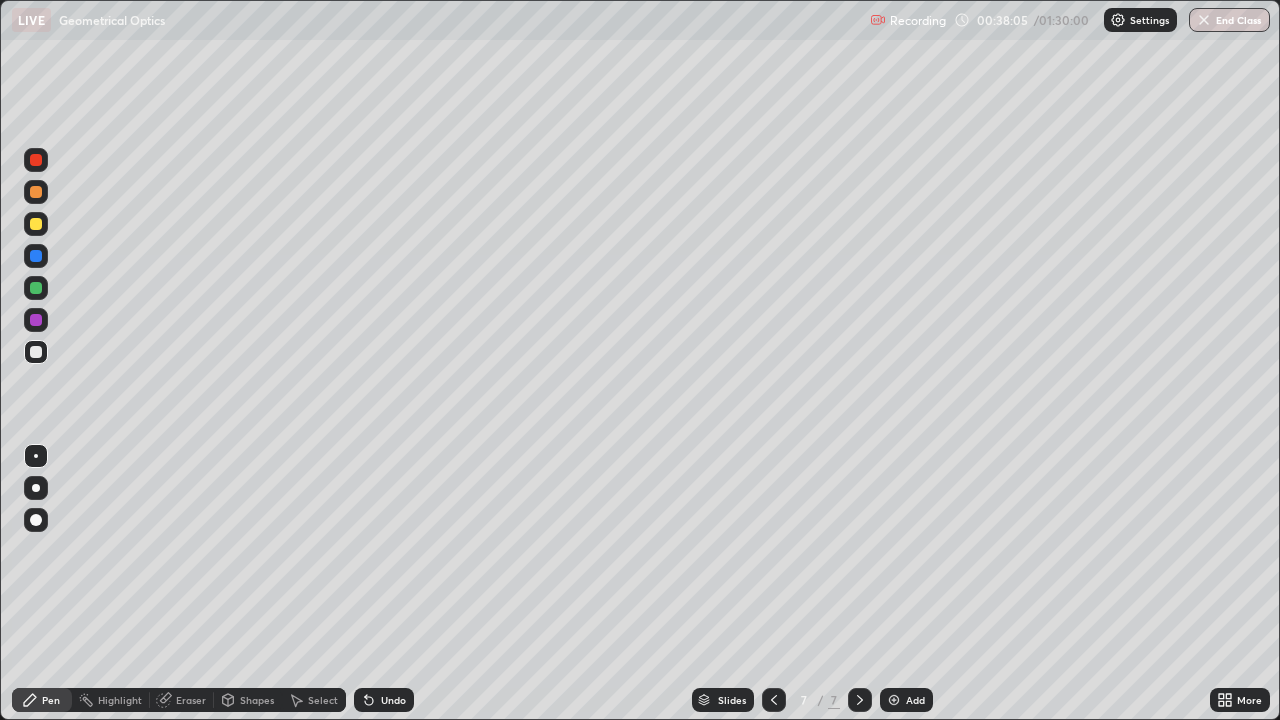 click on "Undo" at bounding box center (384, 700) 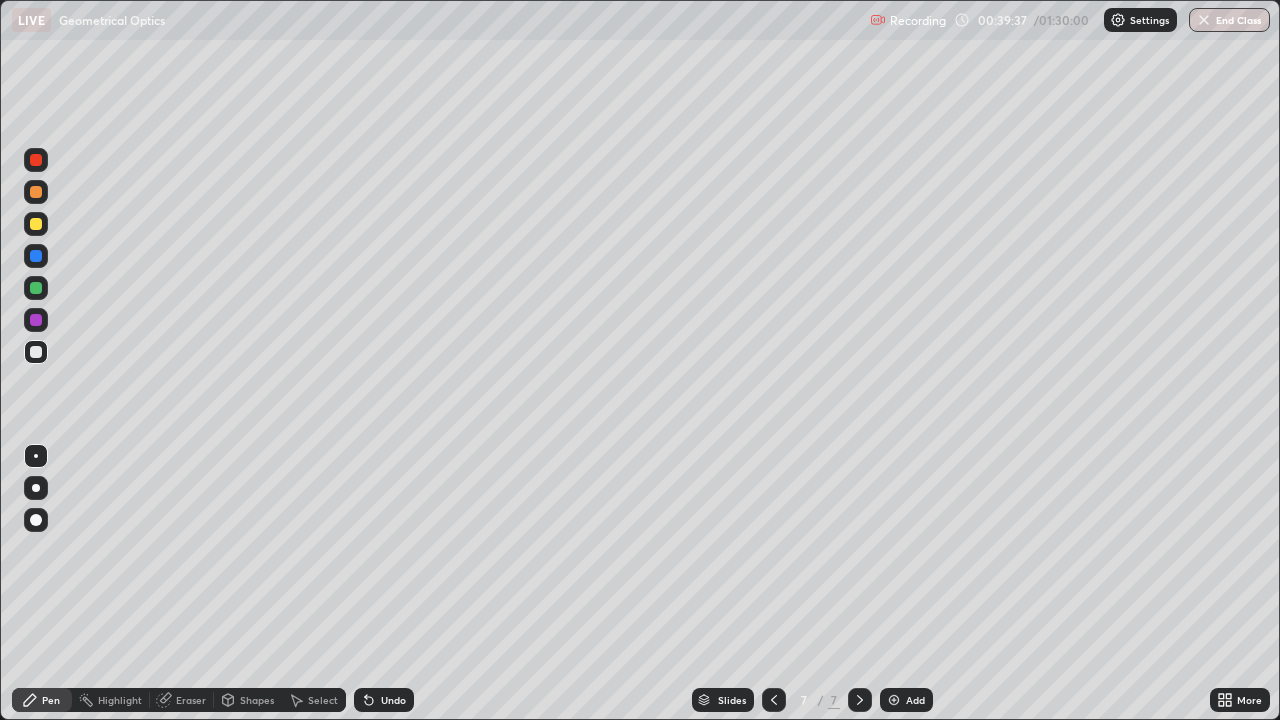 click at bounding box center (774, 700) 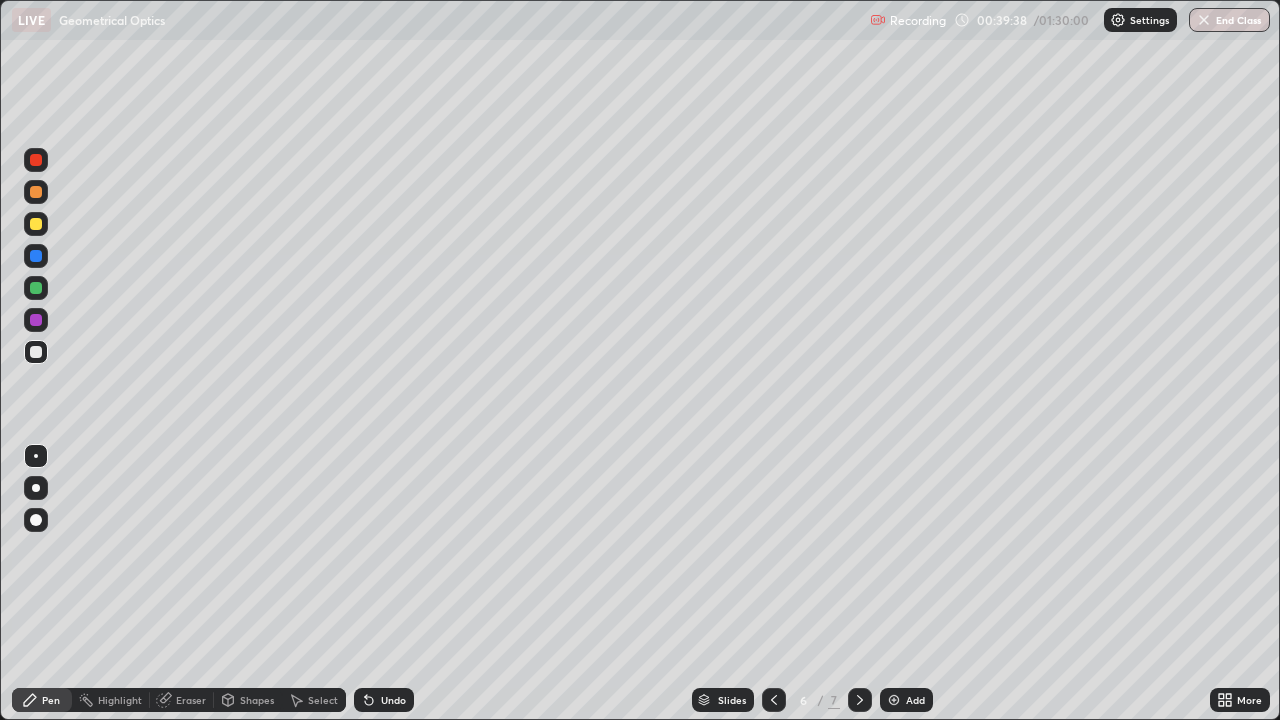 click 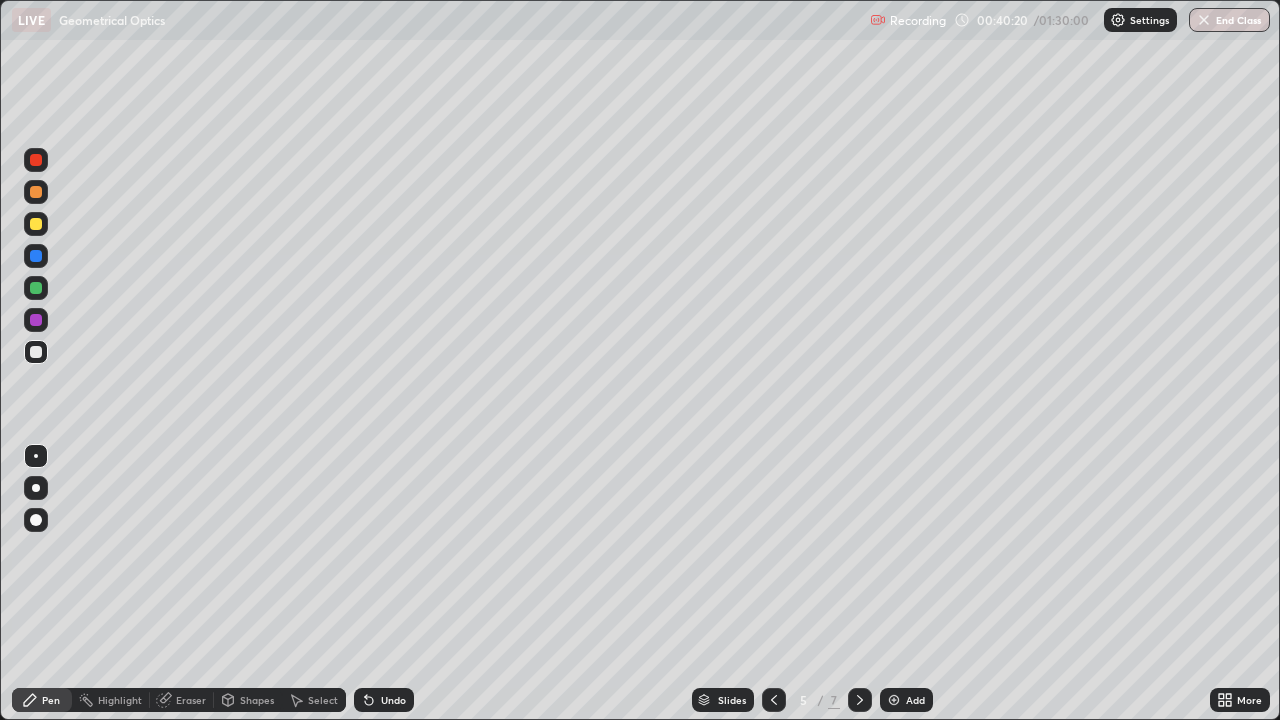 click 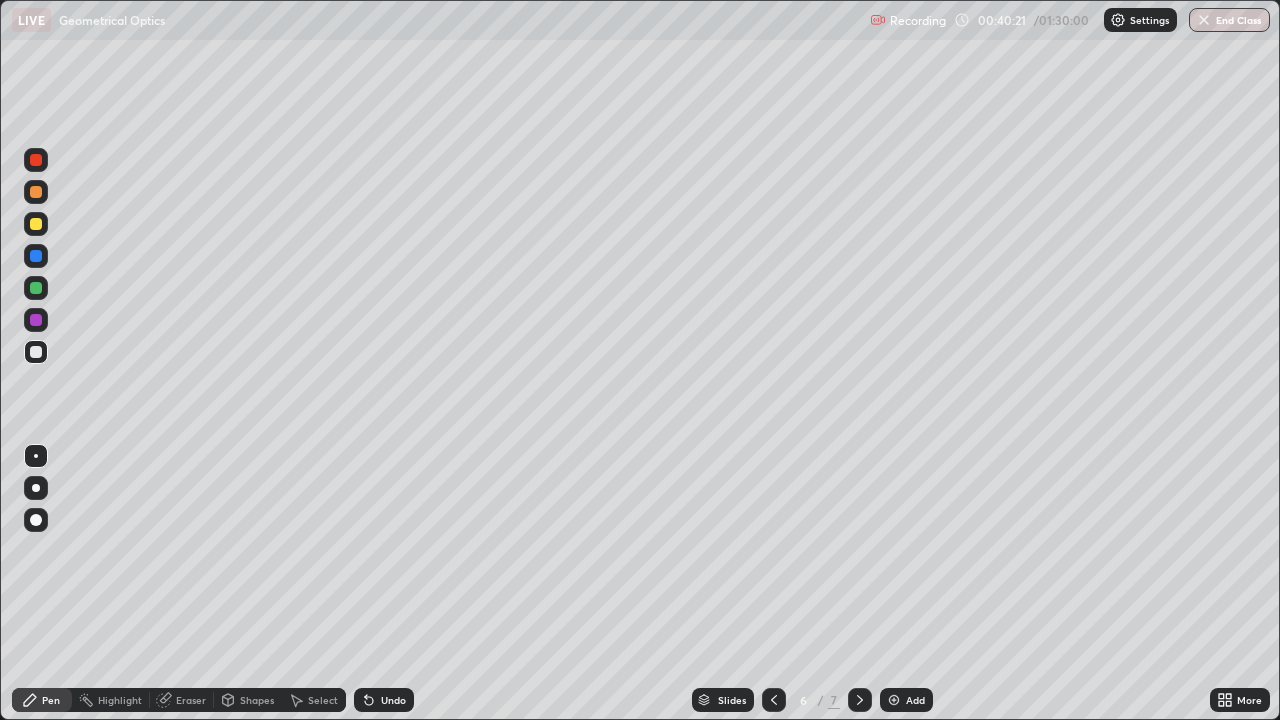click at bounding box center [860, 700] 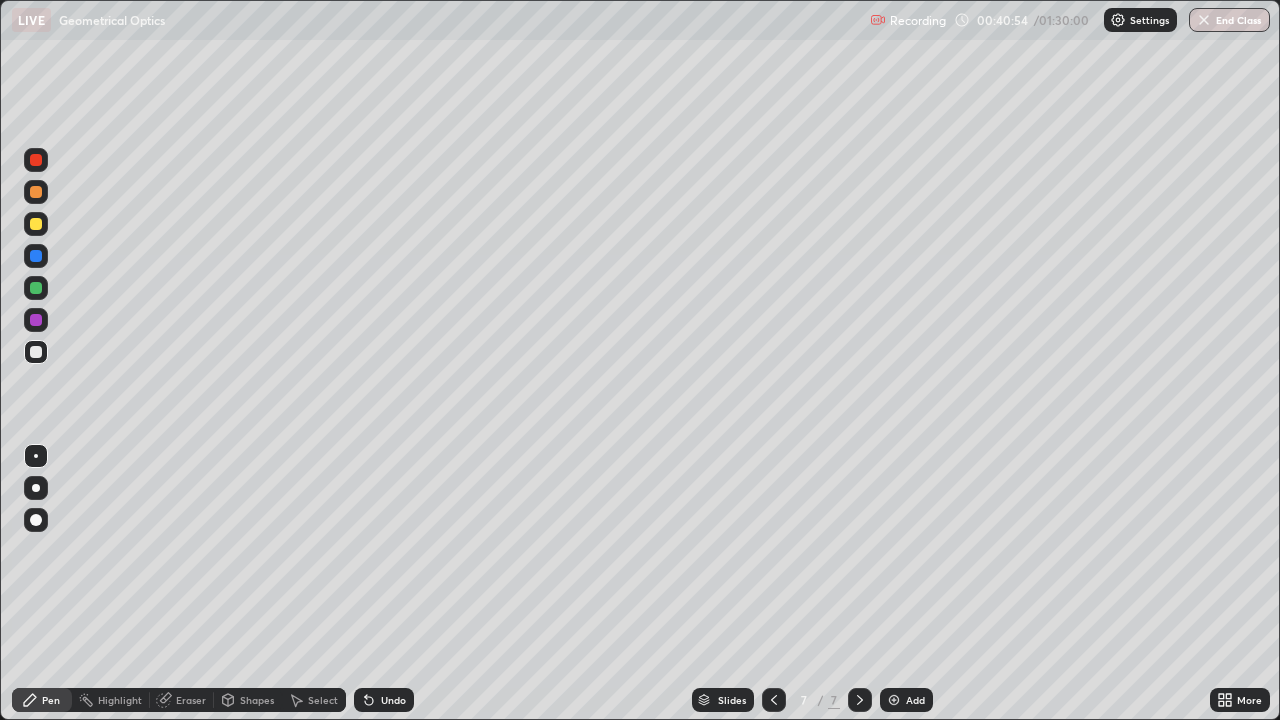 click on "Undo" at bounding box center (384, 700) 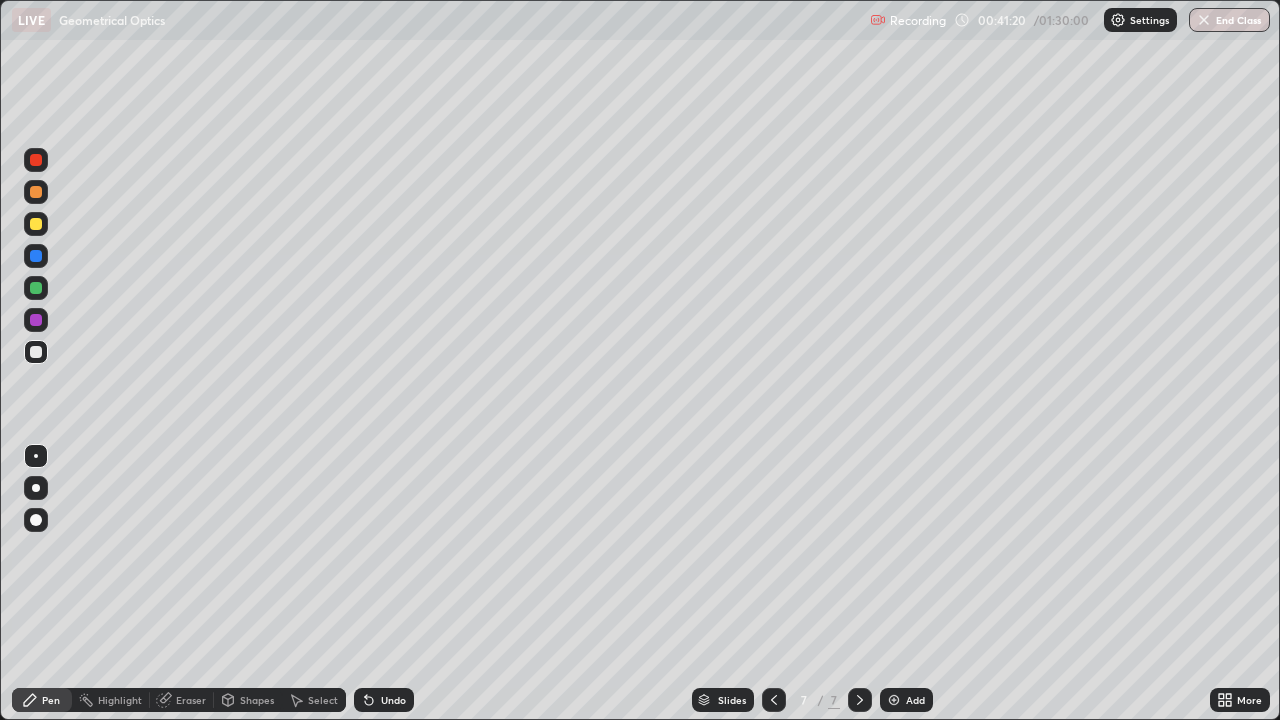 click at bounding box center (774, 700) 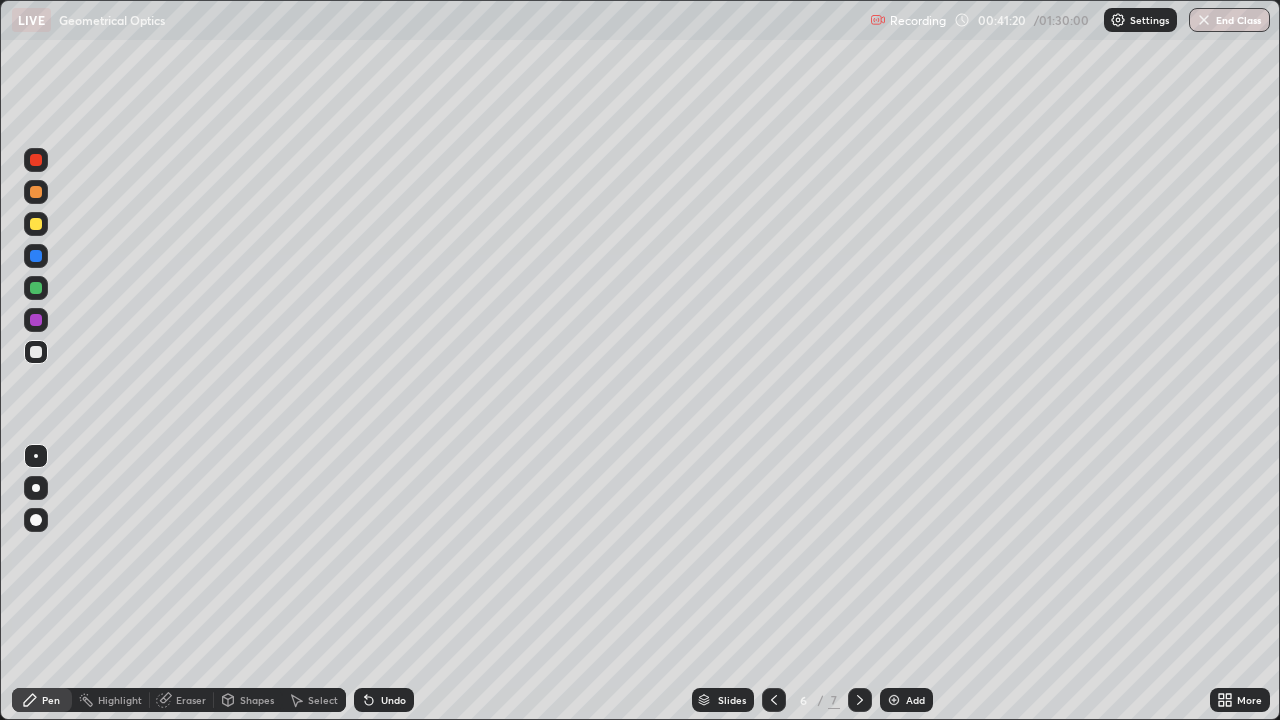 click 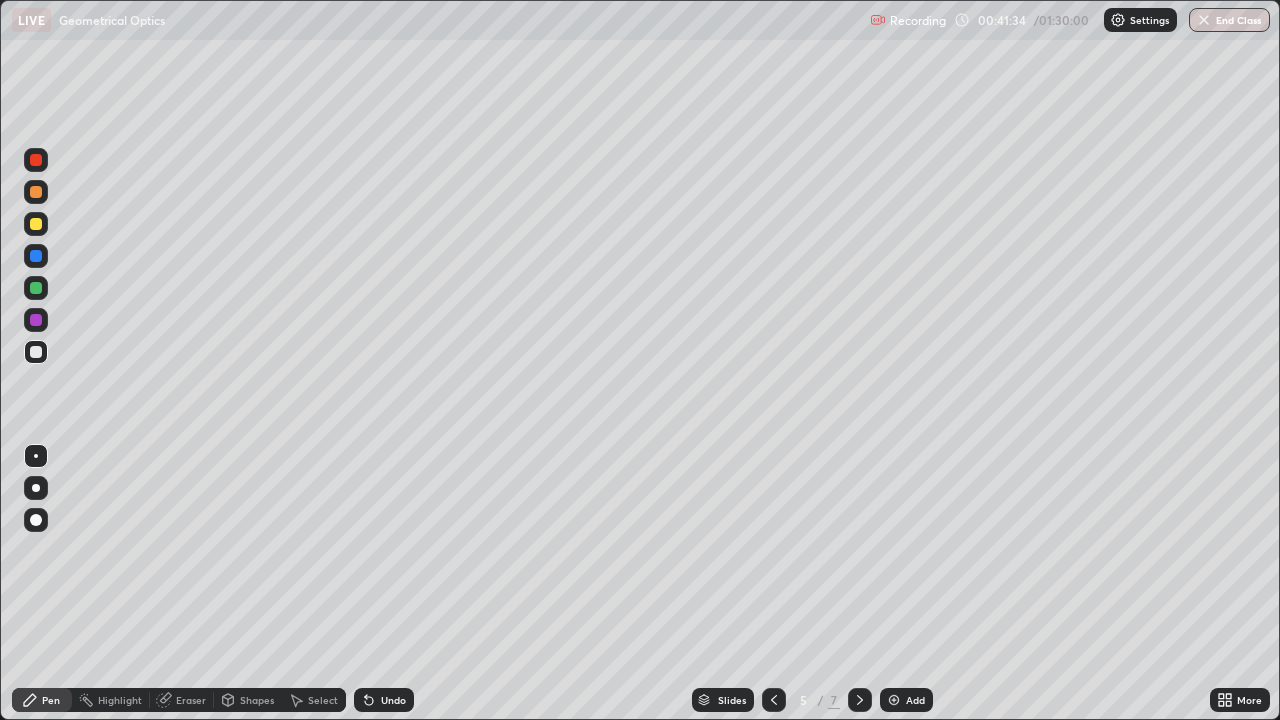 click 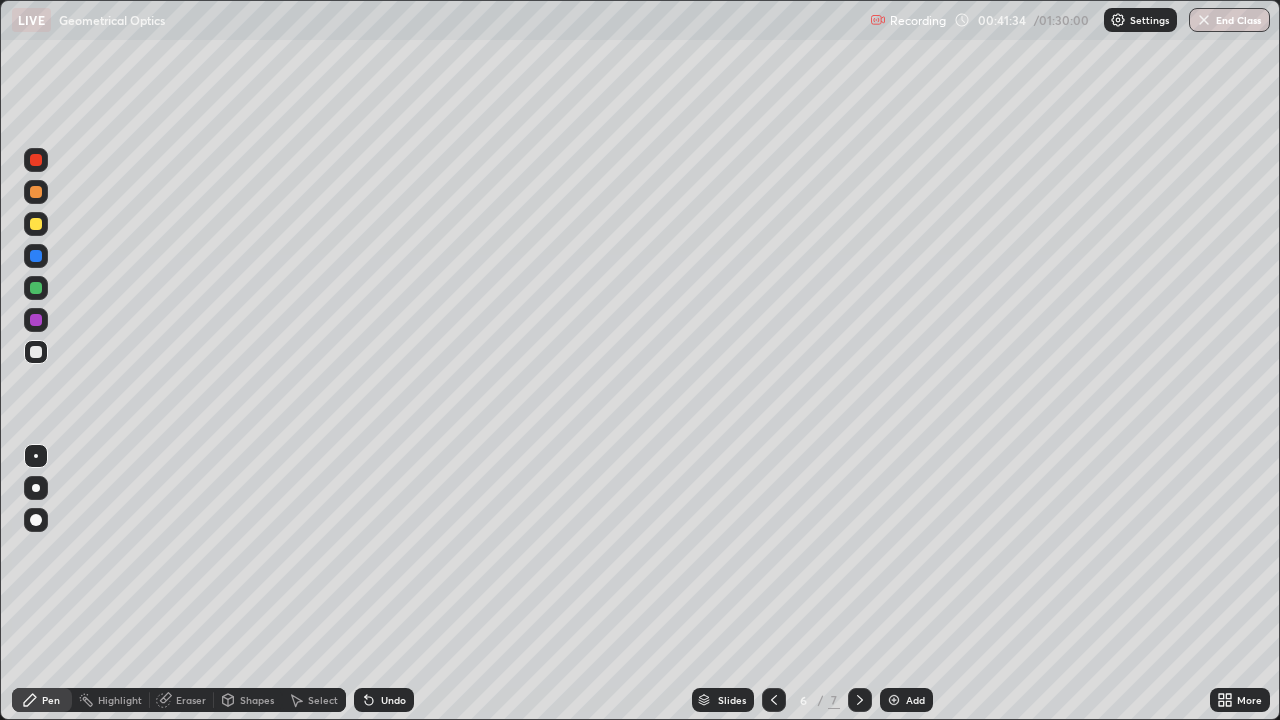 click 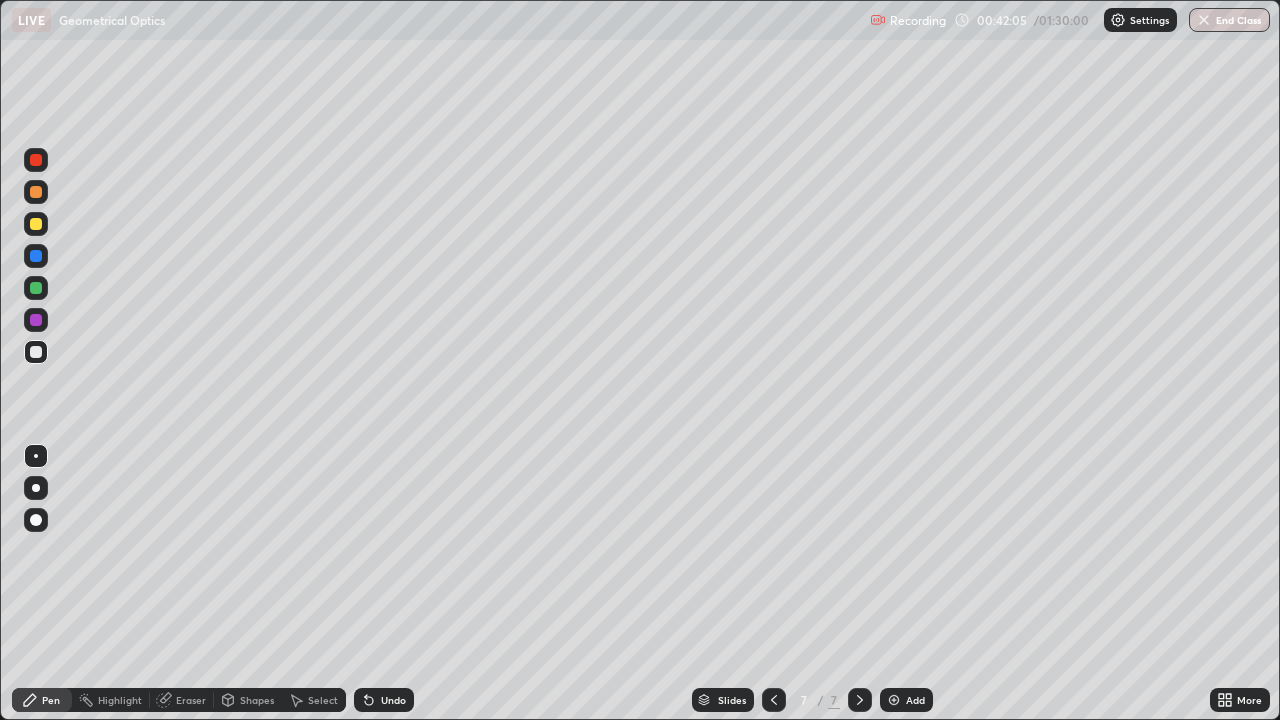 click on "Undo" at bounding box center (393, 700) 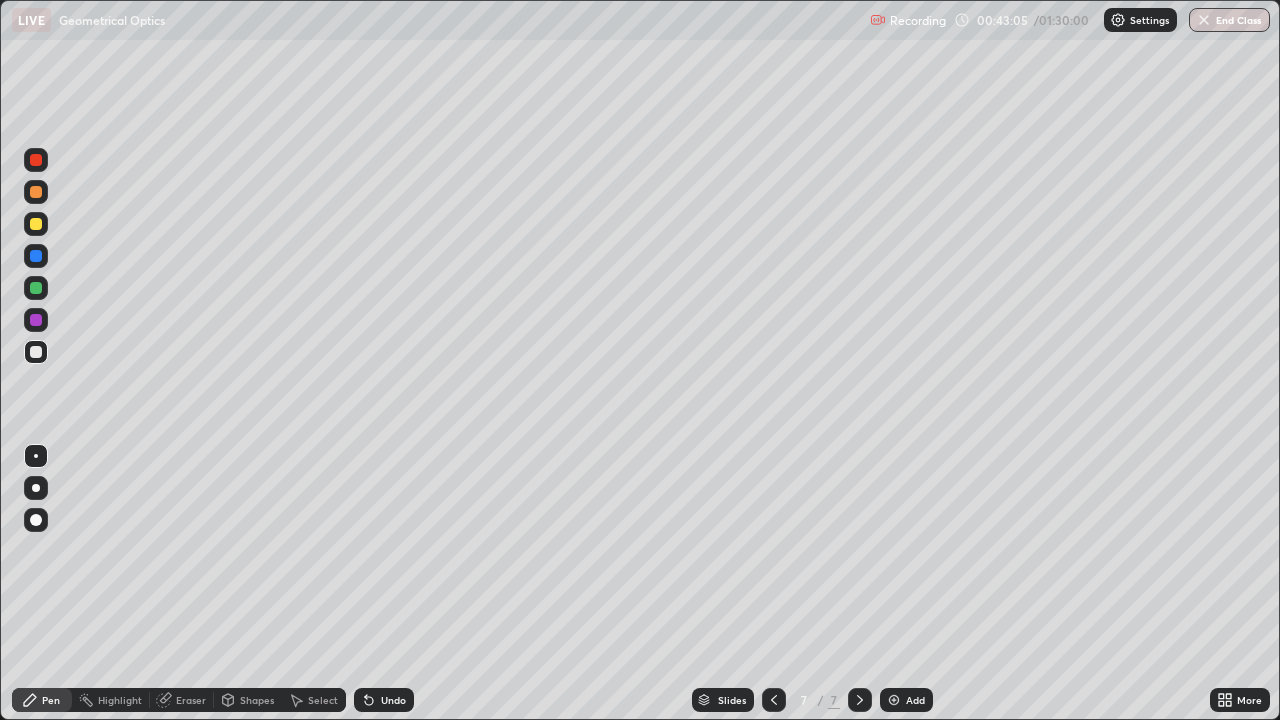 click on "Undo" at bounding box center (393, 700) 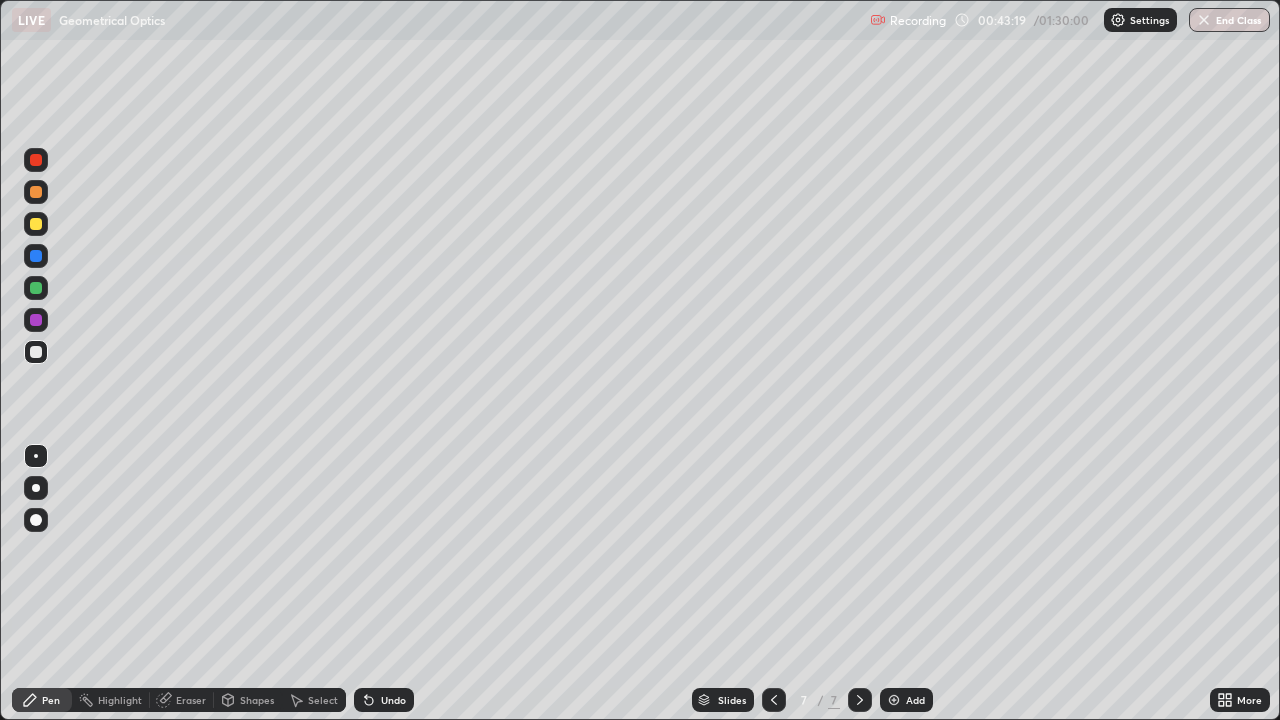click at bounding box center [894, 700] 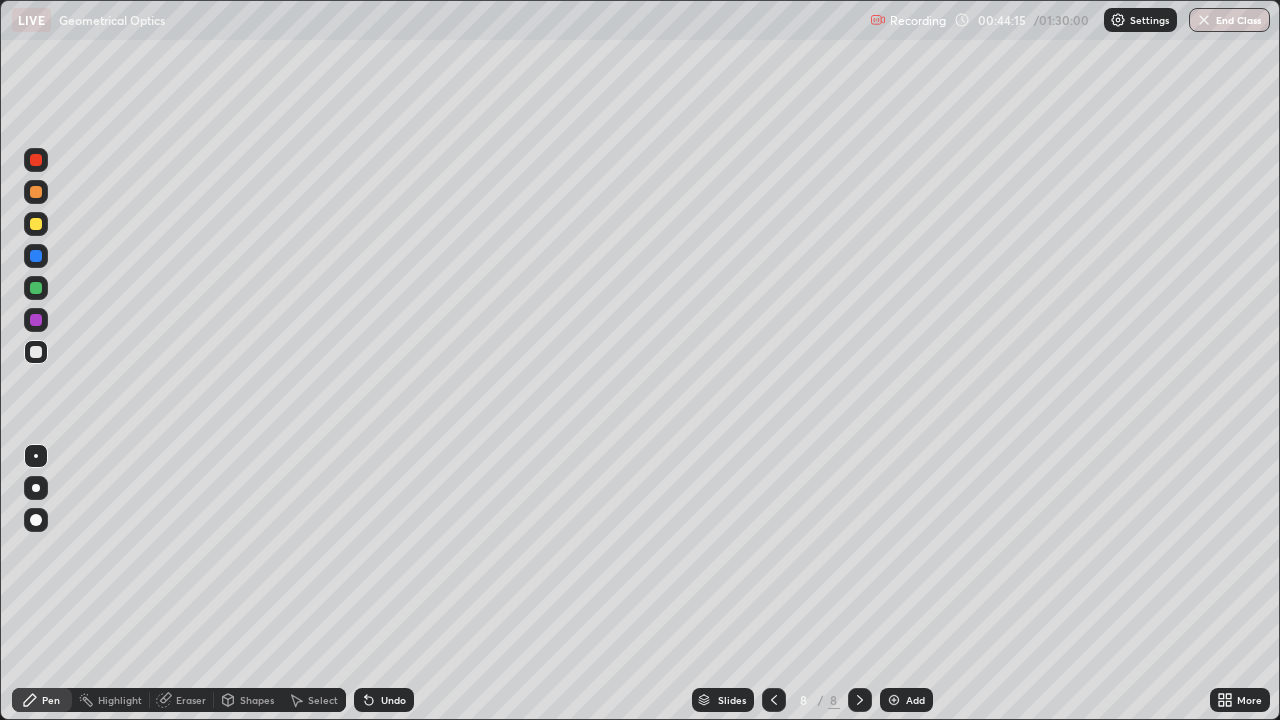 click at bounding box center (36, 320) 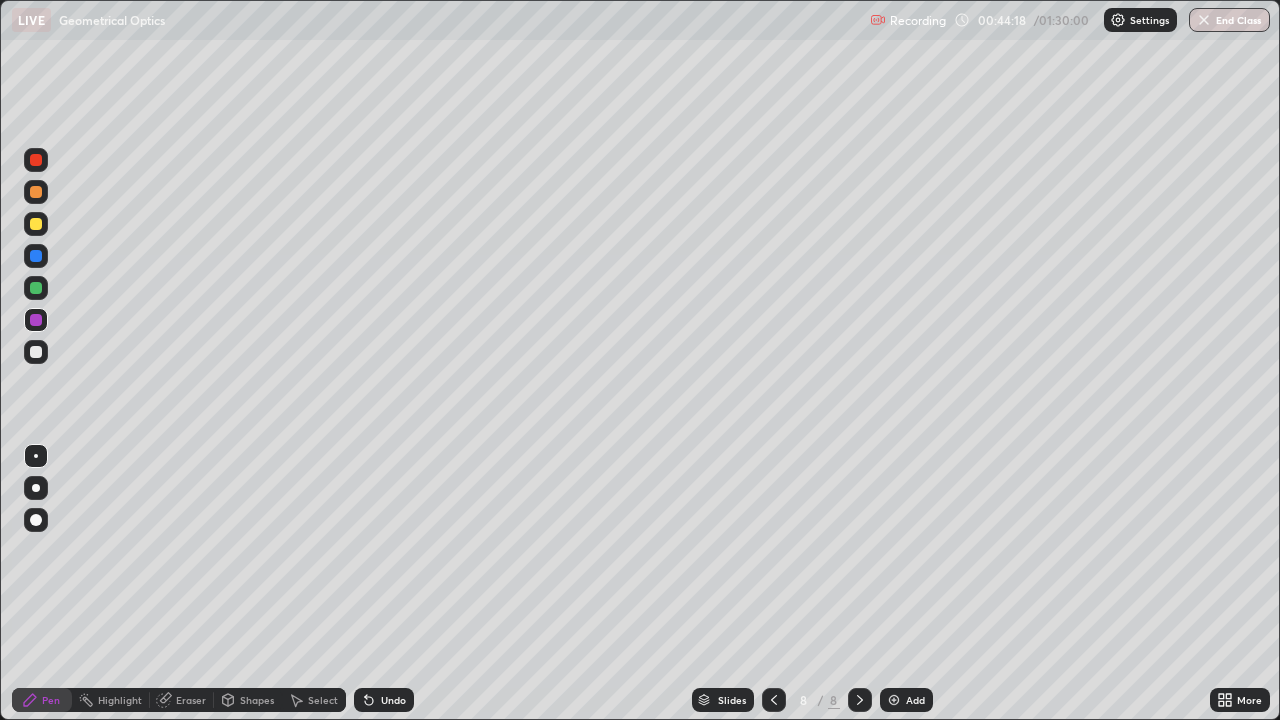 click at bounding box center (36, 256) 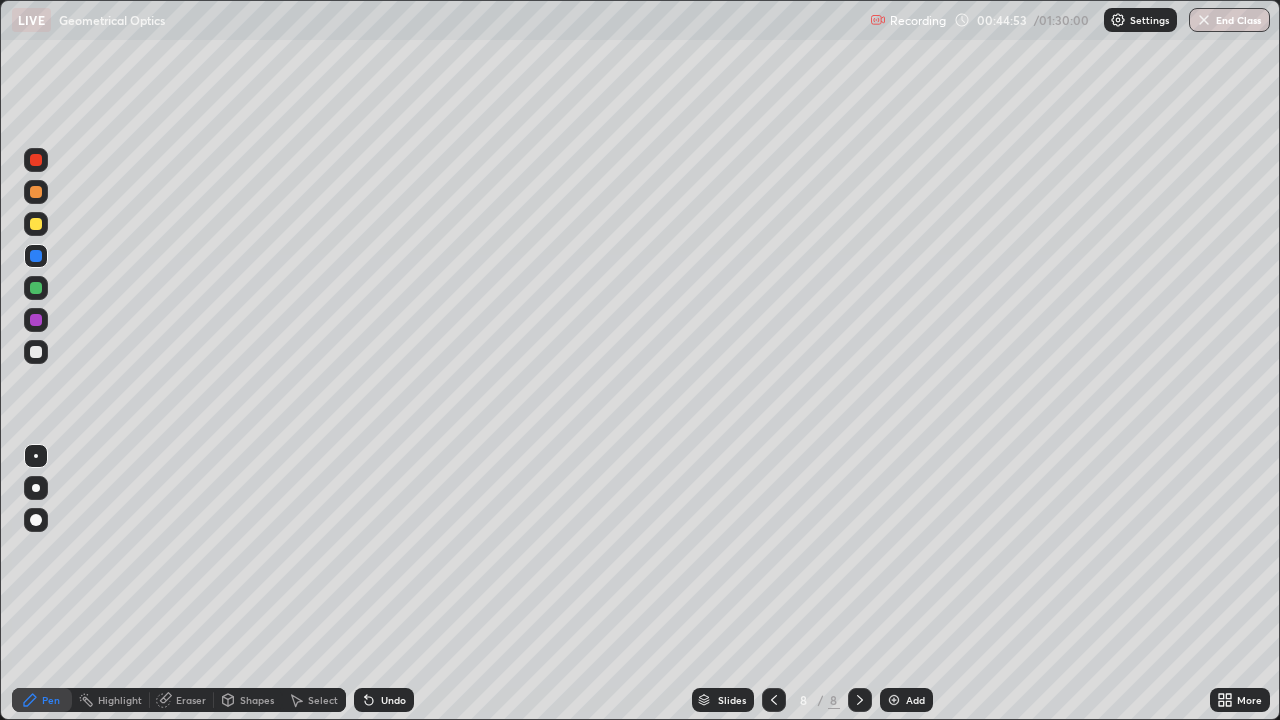 click at bounding box center [36, 352] 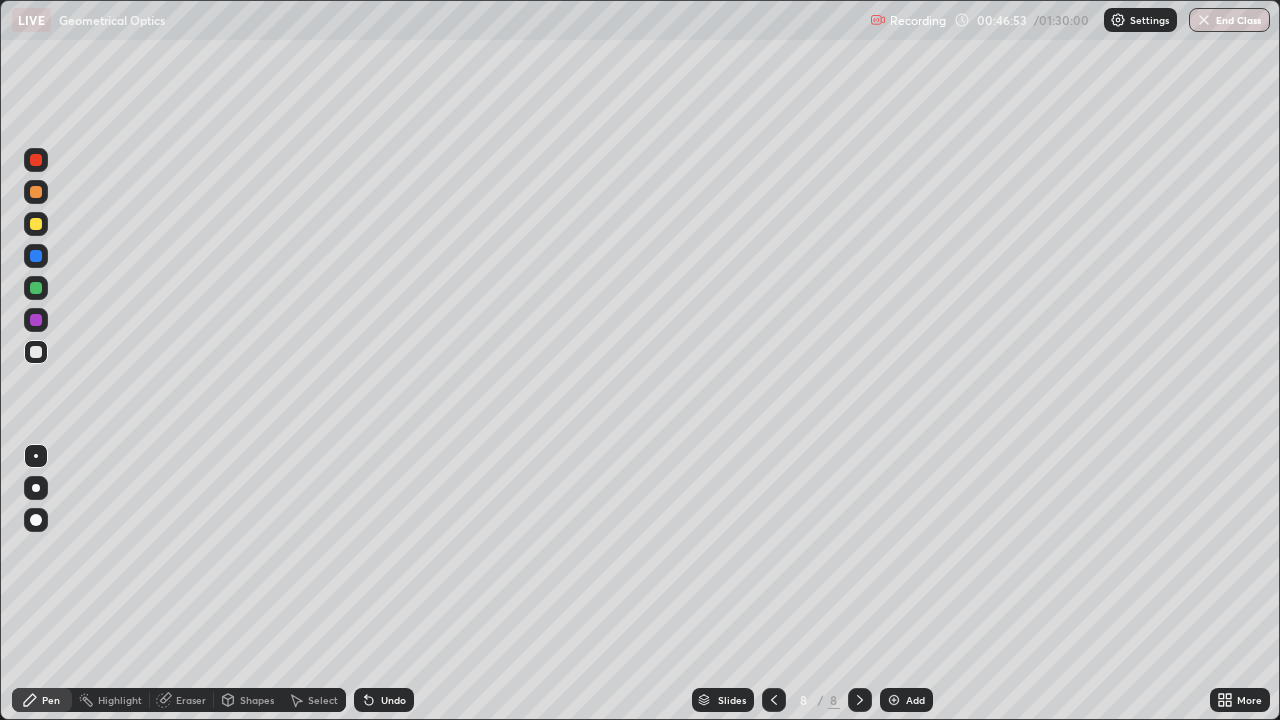 click 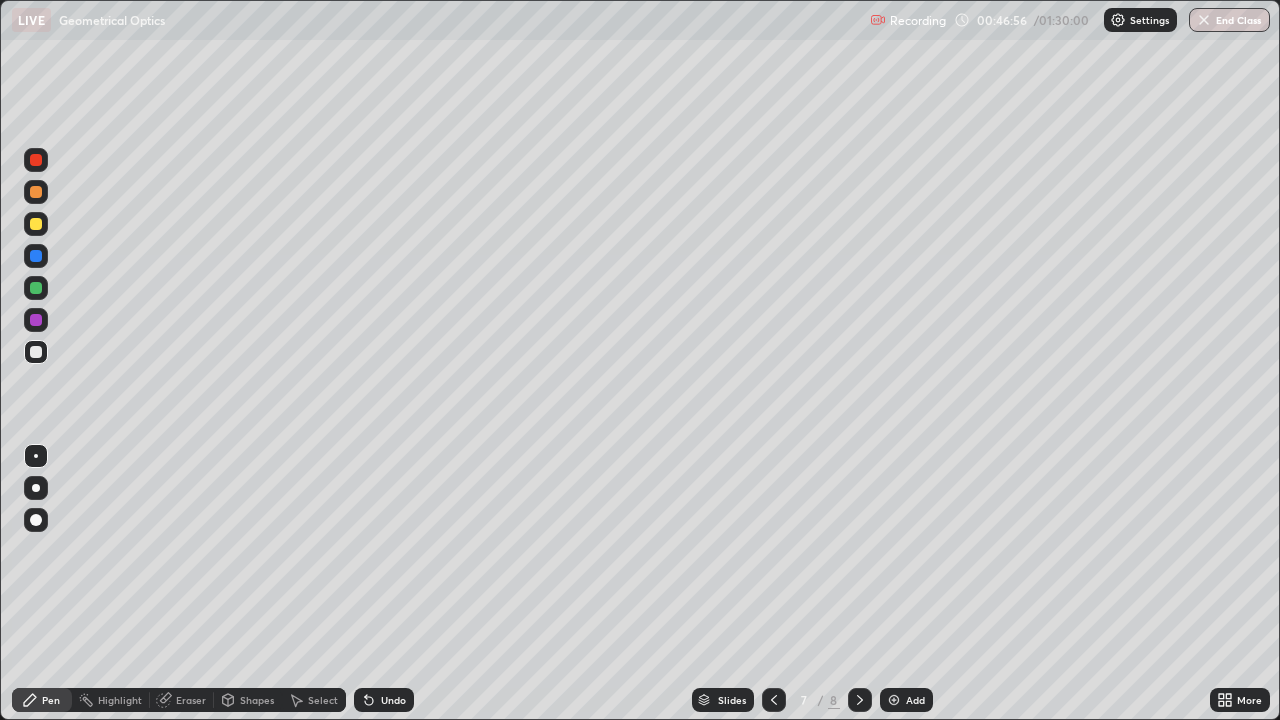 click 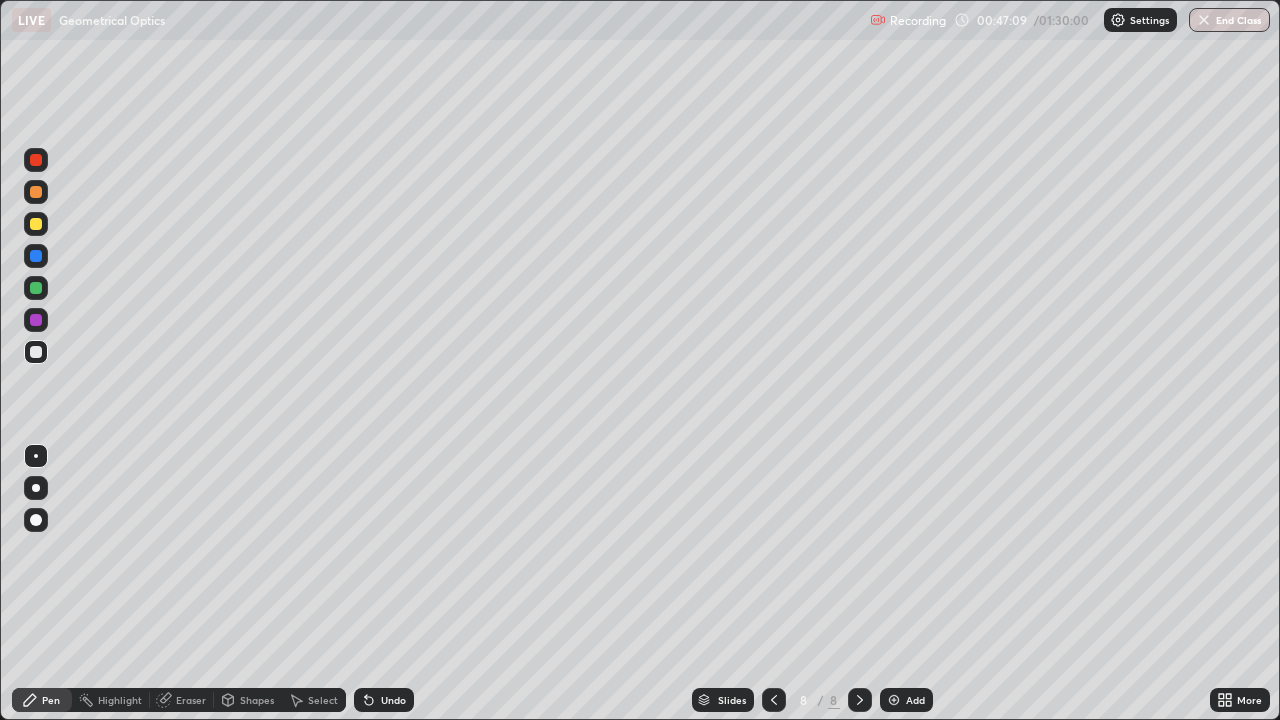 click at bounding box center (894, 700) 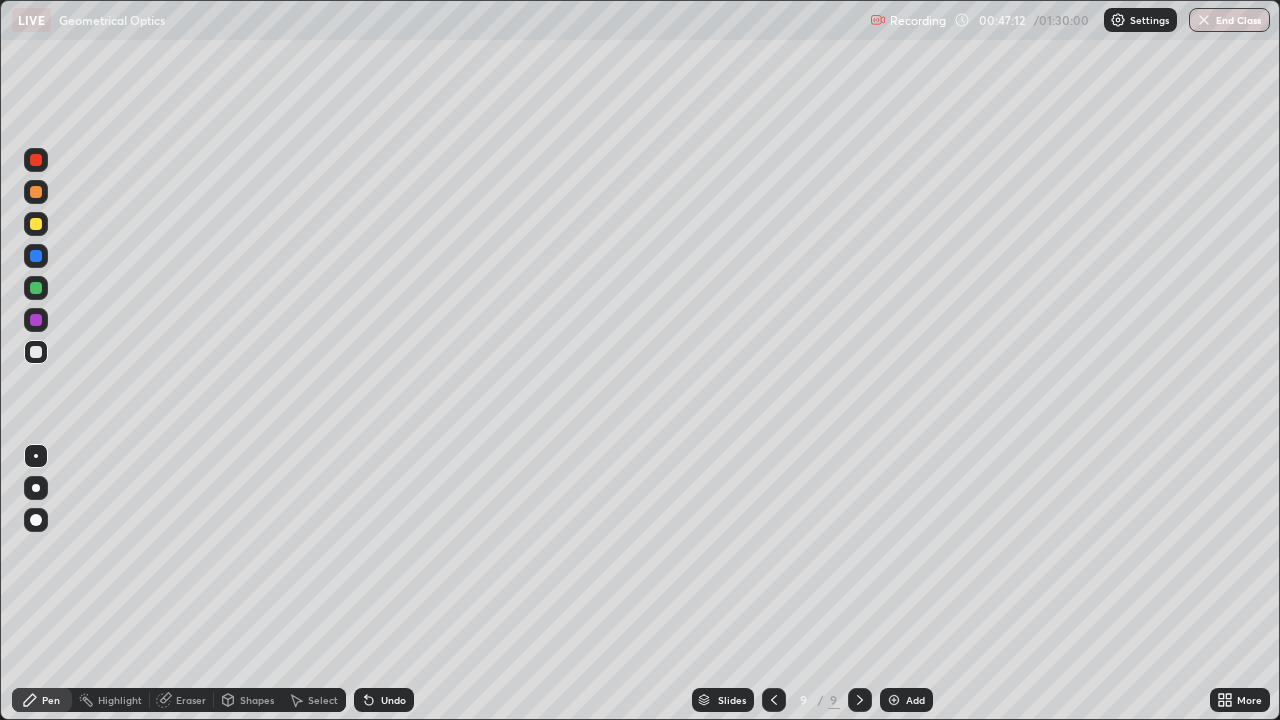 click 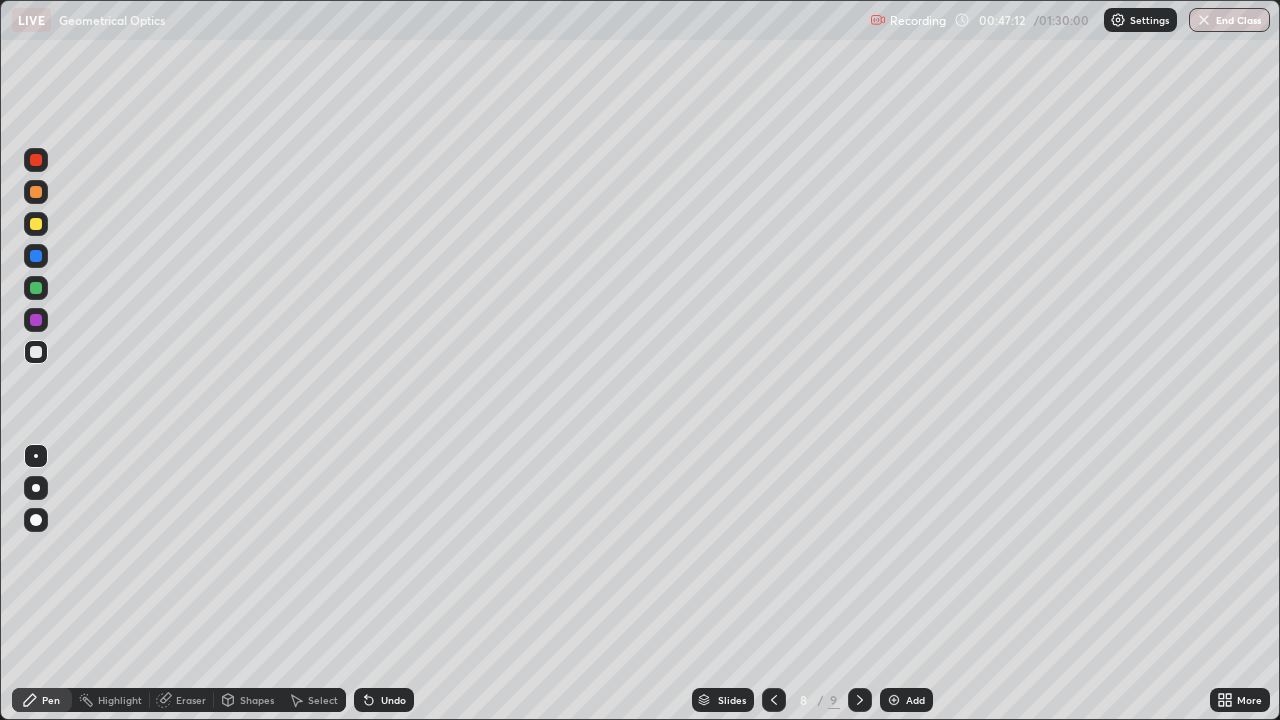 click at bounding box center (774, 700) 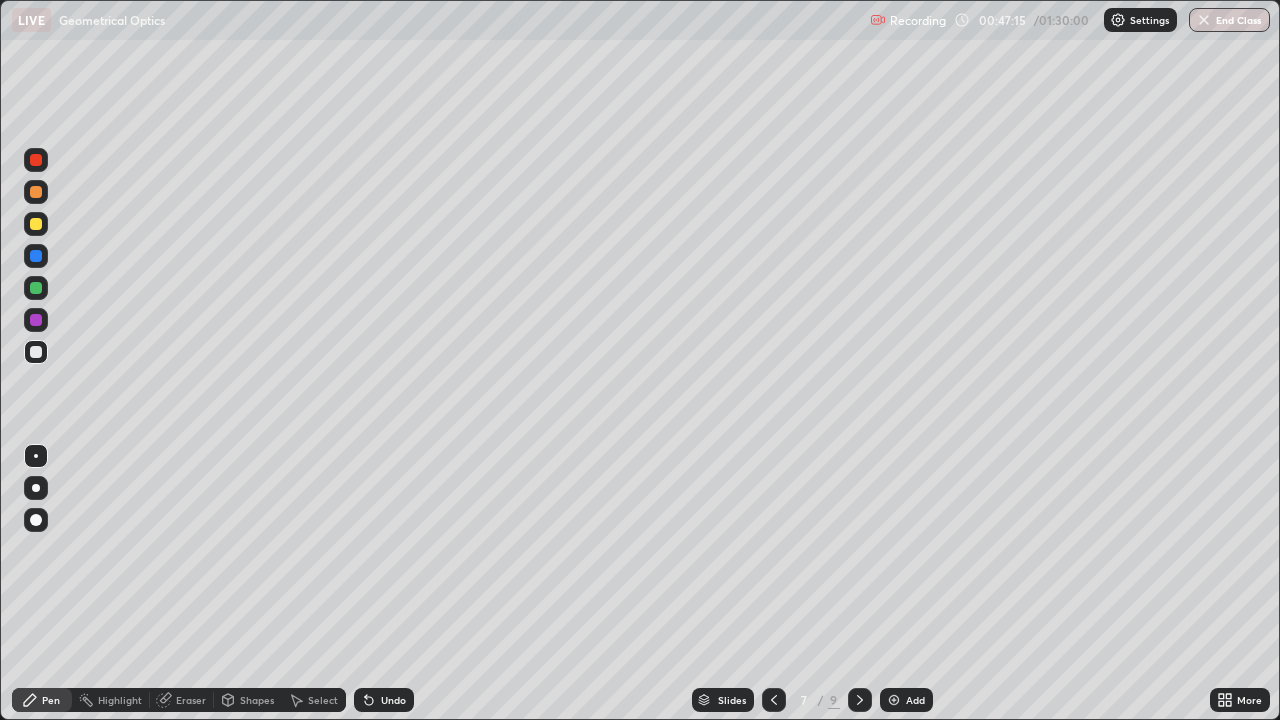 click 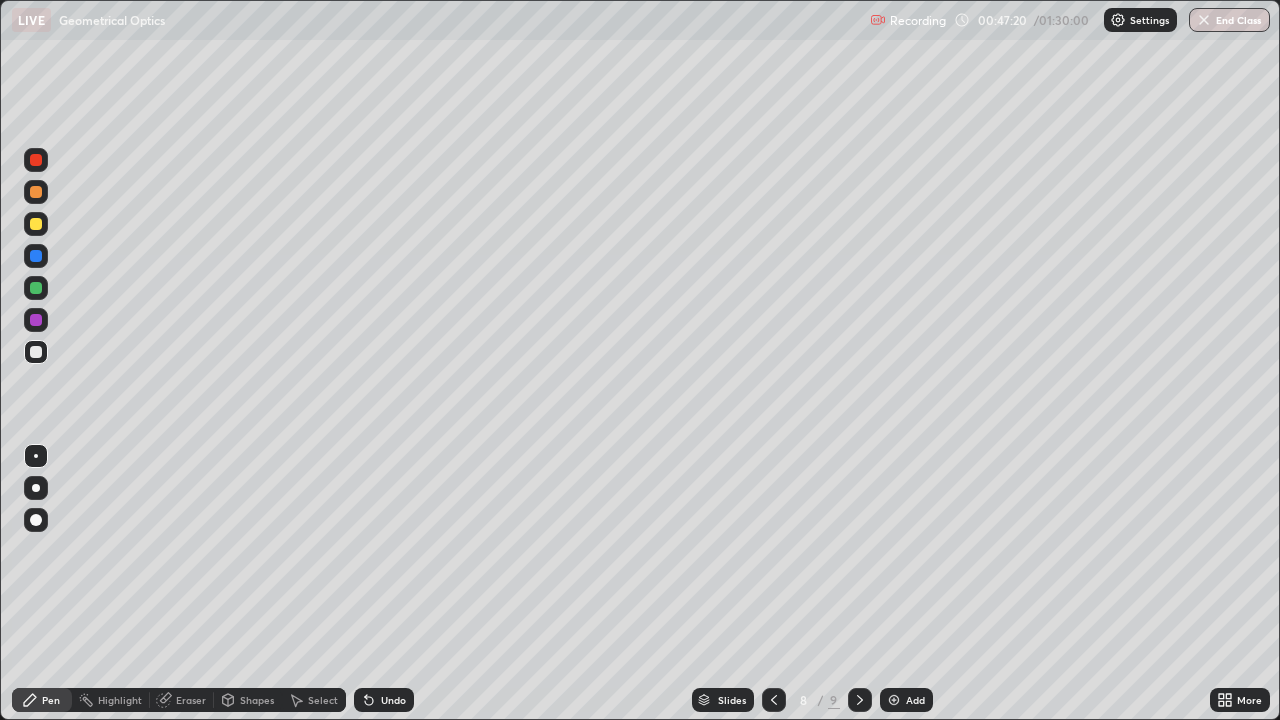 click on "8" at bounding box center [804, 700] 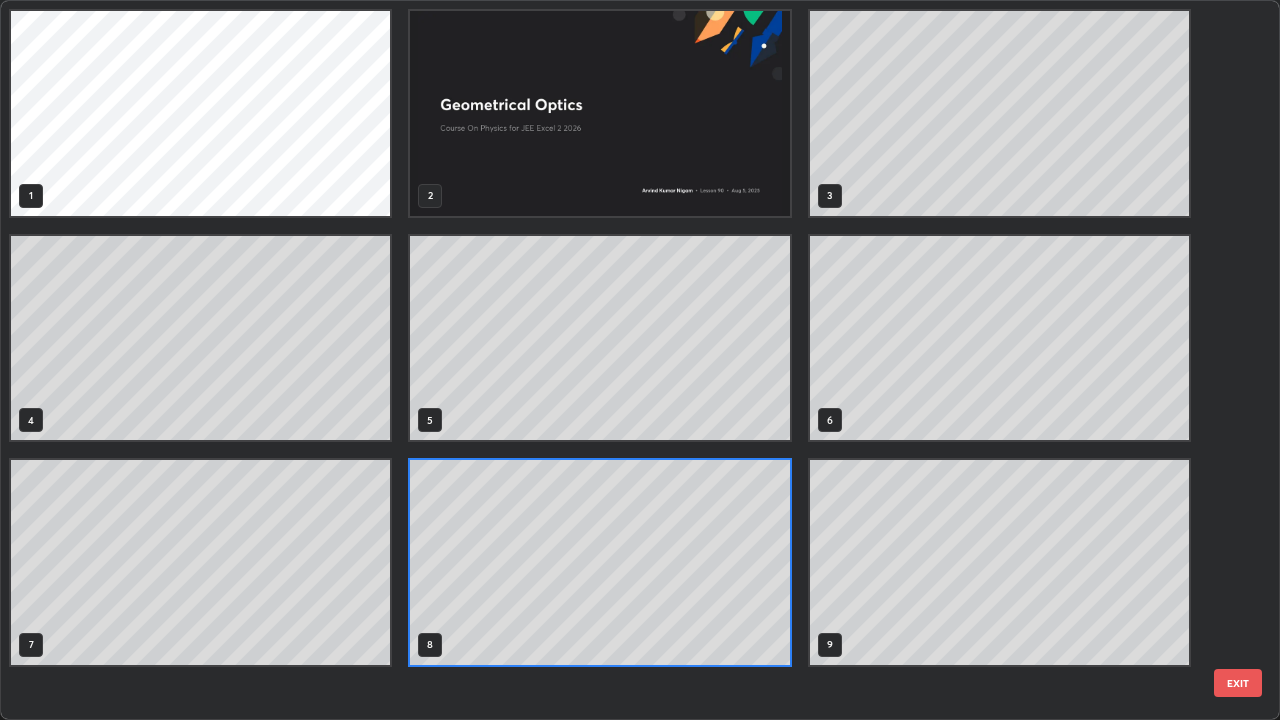 scroll, scrollTop: 7, scrollLeft: 11, axis: both 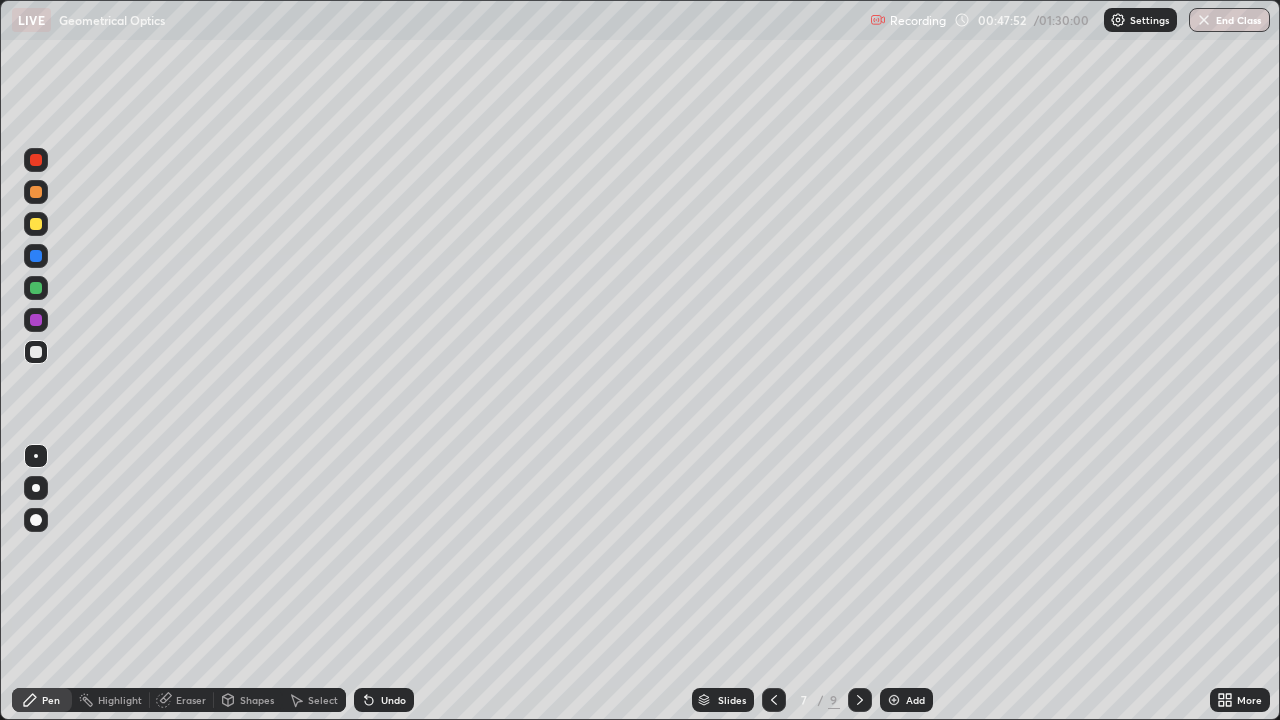 click 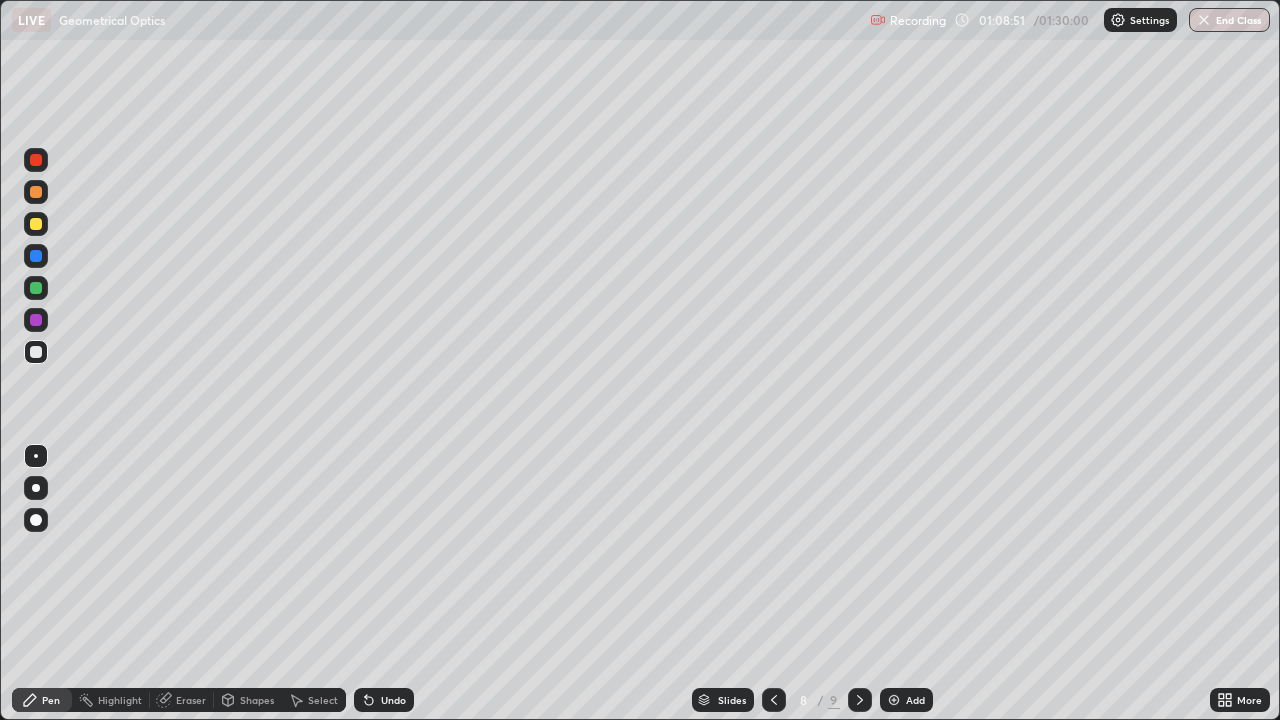 click at bounding box center (860, 700) 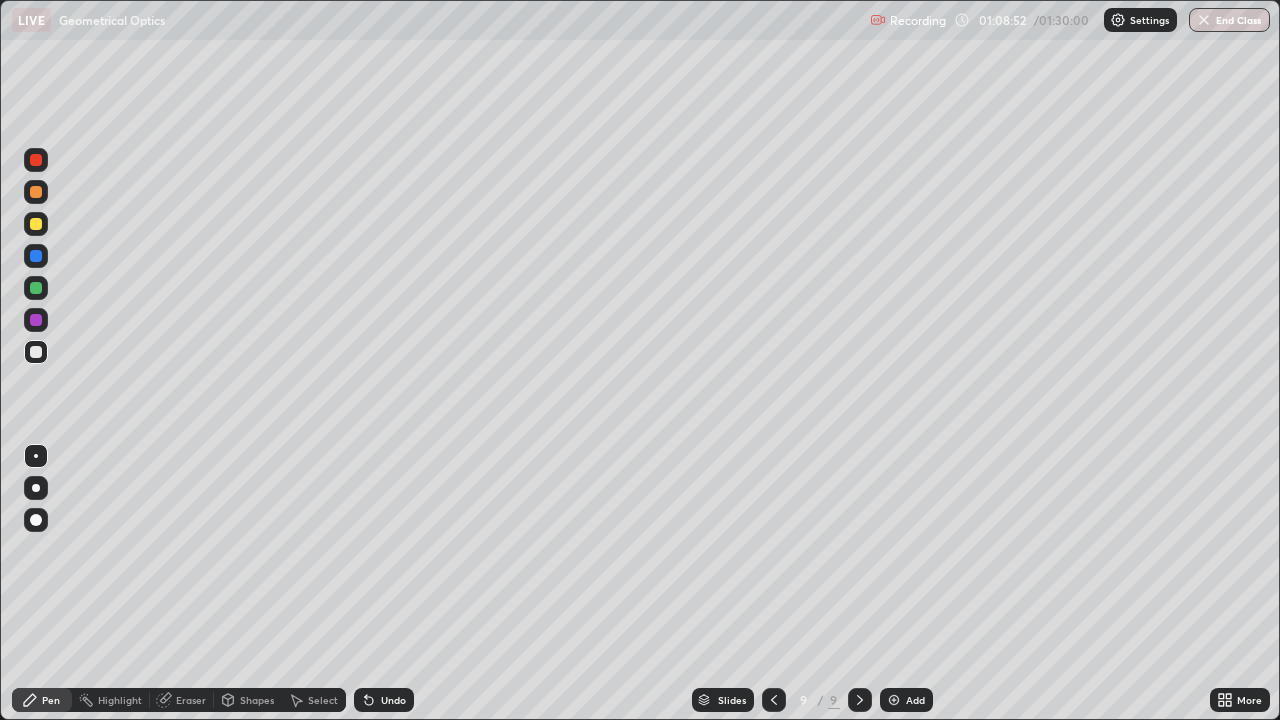 click on "Shapes" at bounding box center [257, 700] 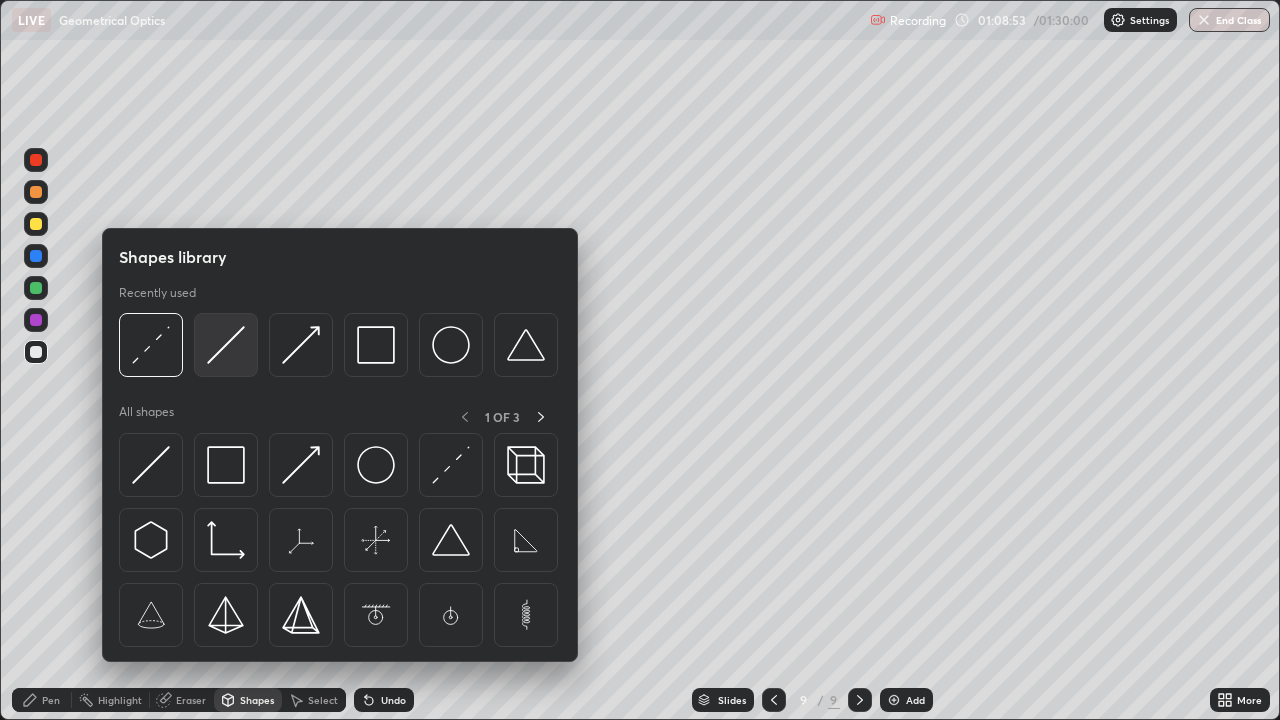 click at bounding box center (226, 345) 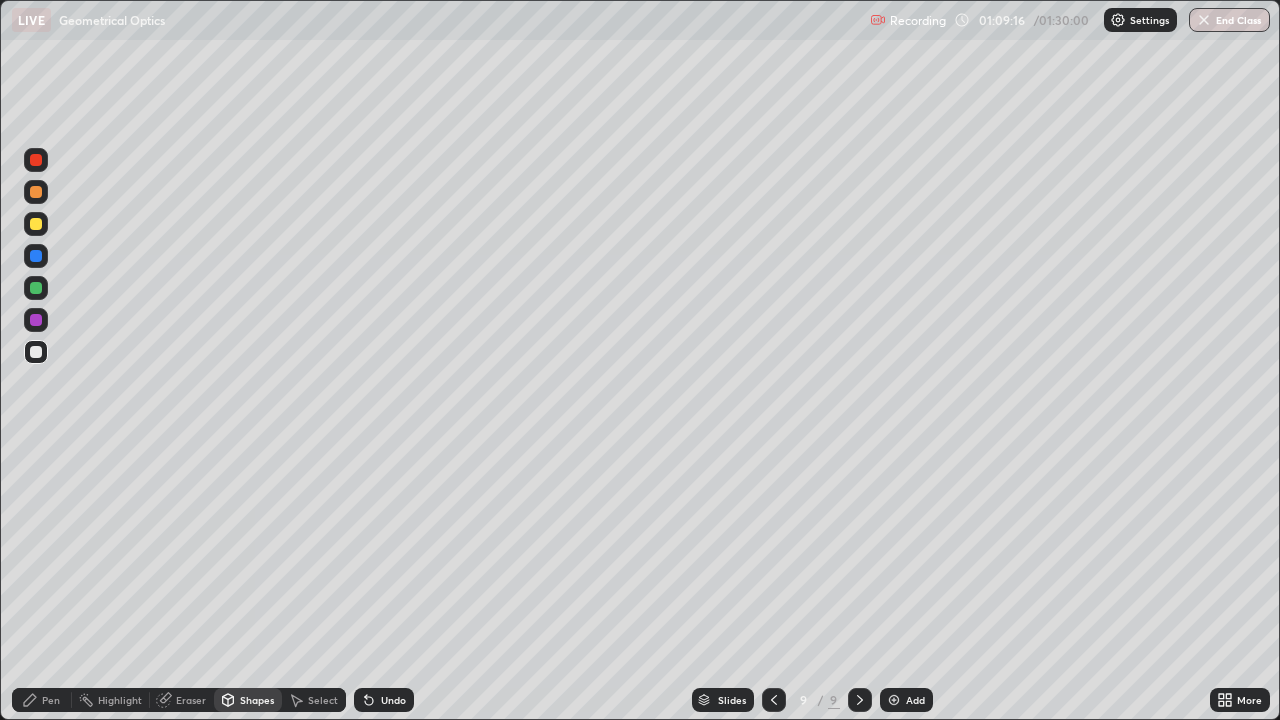 click on "Pen" at bounding box center [42, 700] 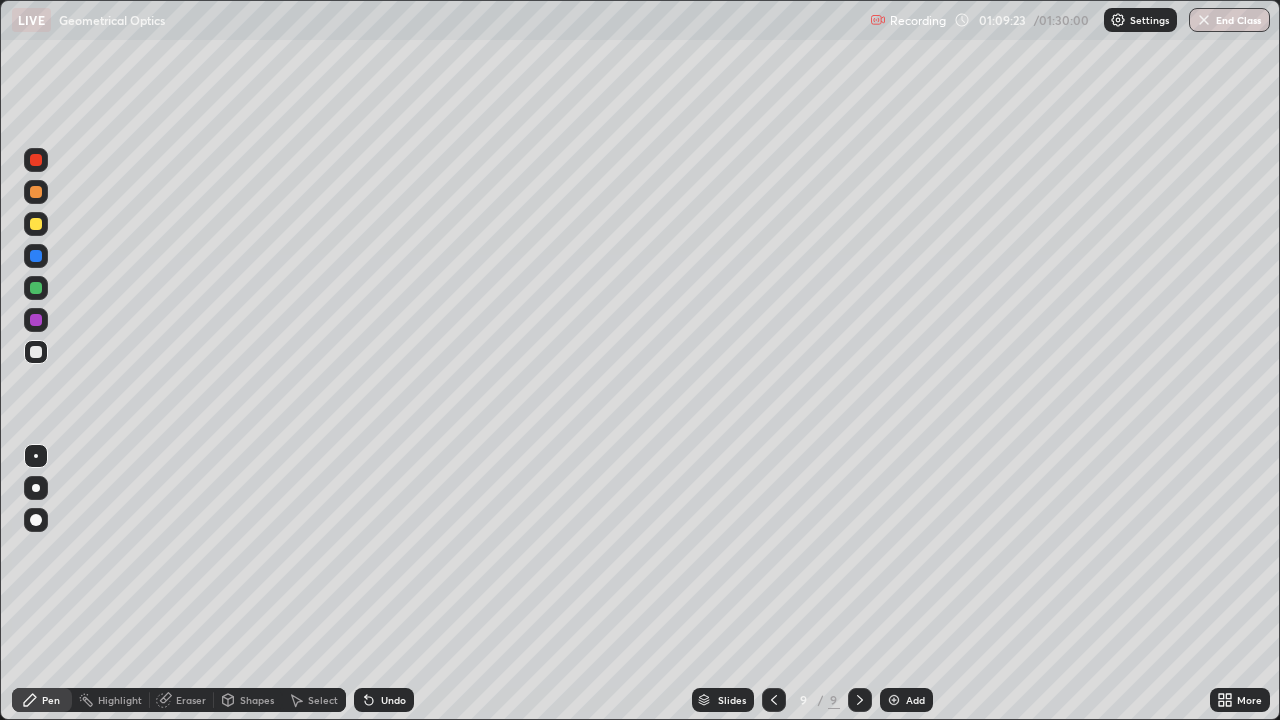 click on "Select" at bounding box center (314, 700) 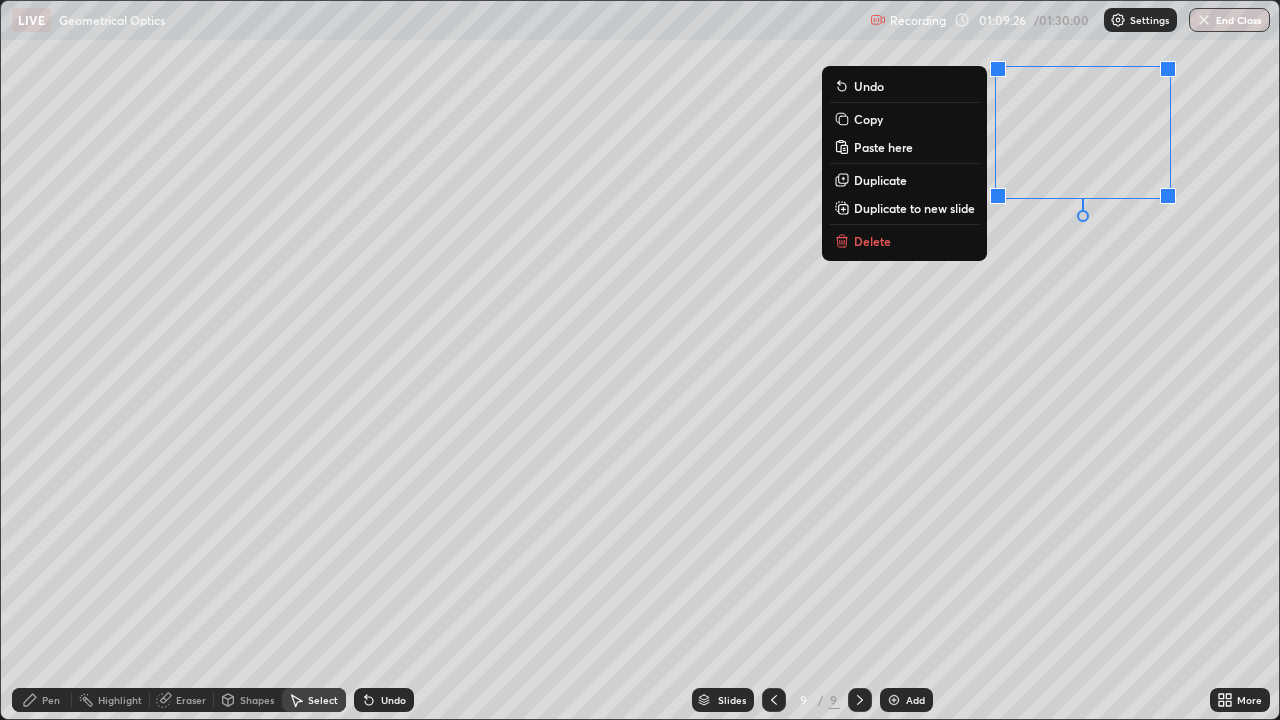 click on "Copy" at bounding box center [904, 119] 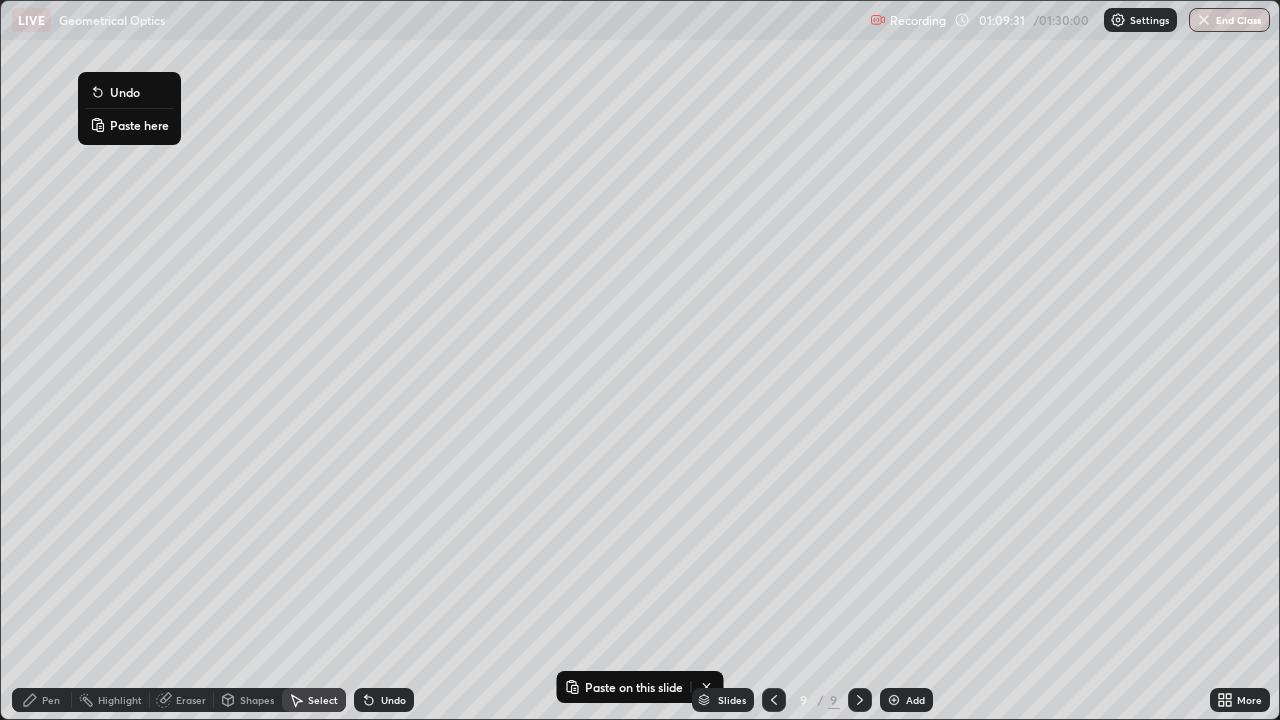 click 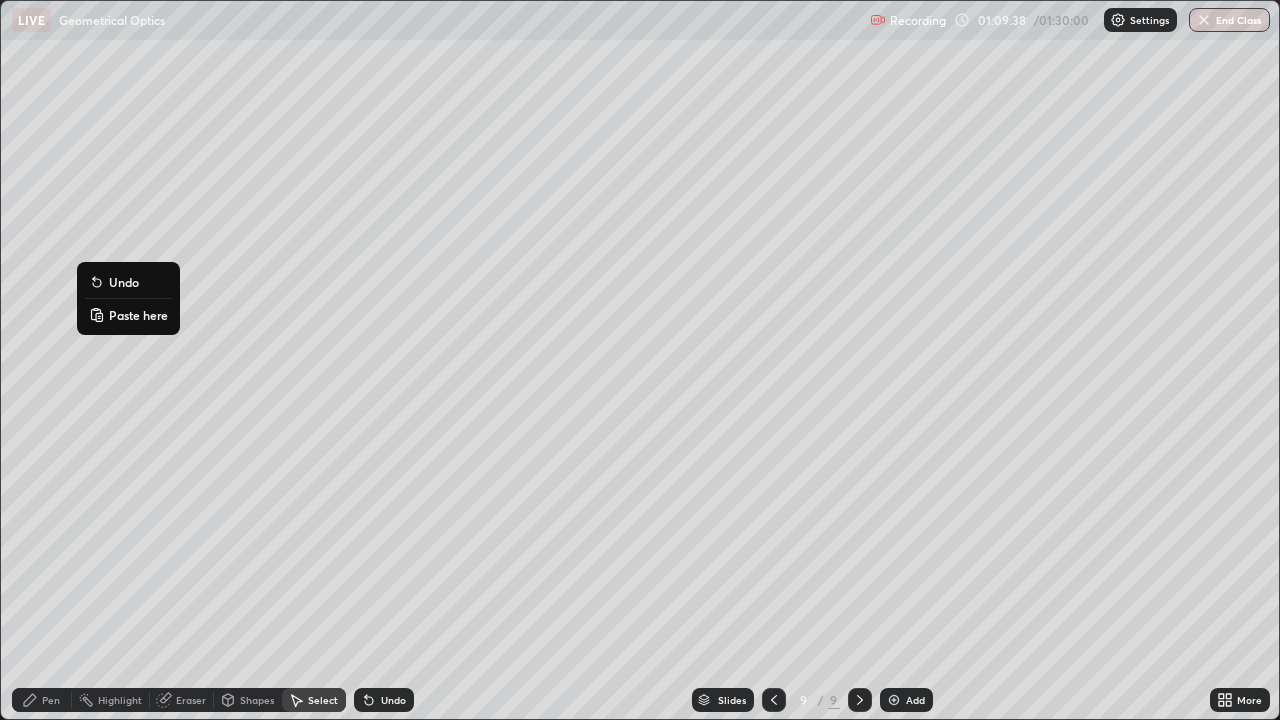 click 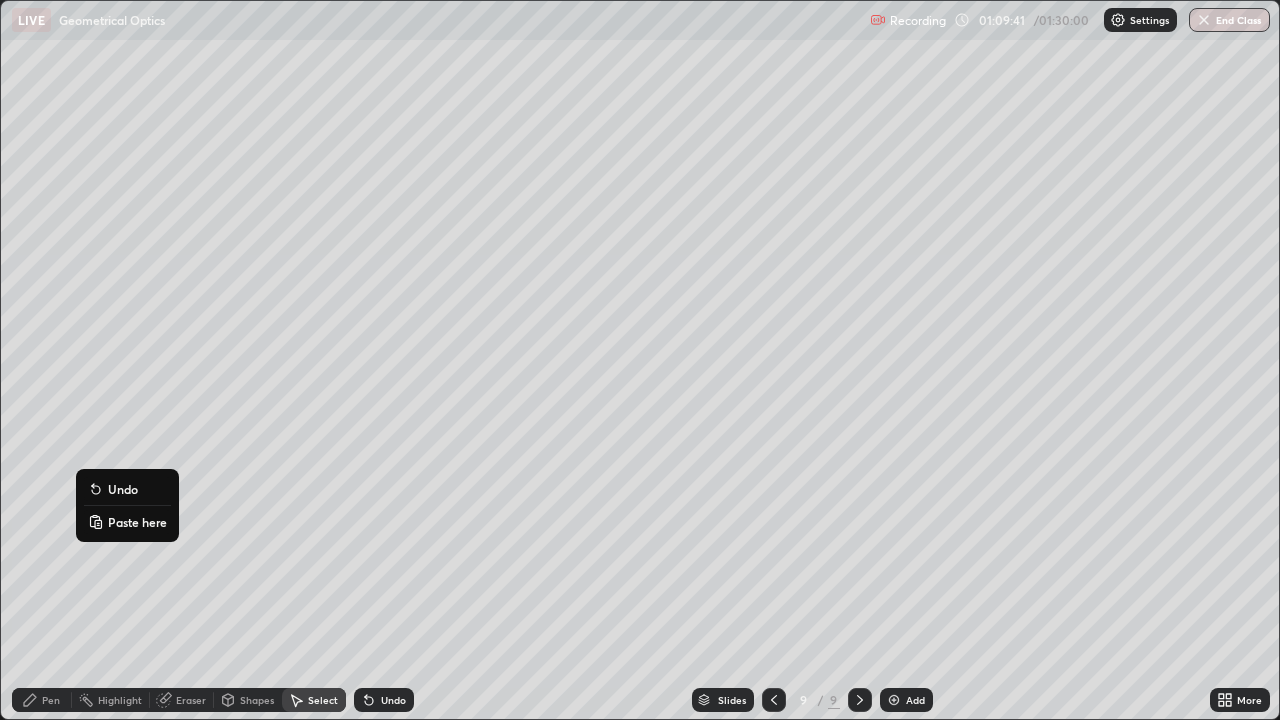 click 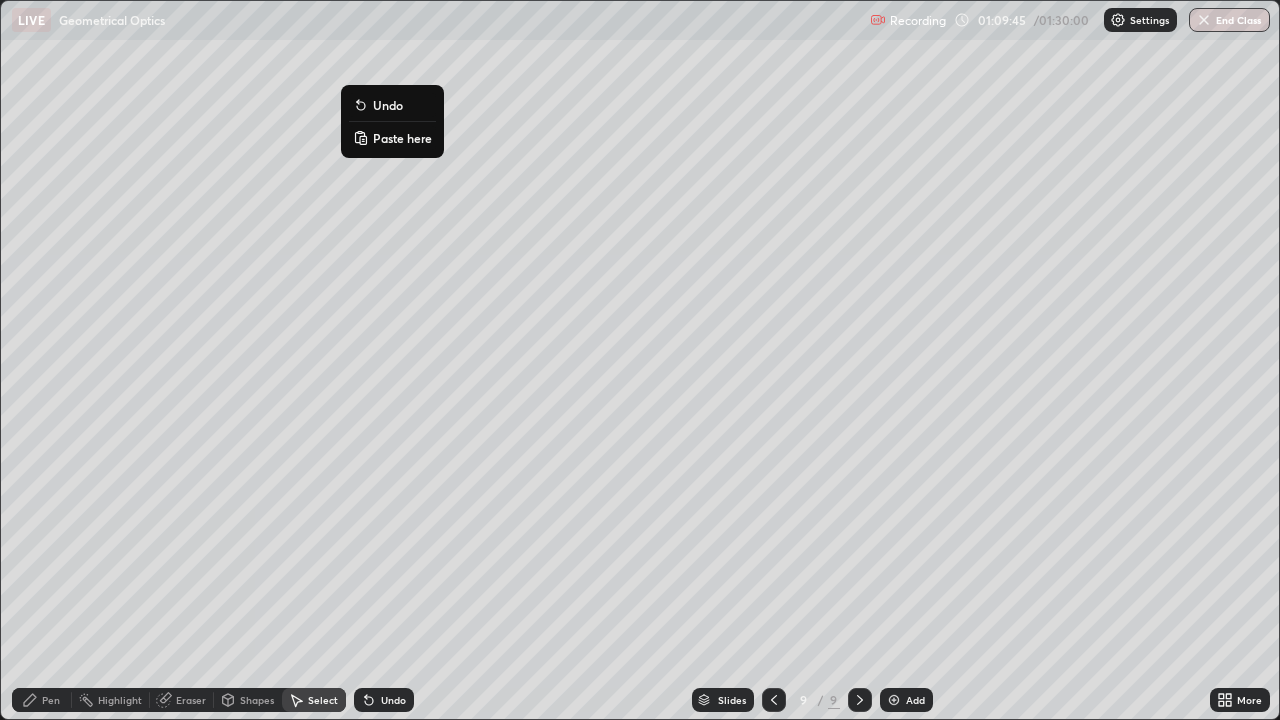 click 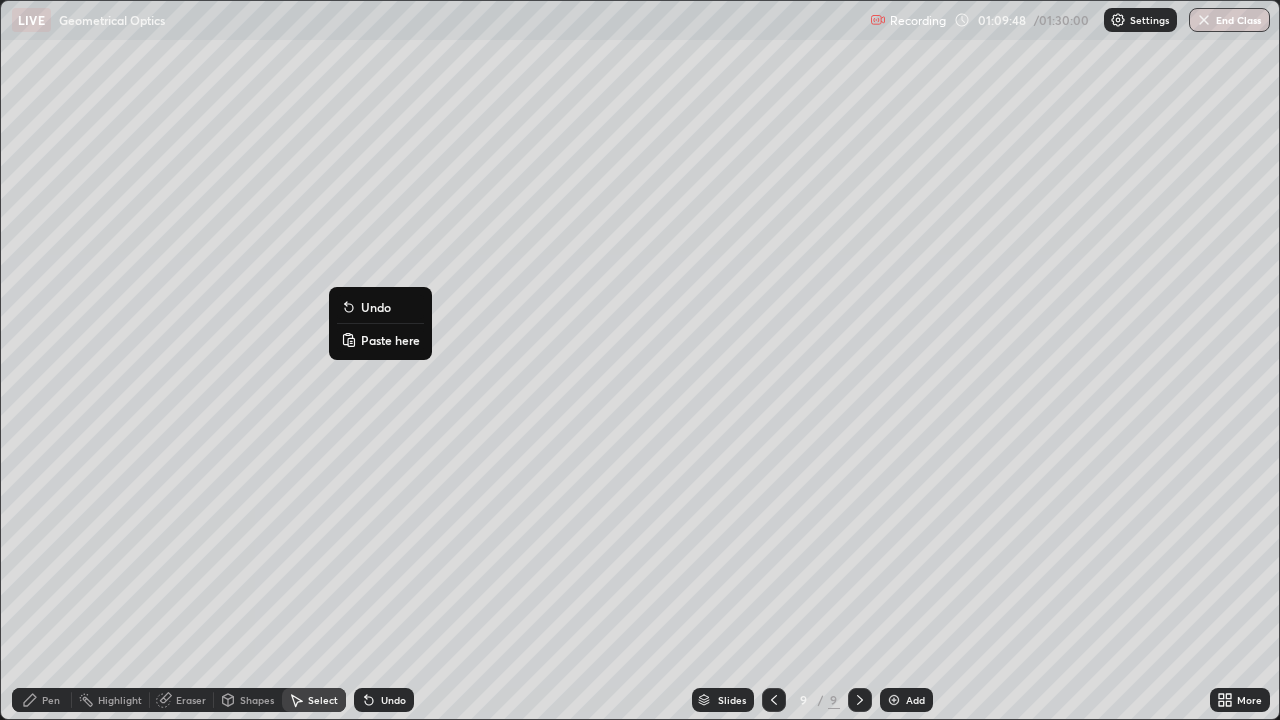 click 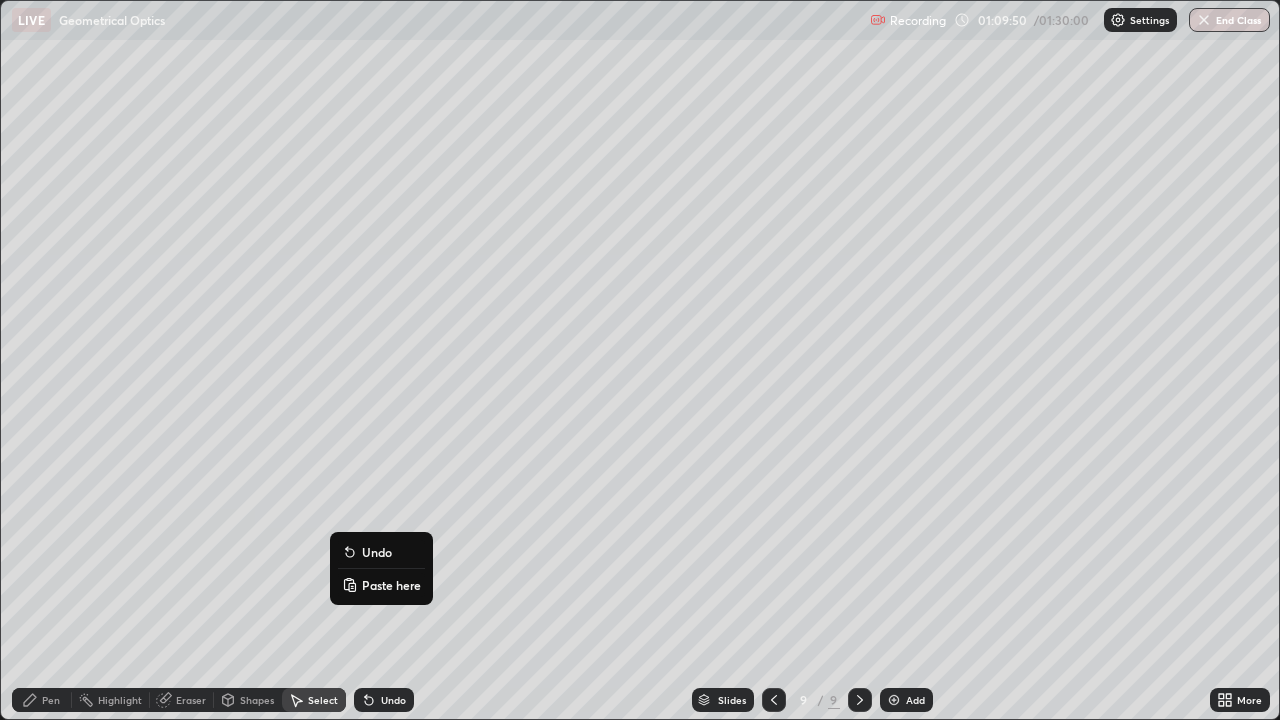 click 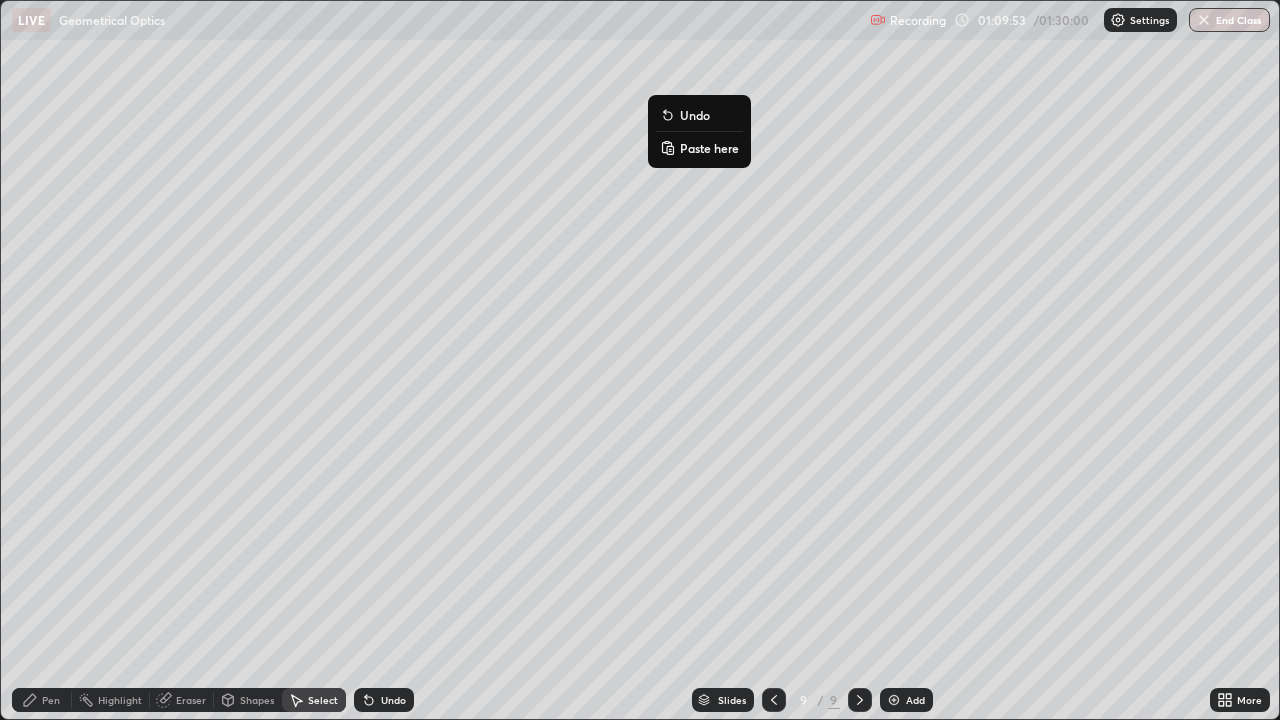 click 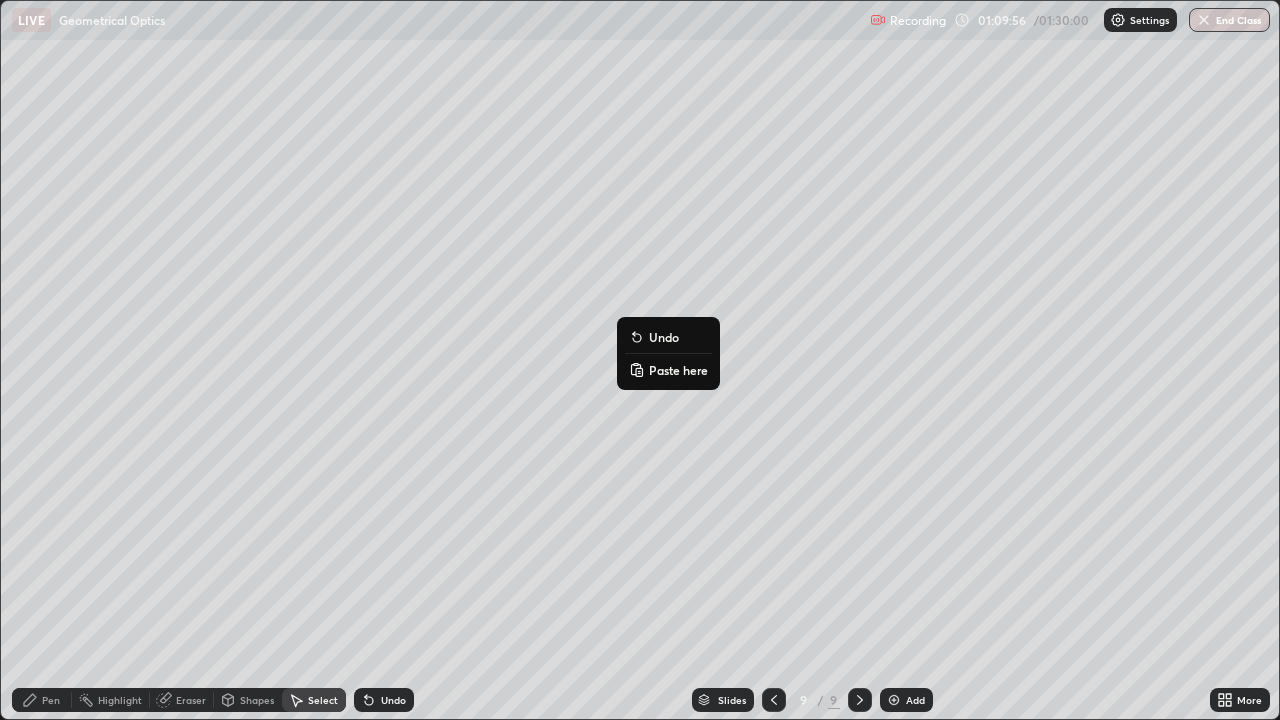 click 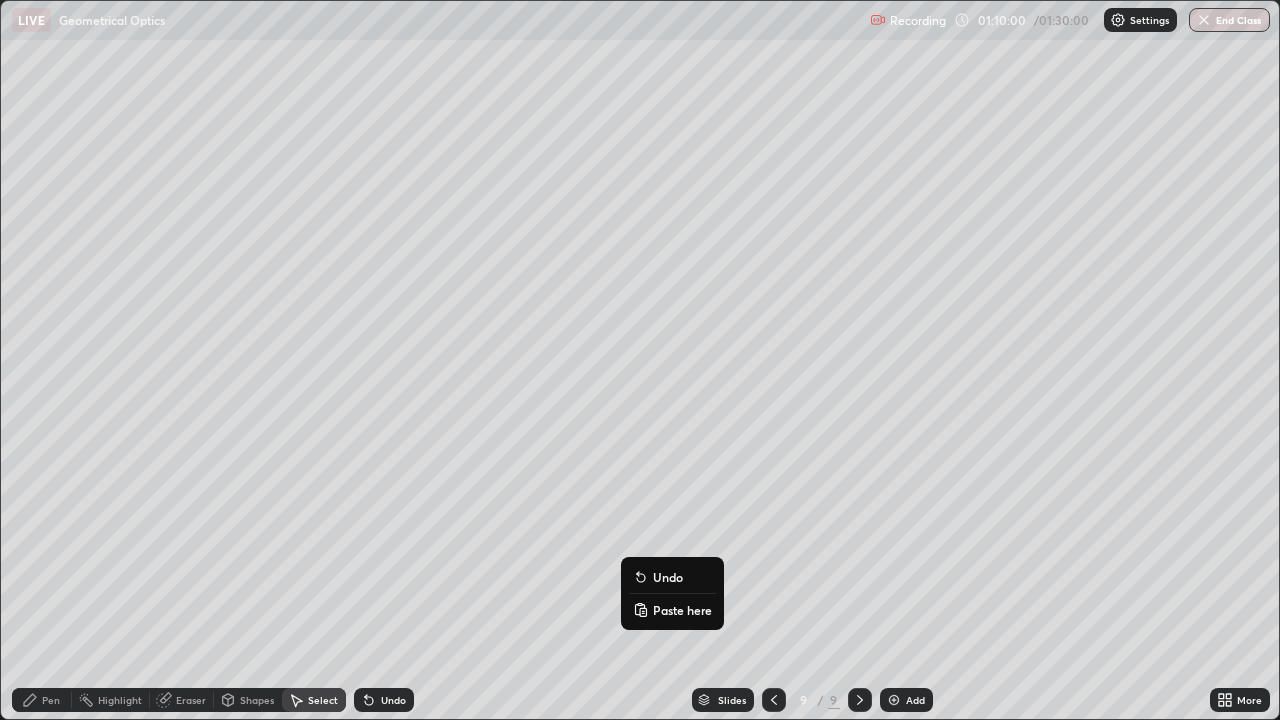 click 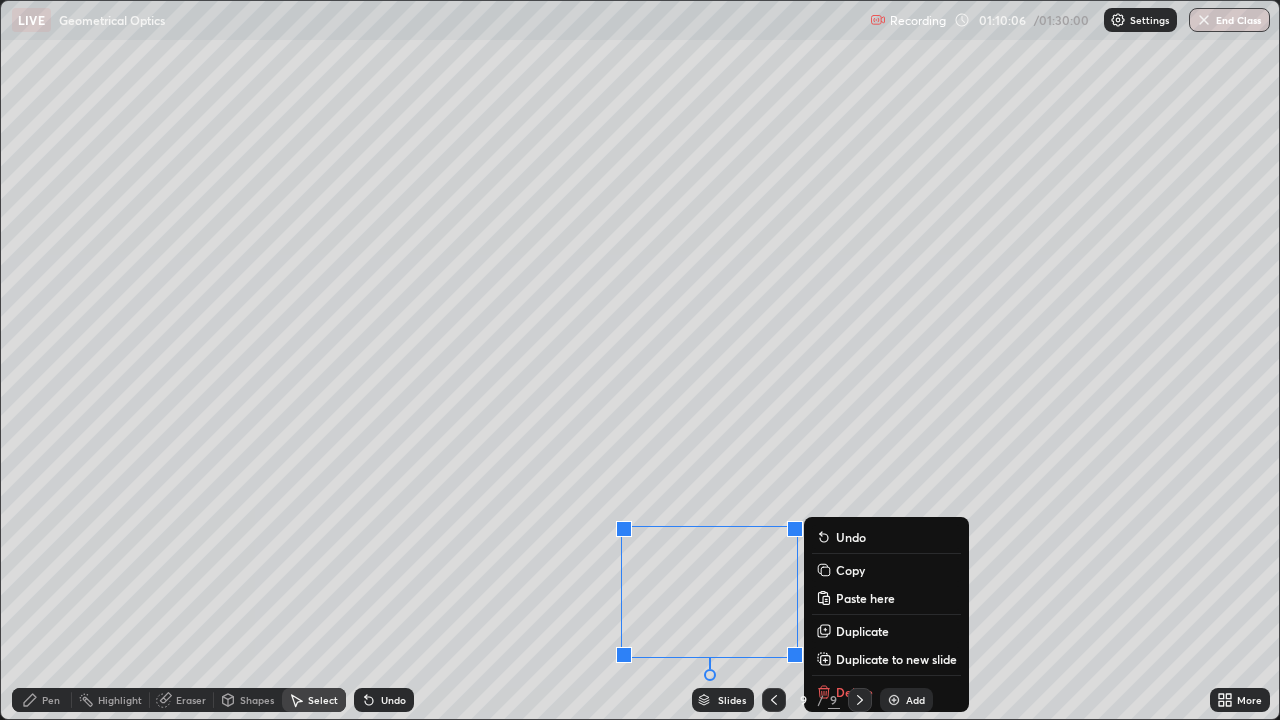 click on "Shapes" at bounding box center [257, 700] 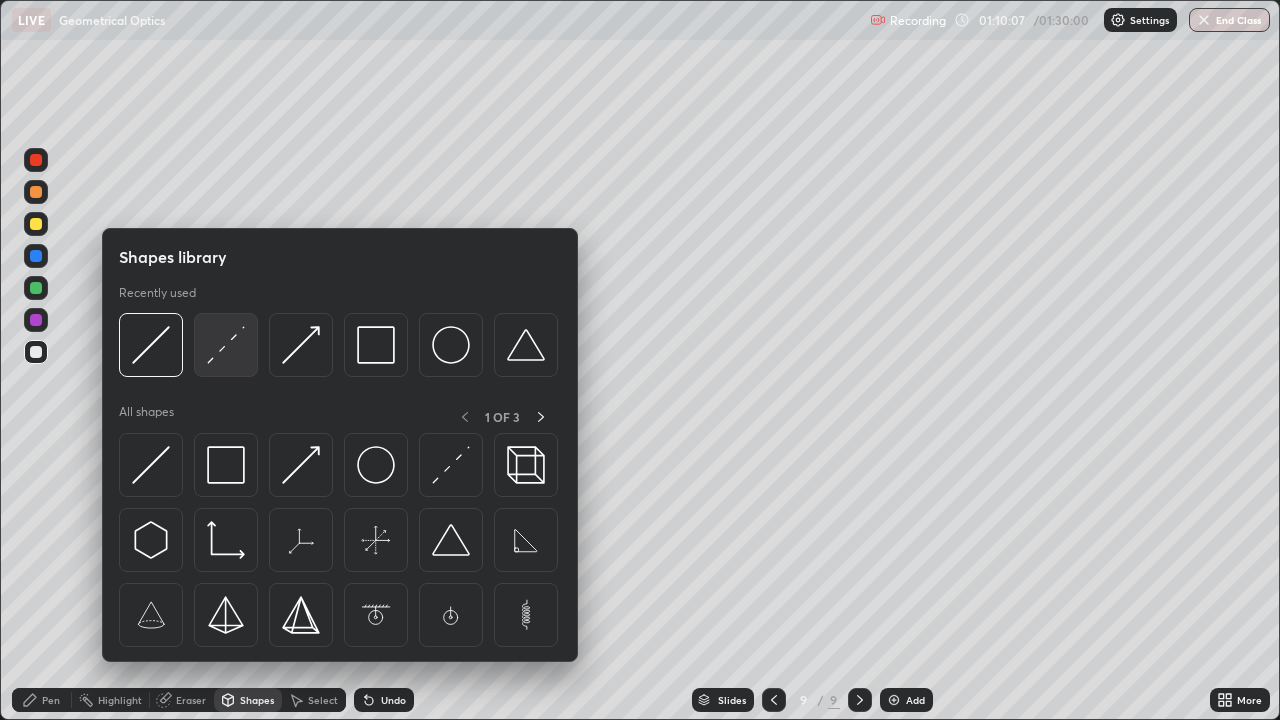 click at bounding box center [226, 345] 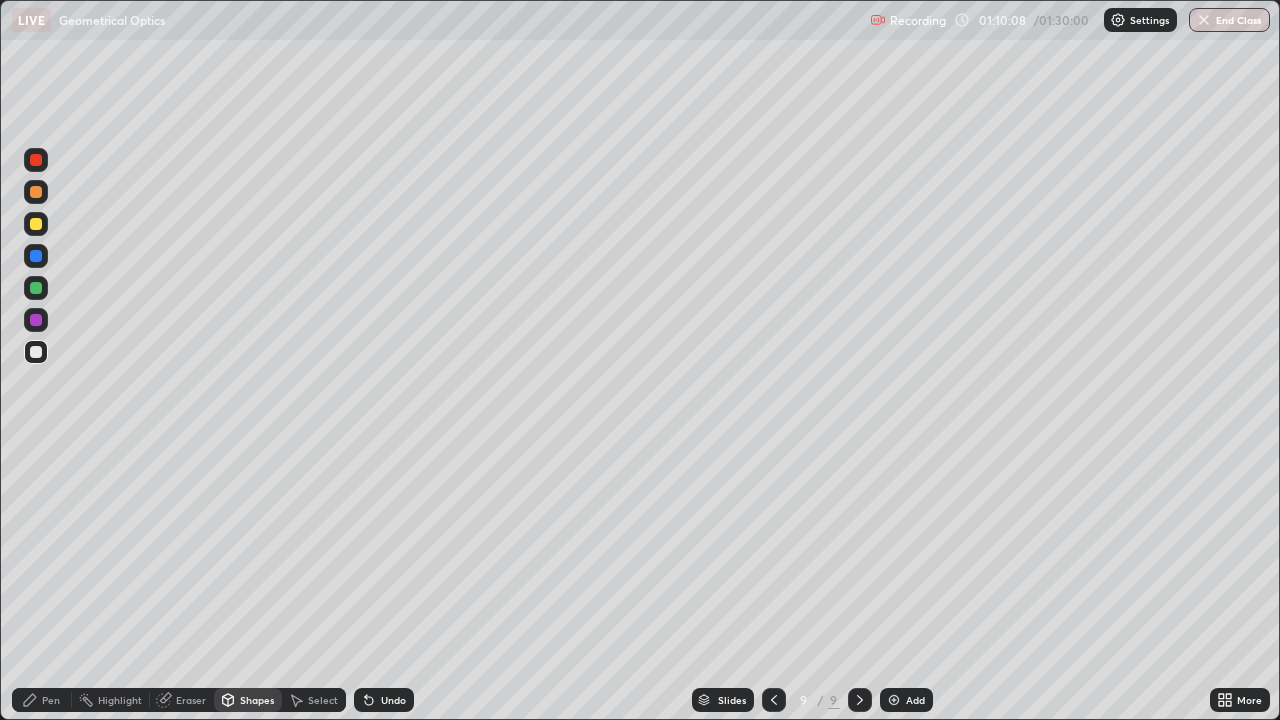 click on "Pen" at bounding box center [42, 700] 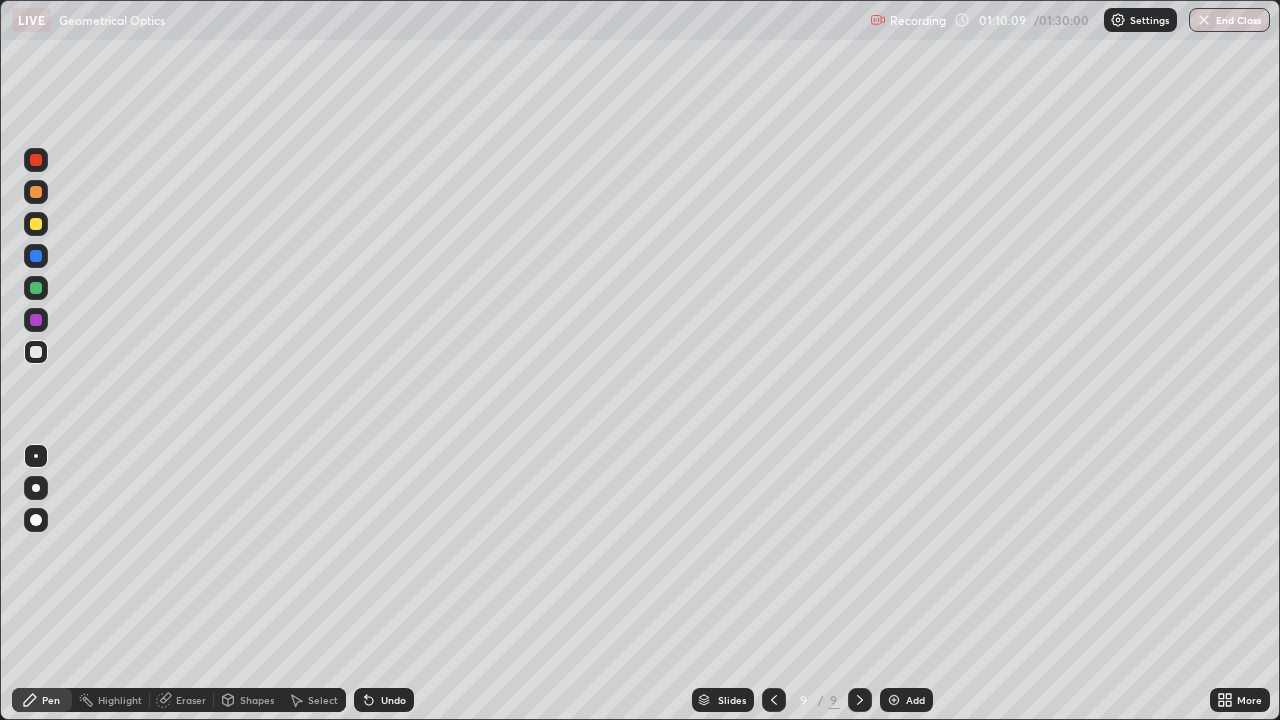 click at bounding box center (36, 520) 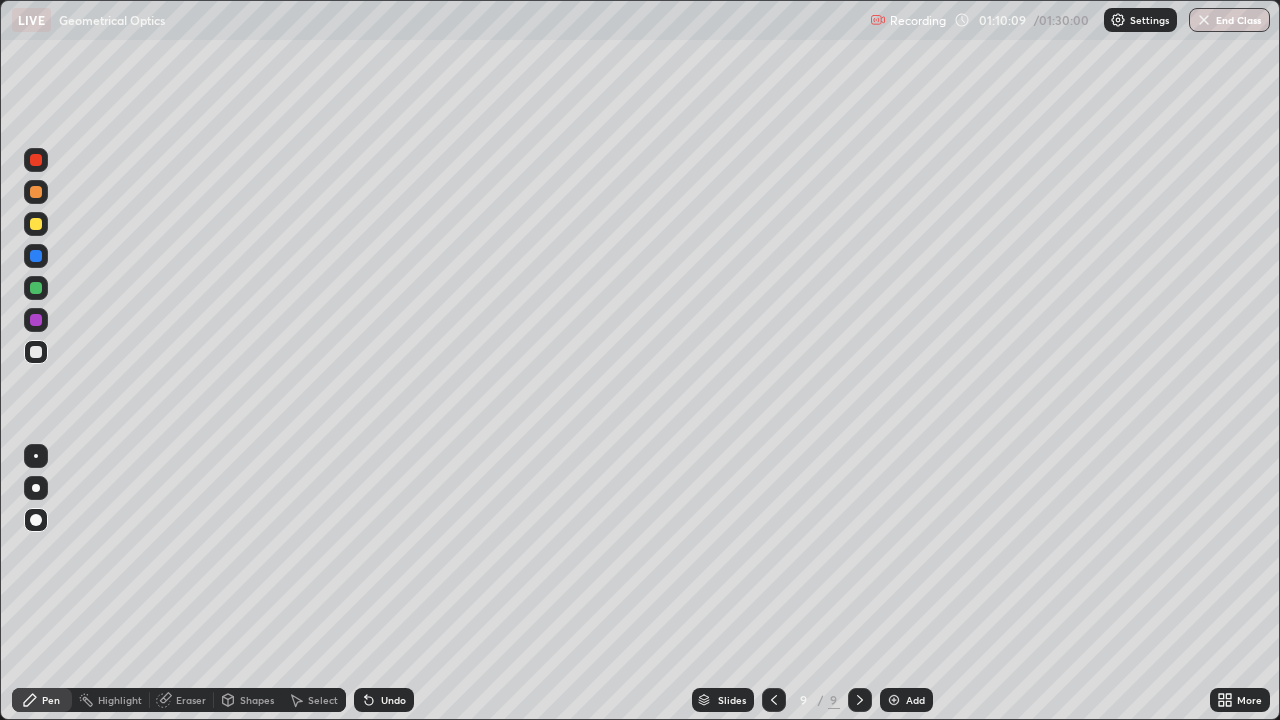click at bounding box center [36, 320] 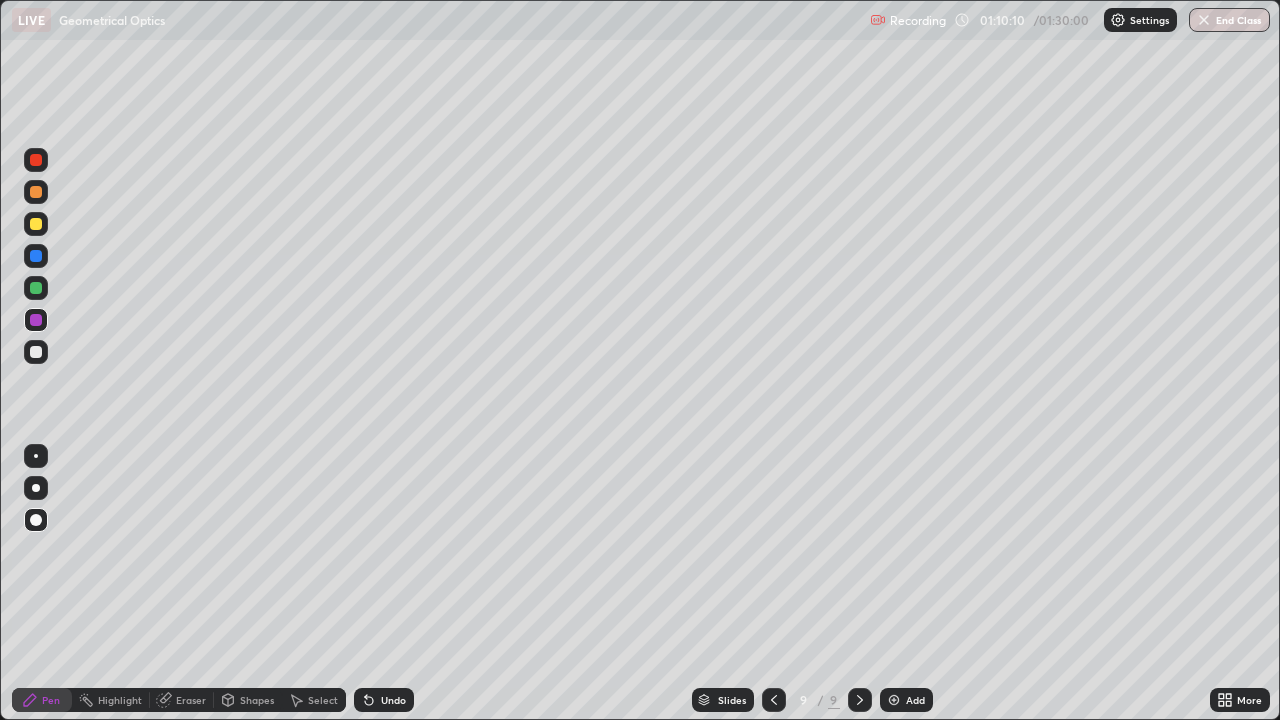 click on "Shapes" at bounding box center [257, 700] 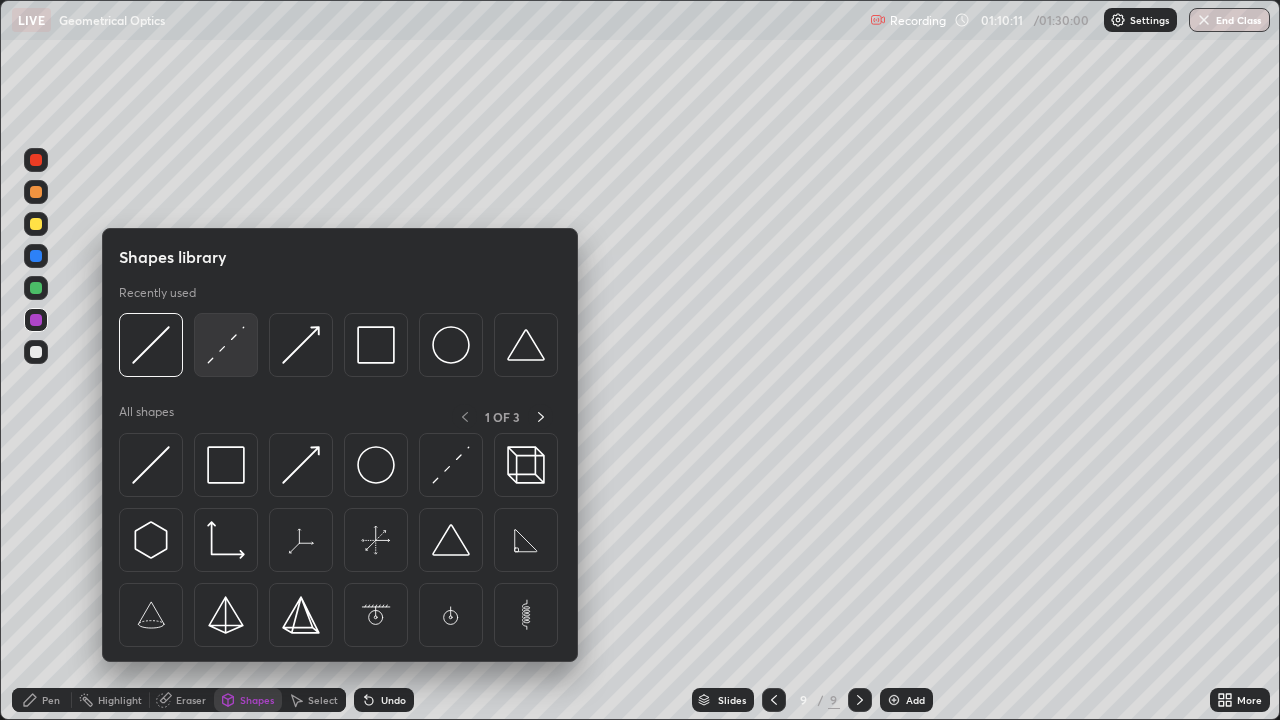click at bounding box center (226, 345) 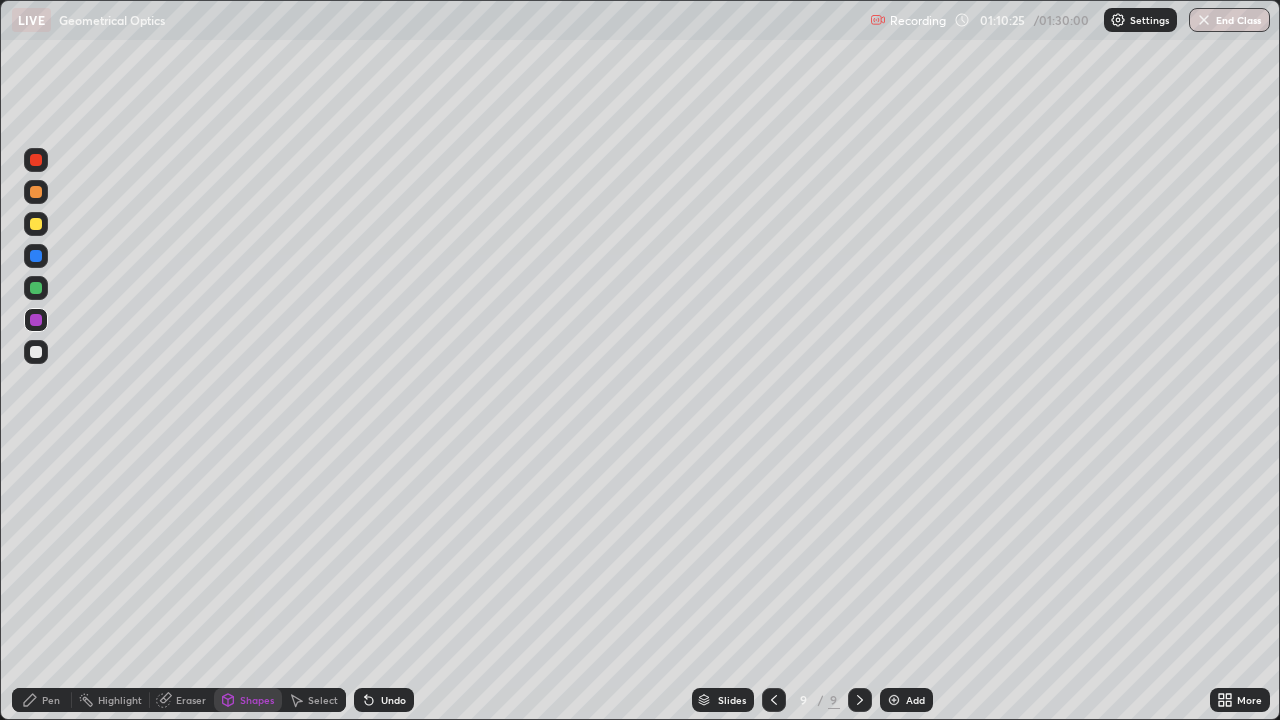 click on "Pen" at bounding box center [51, 700] 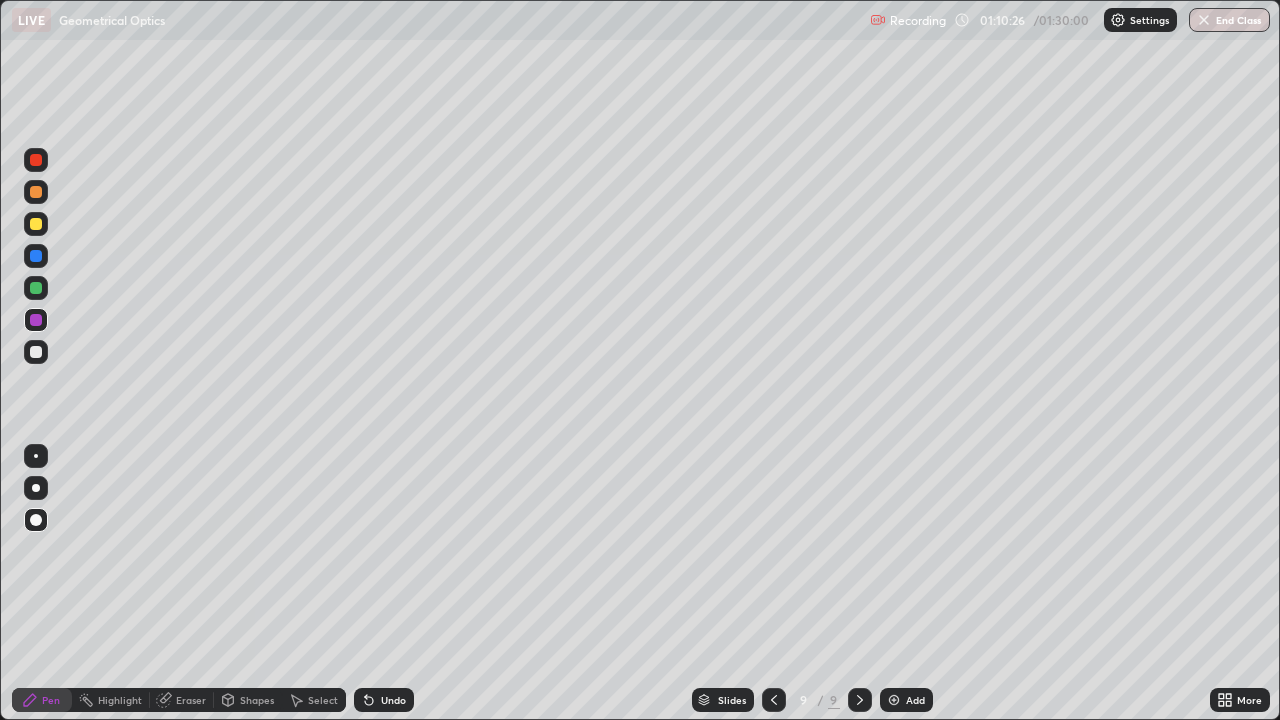 click at bounding box center [36, 224] 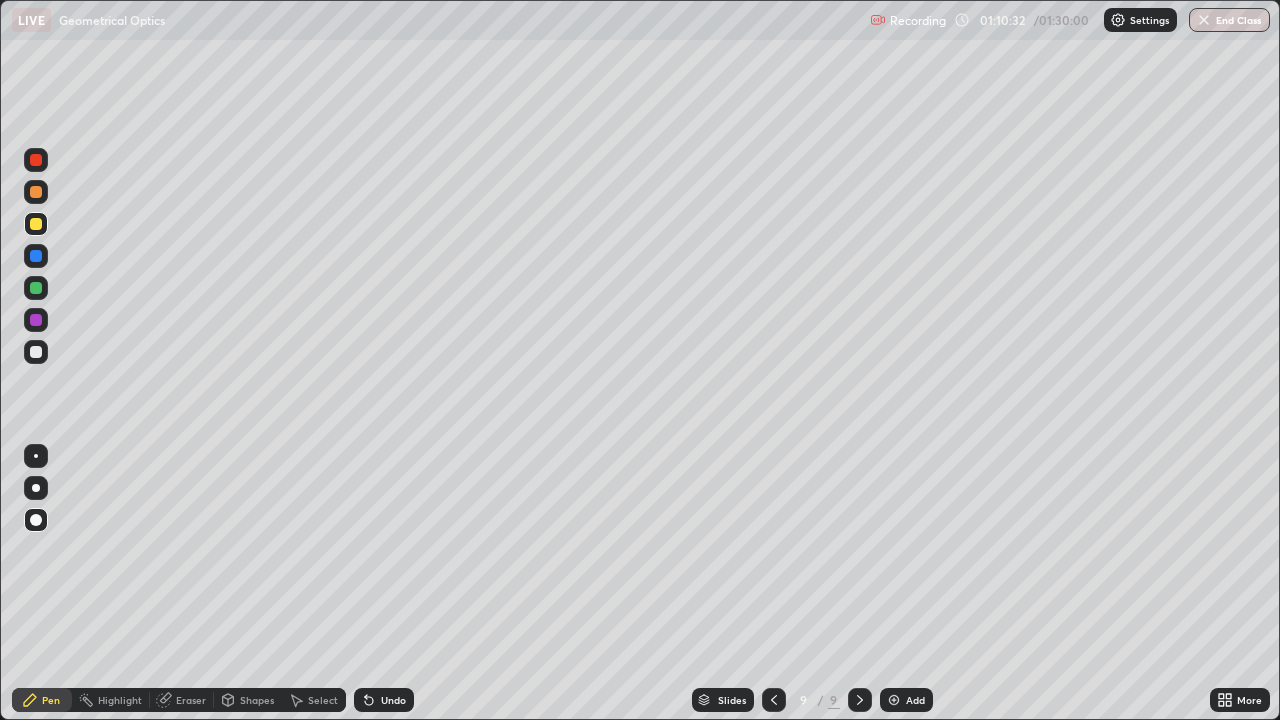 click on "Undo" at bounding box center [393, 700] 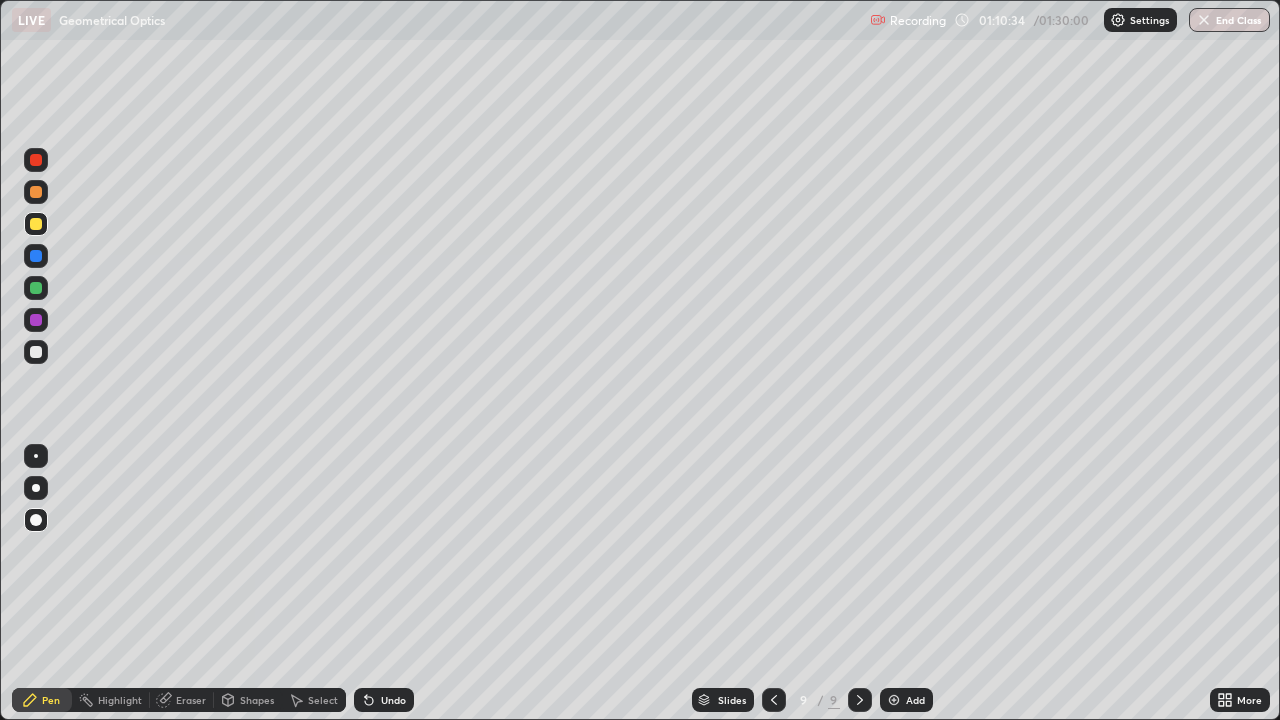 click at bounding box center [36, 456] 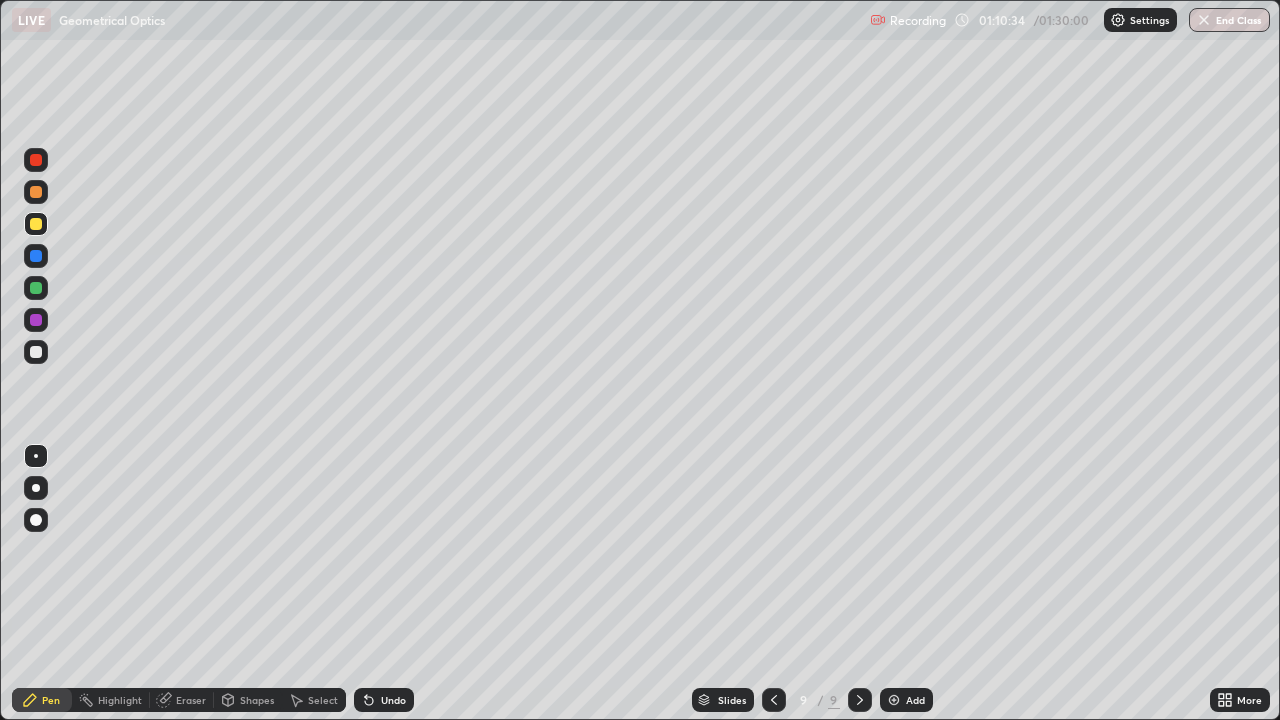 click at bounding box center [36, 352] 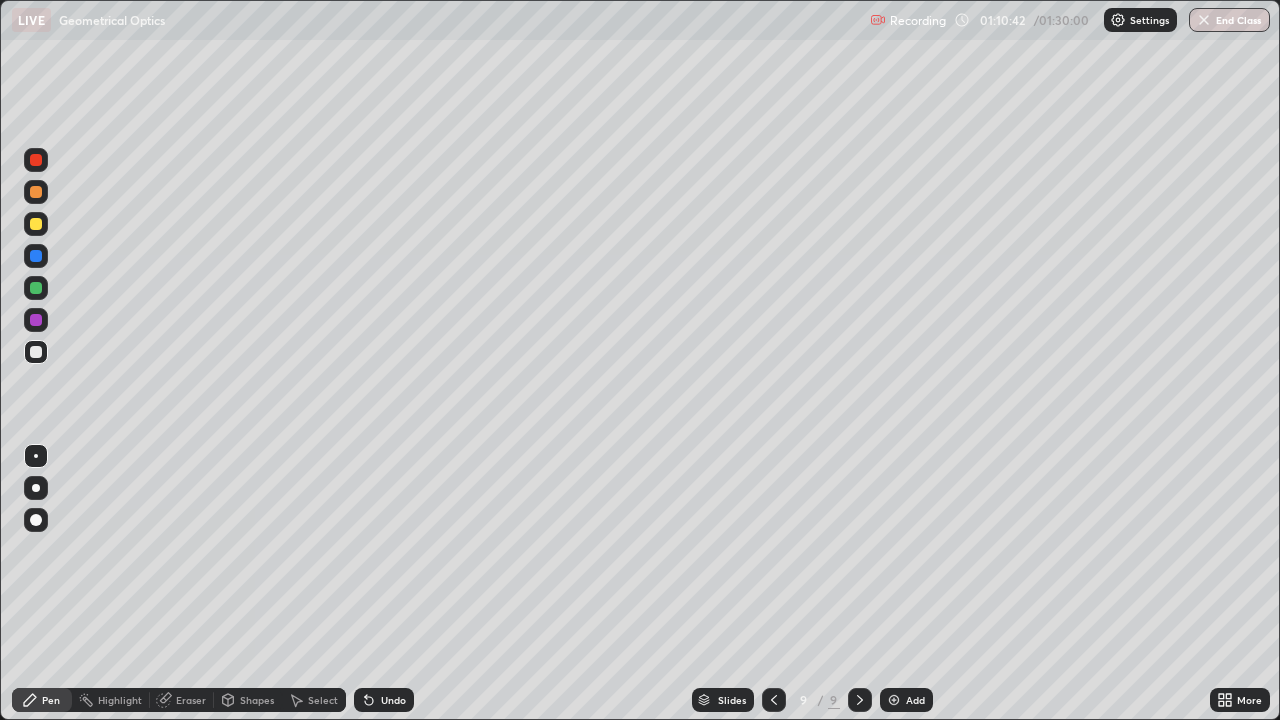 click 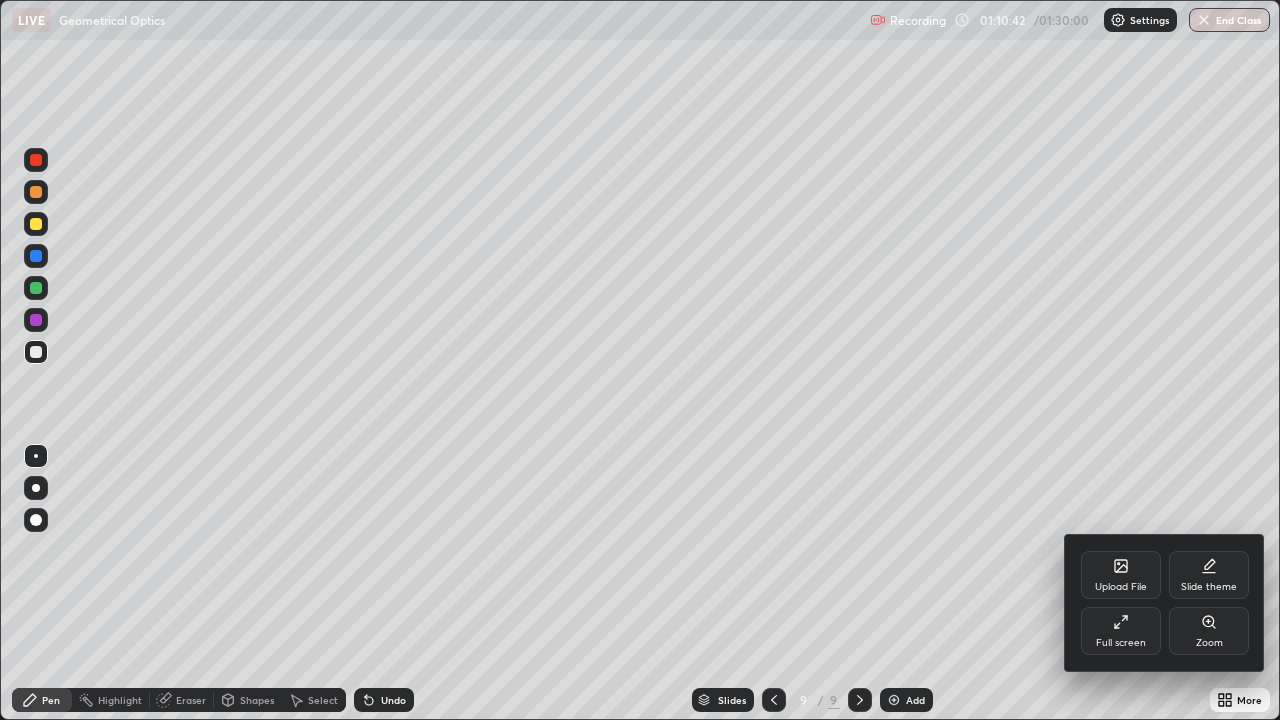 click on "Full screen" at bounding box center [1121, 631] 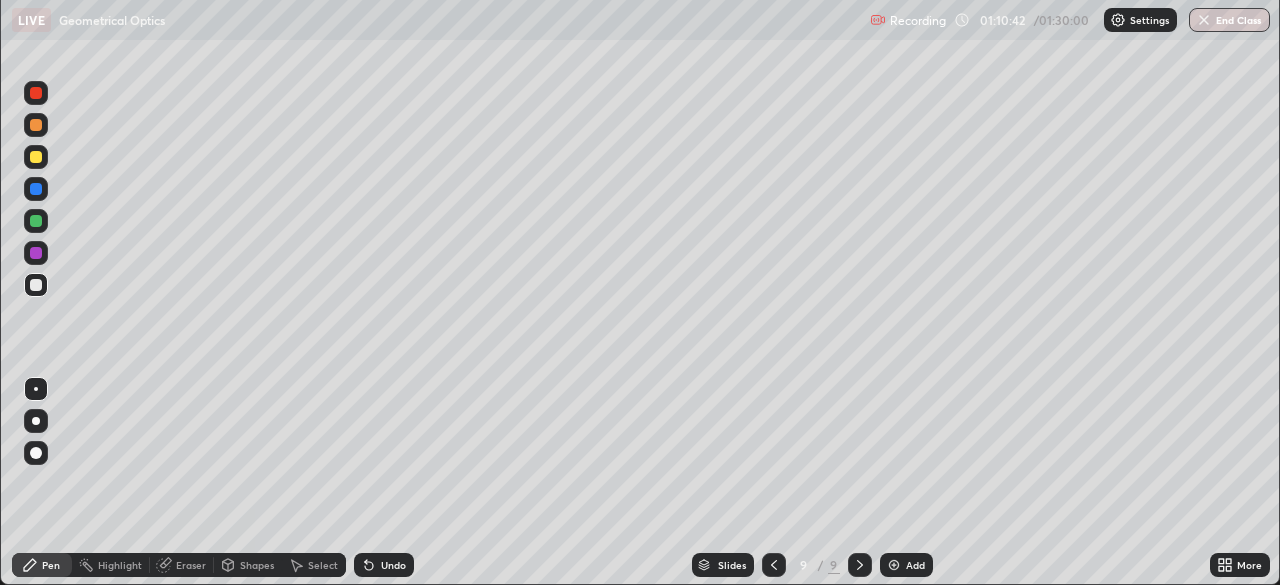 scroll, scrollTop: 585, scrollLeft: 1280, axis: both 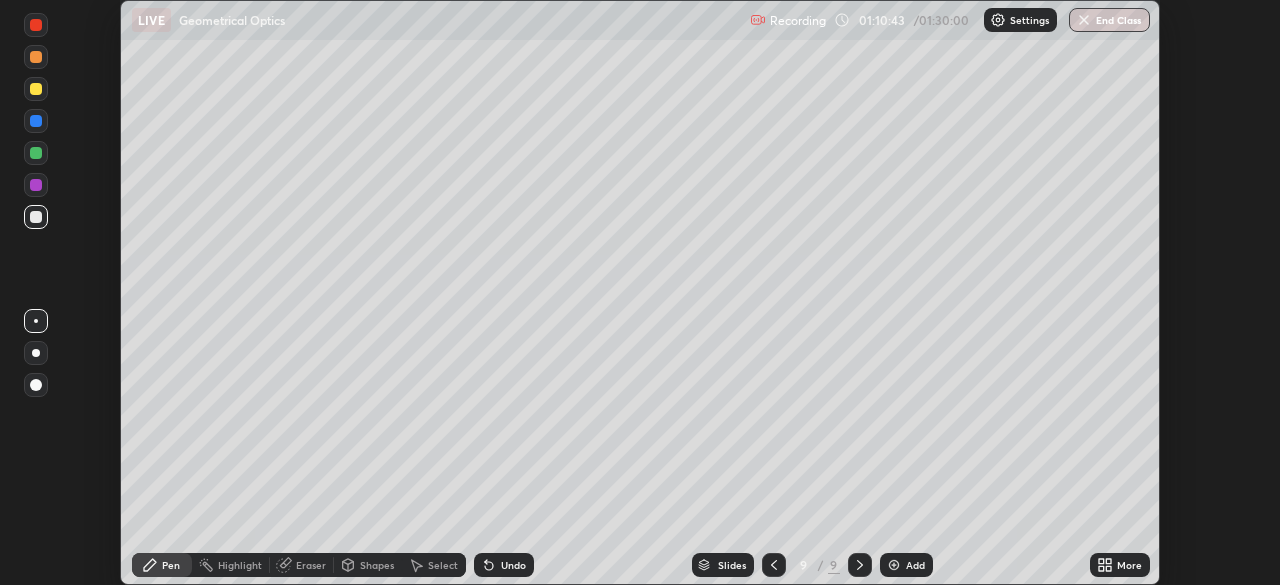 click 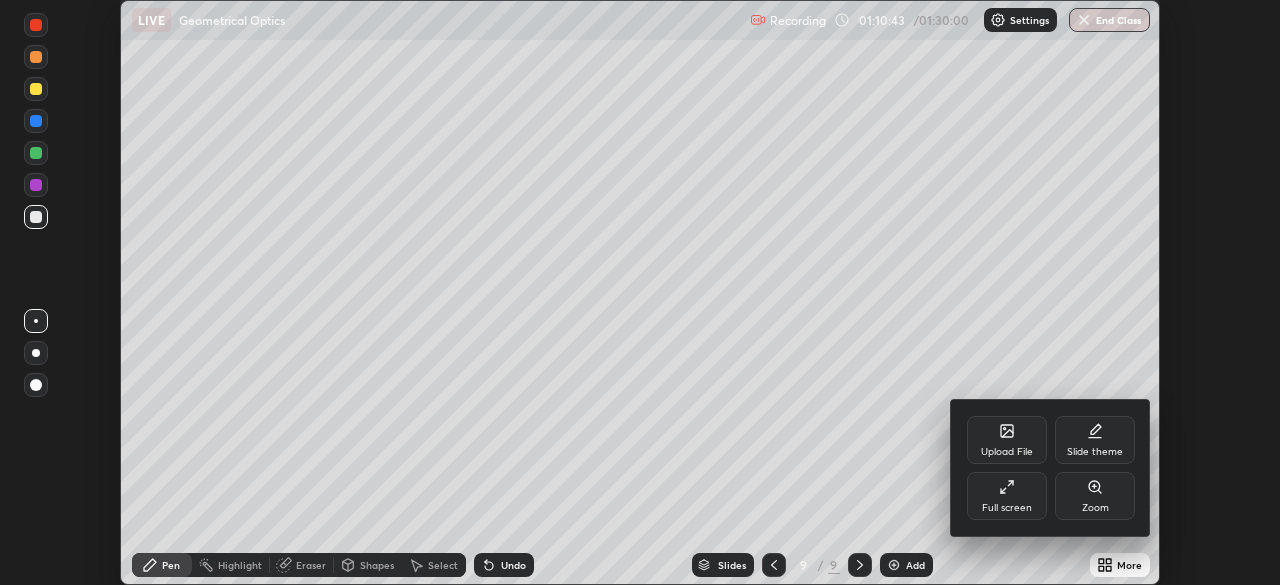 click 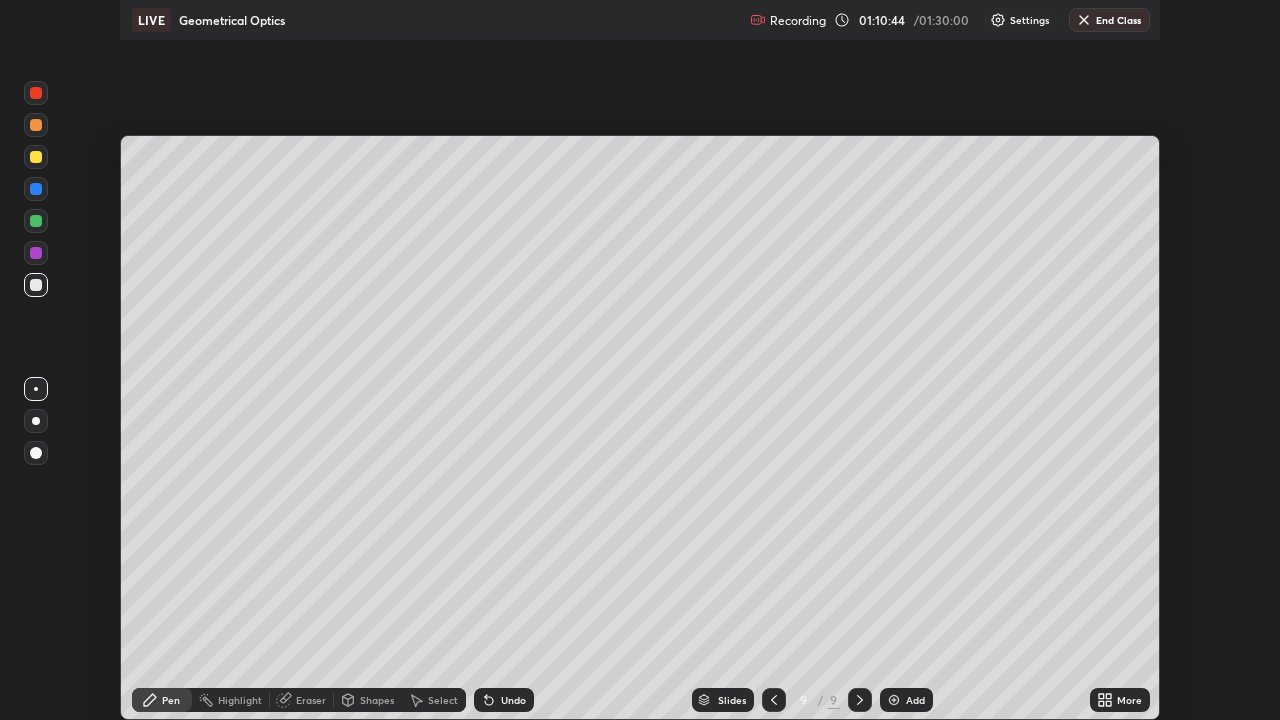 scroll, scrollTop: 99280, scrollLeft: 98720, axis: both 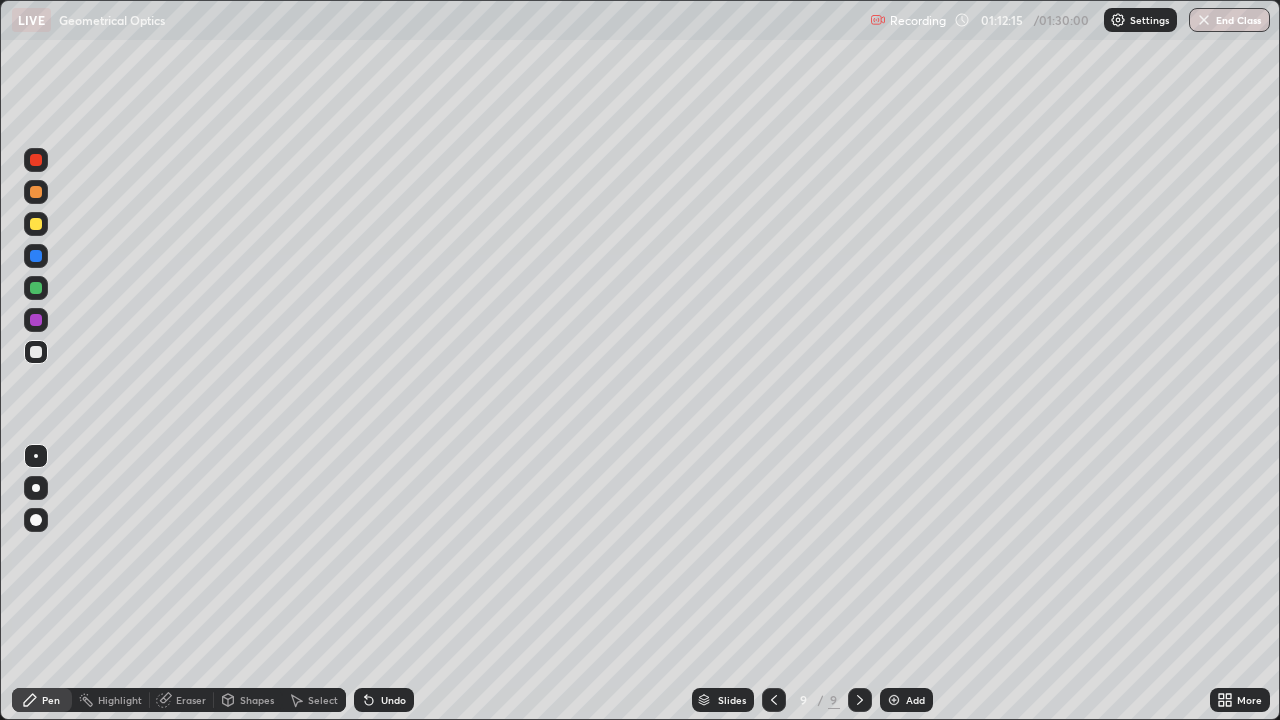 click 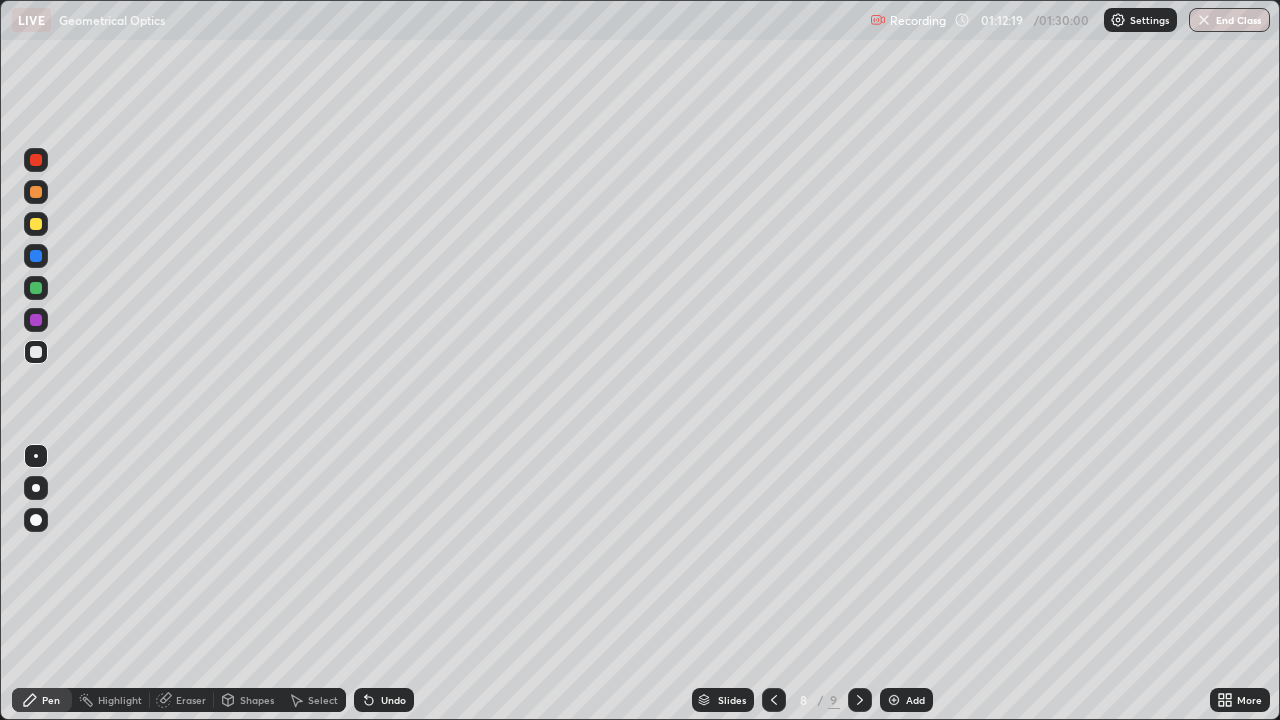 click 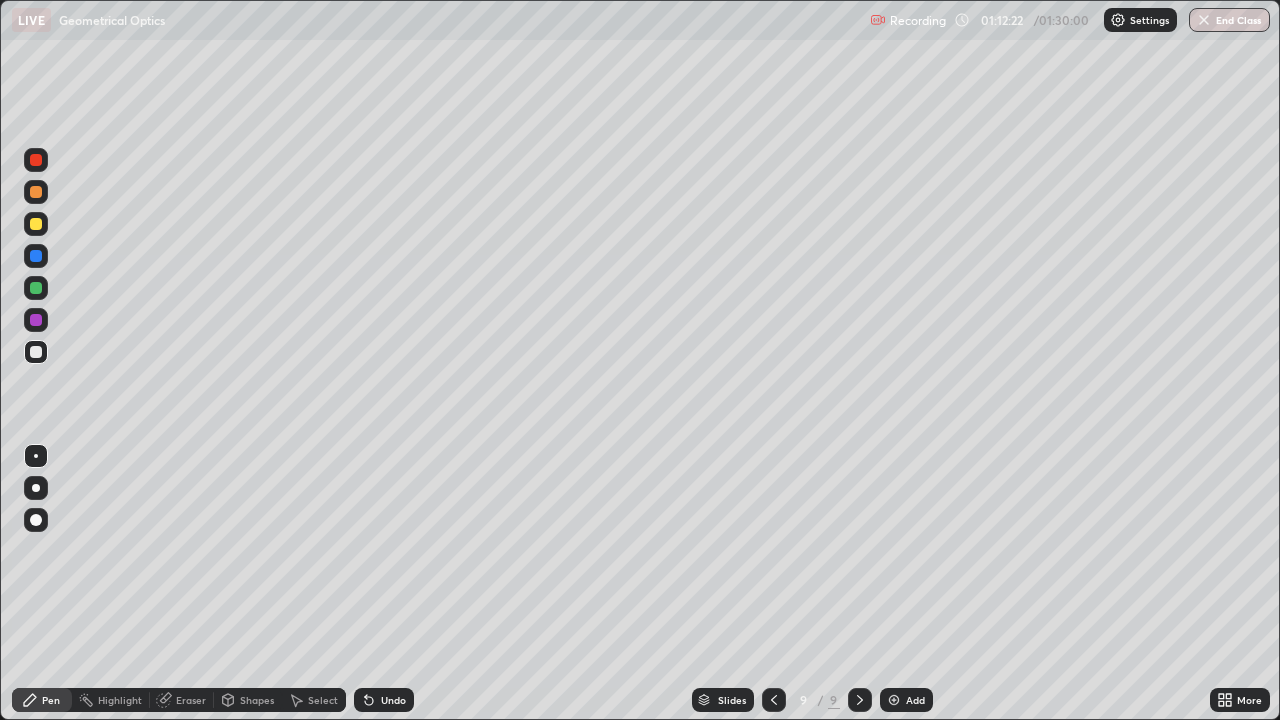 click at bounding box center (36, 224) 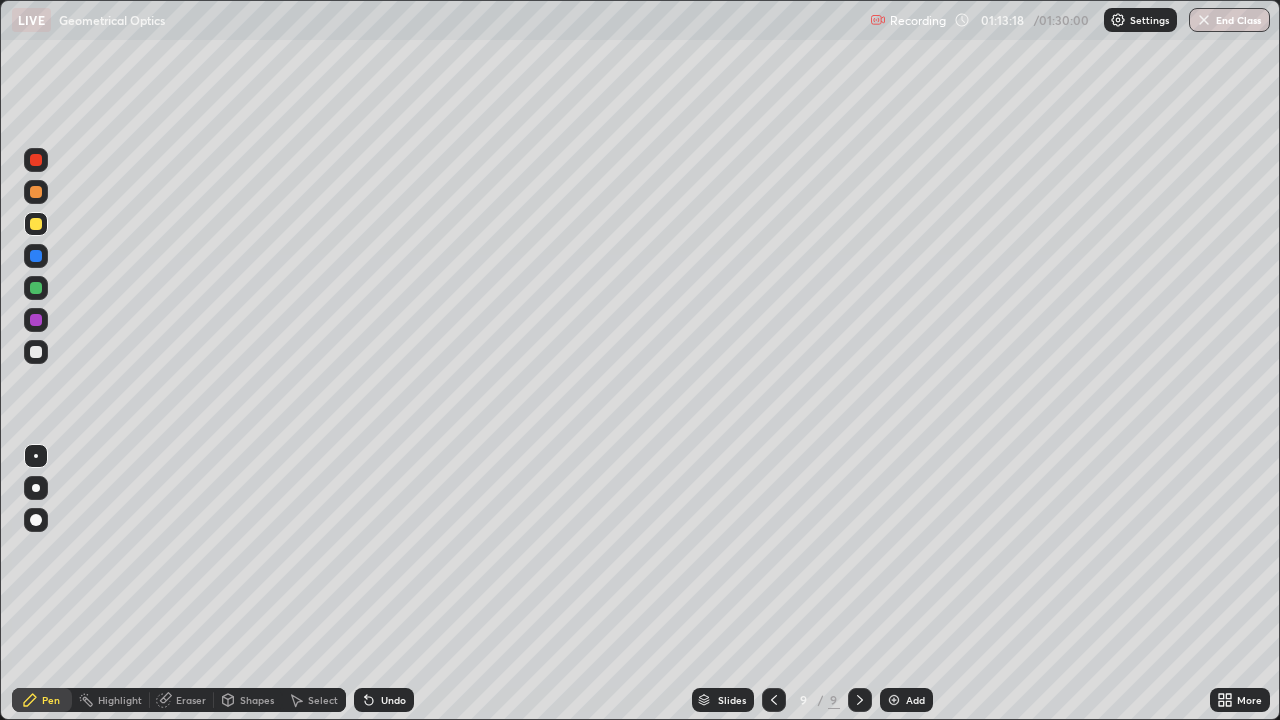 click at bounding box center [36, 224] 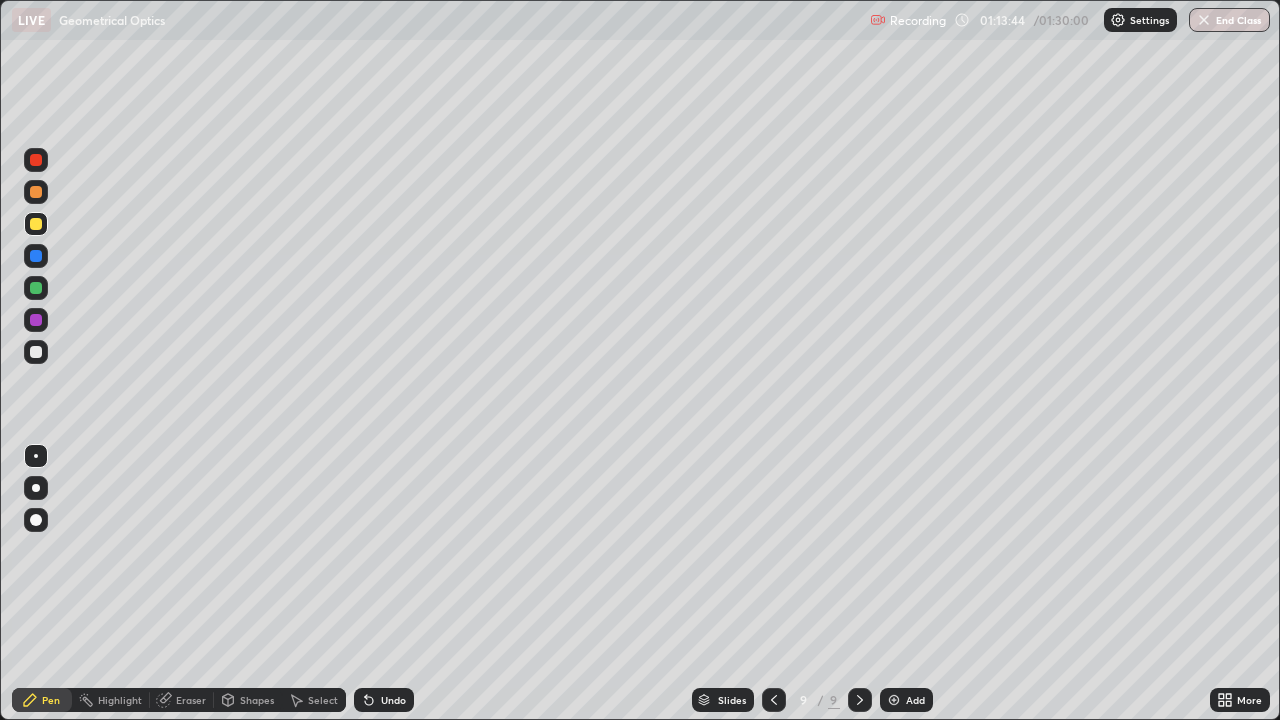 click at bounding box center (36, 352) 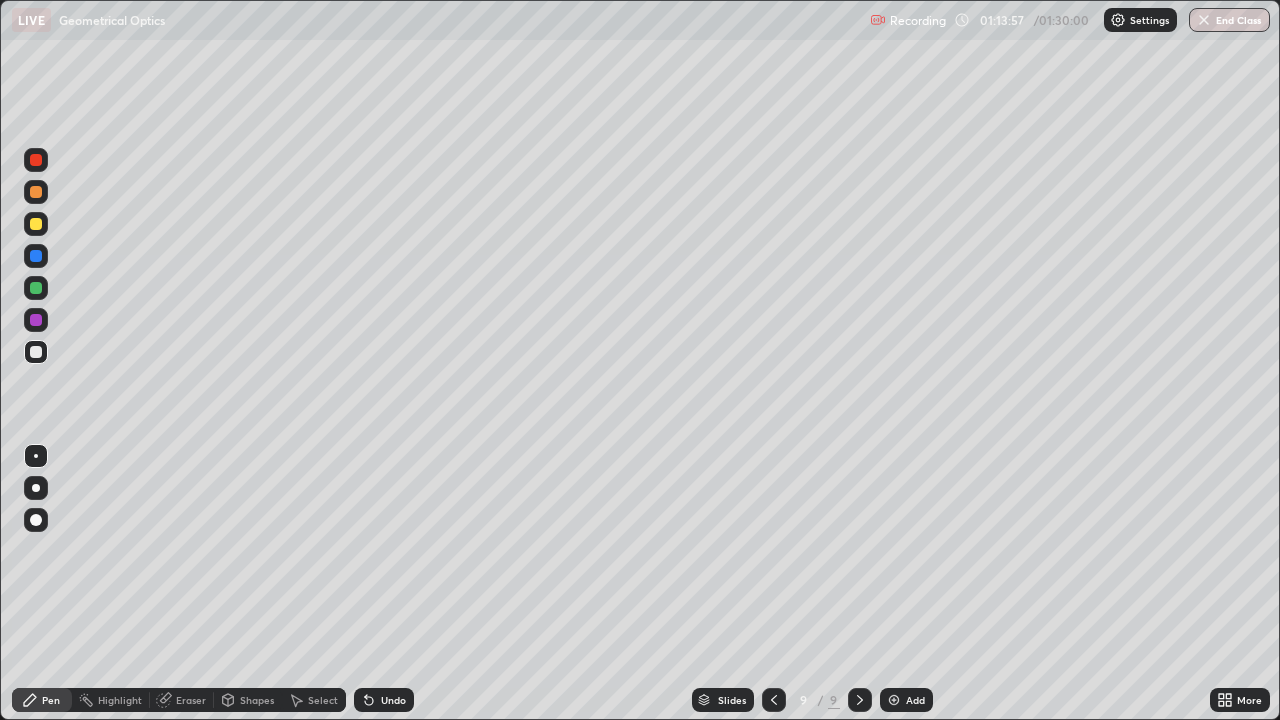click at bounding box center (36, 224) 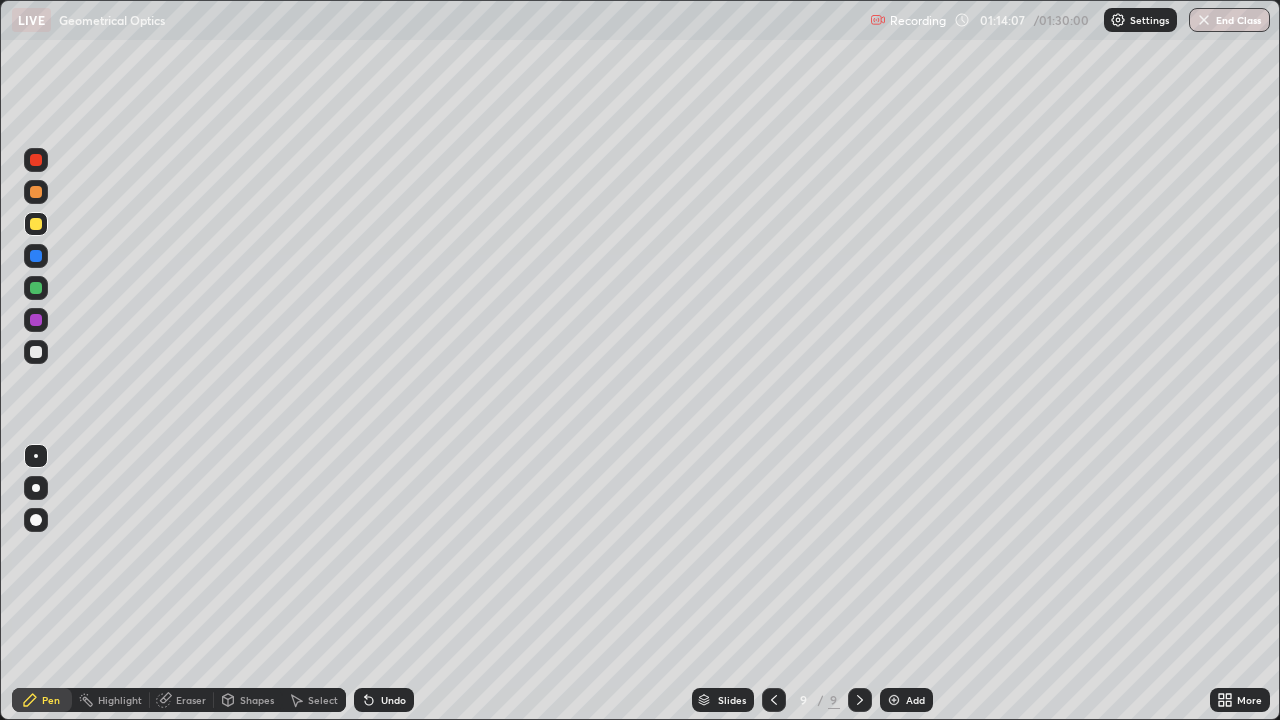 click 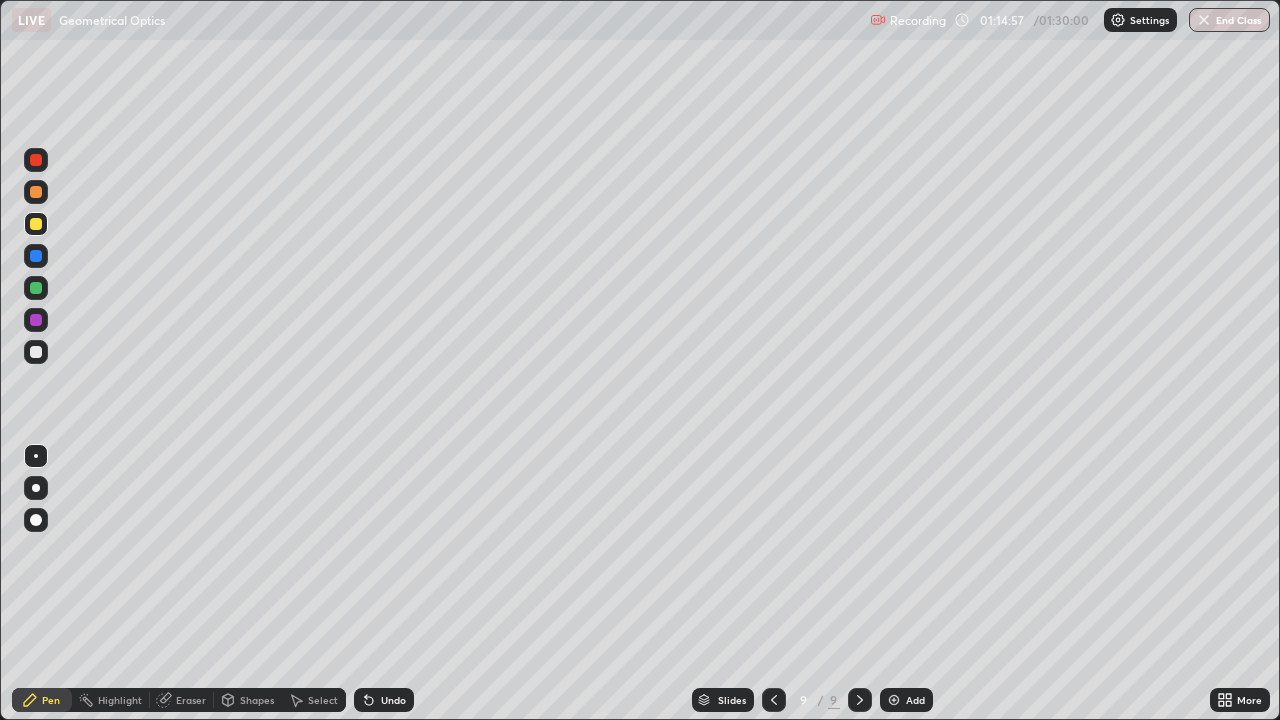 click at bounding box center (36, 224) 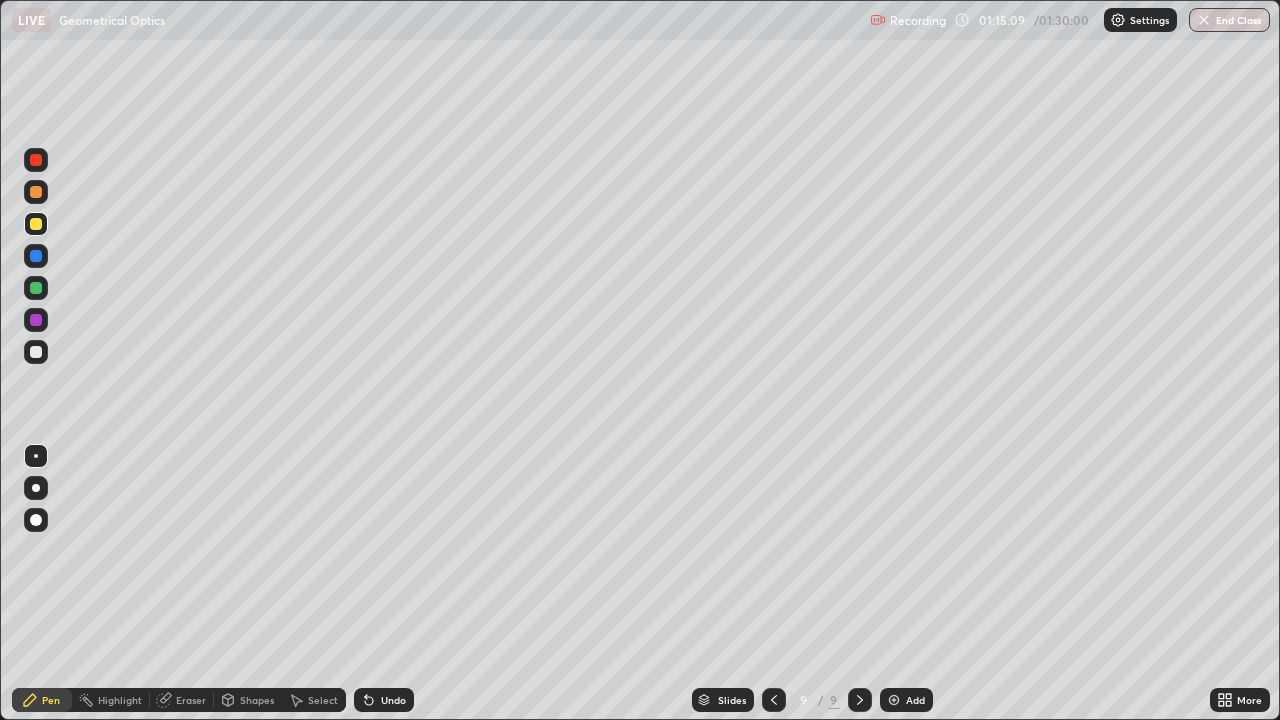 click on "Undo" at bounding box center [393, 700] 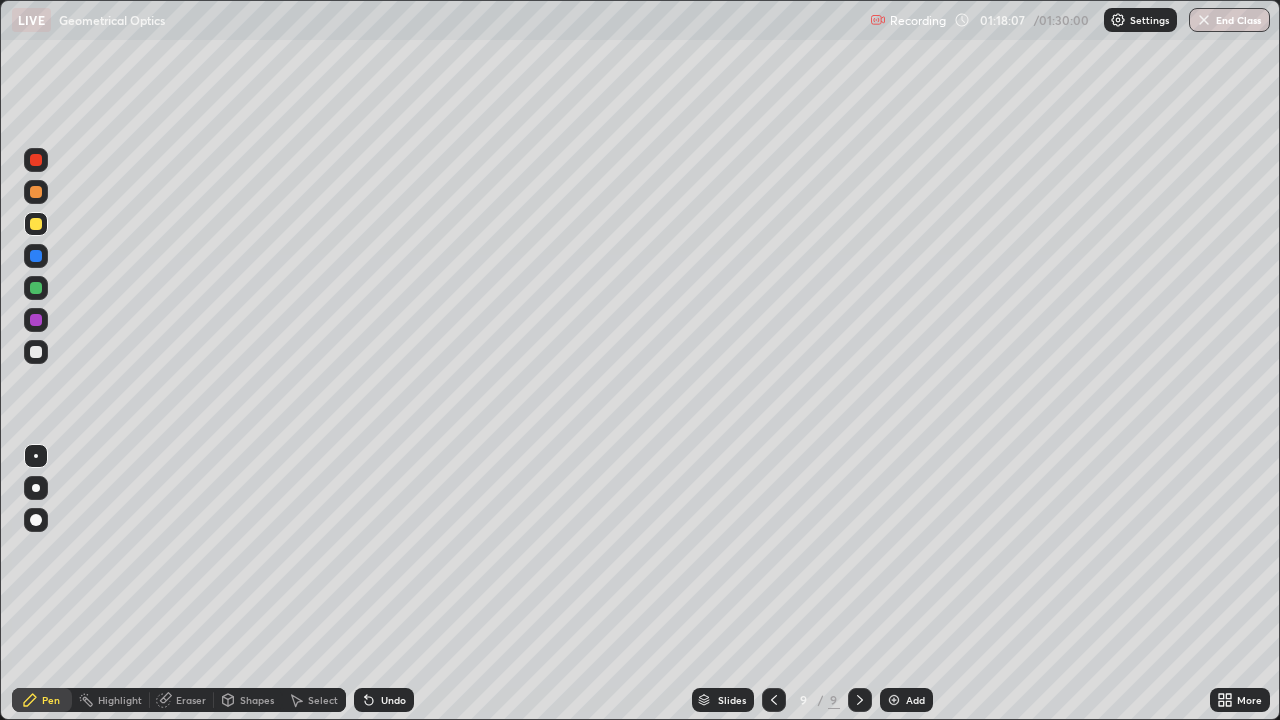 click on "Undo" at bounding box center (393, 700) 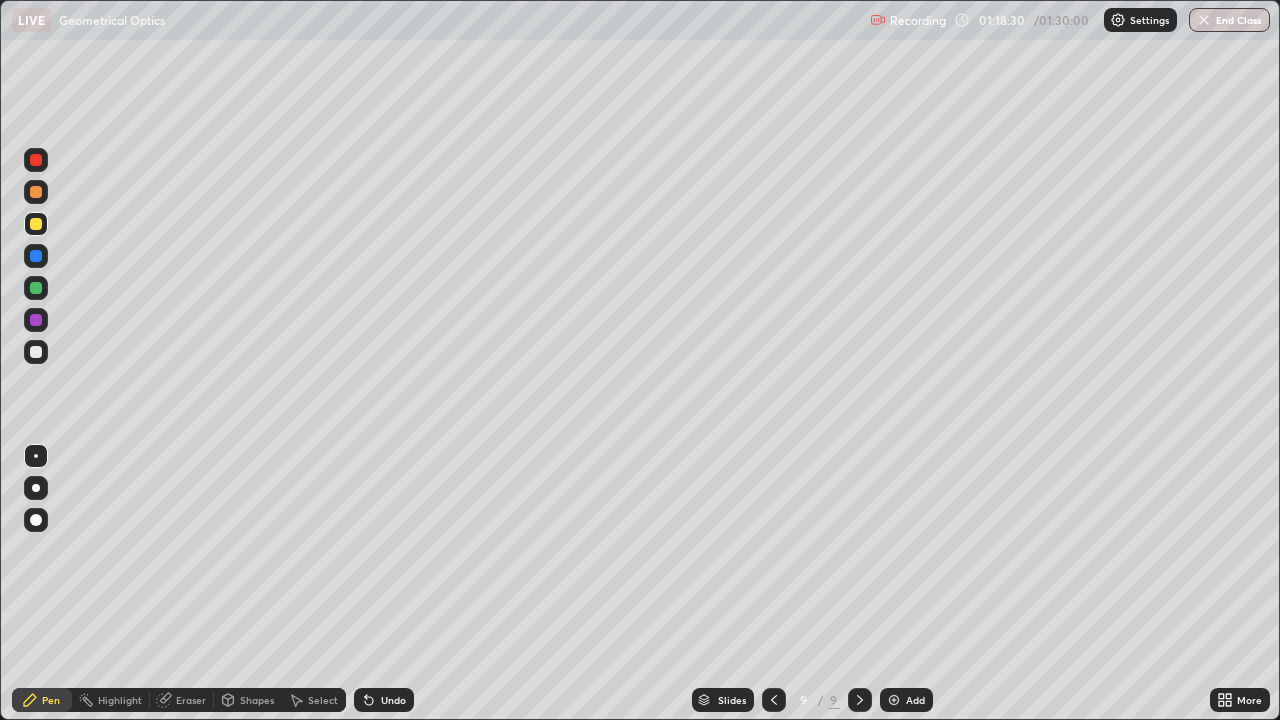 click on "Highlight" at bounding box center (120, 700) 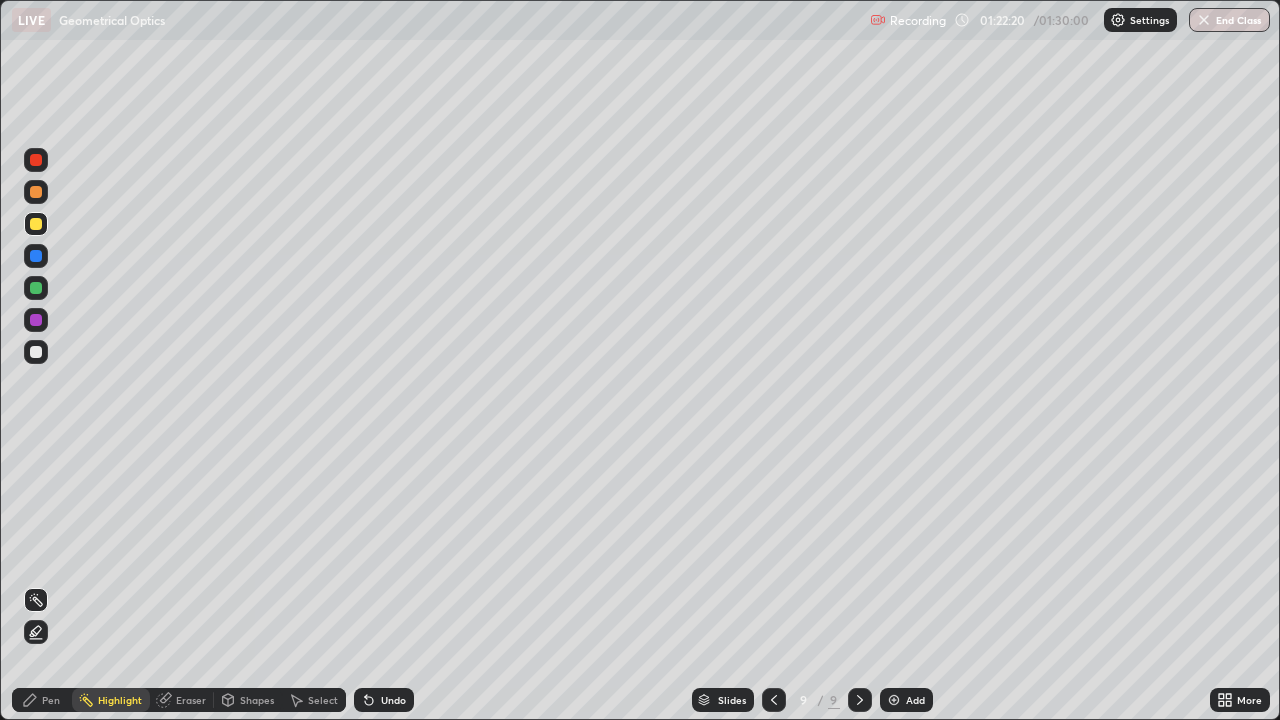 click on "End Class" at bounding box center (1229, 20) 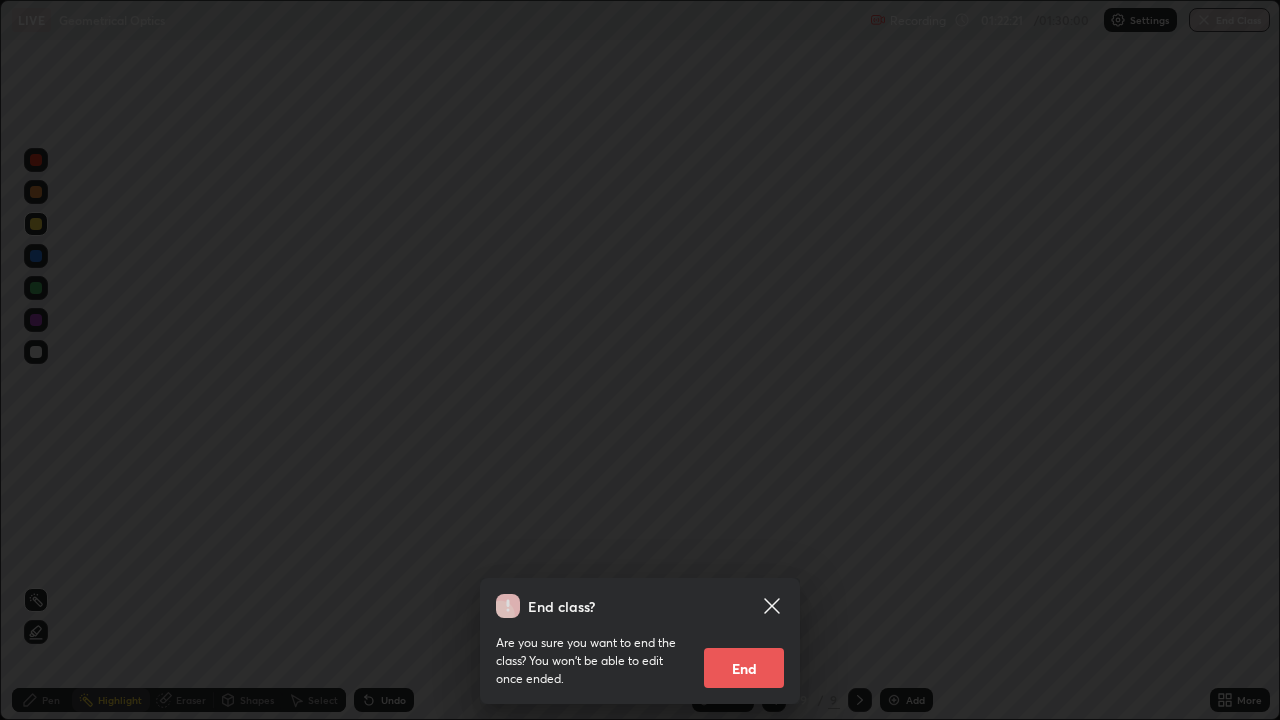 click on "End" at bounding box center [744, 668] 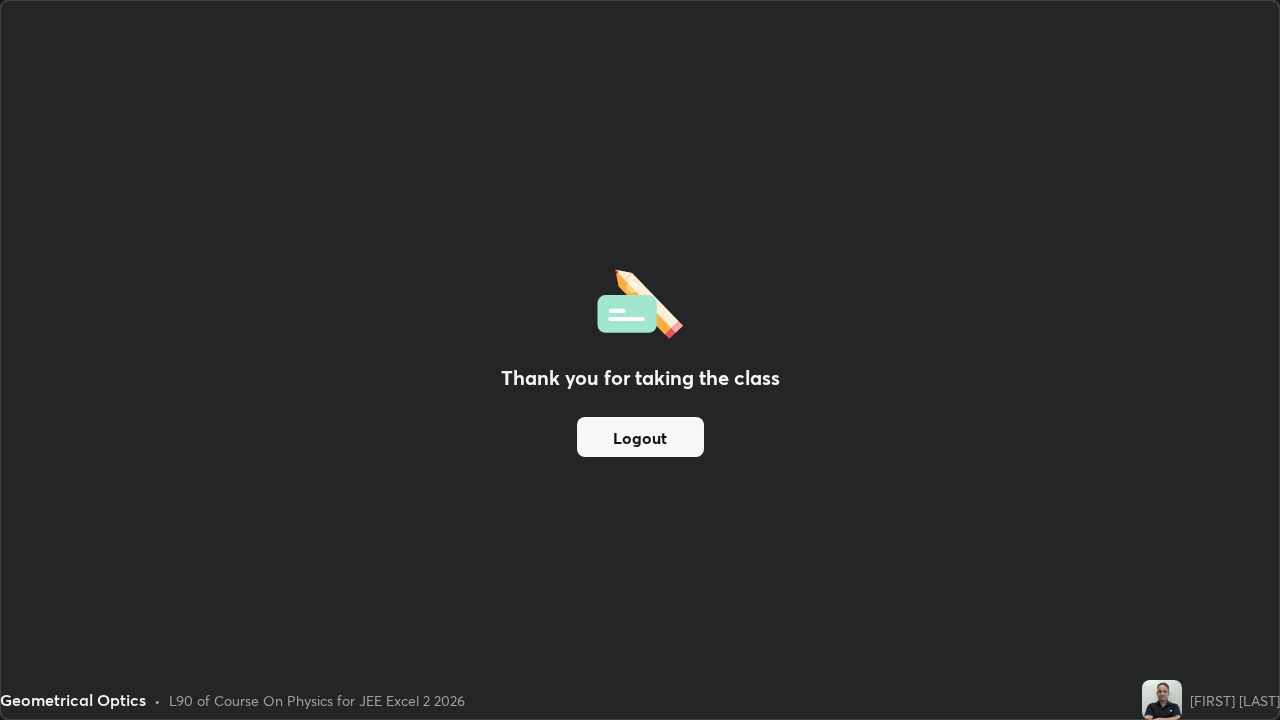 click on "Logout" at bounding box center [640, 437] 